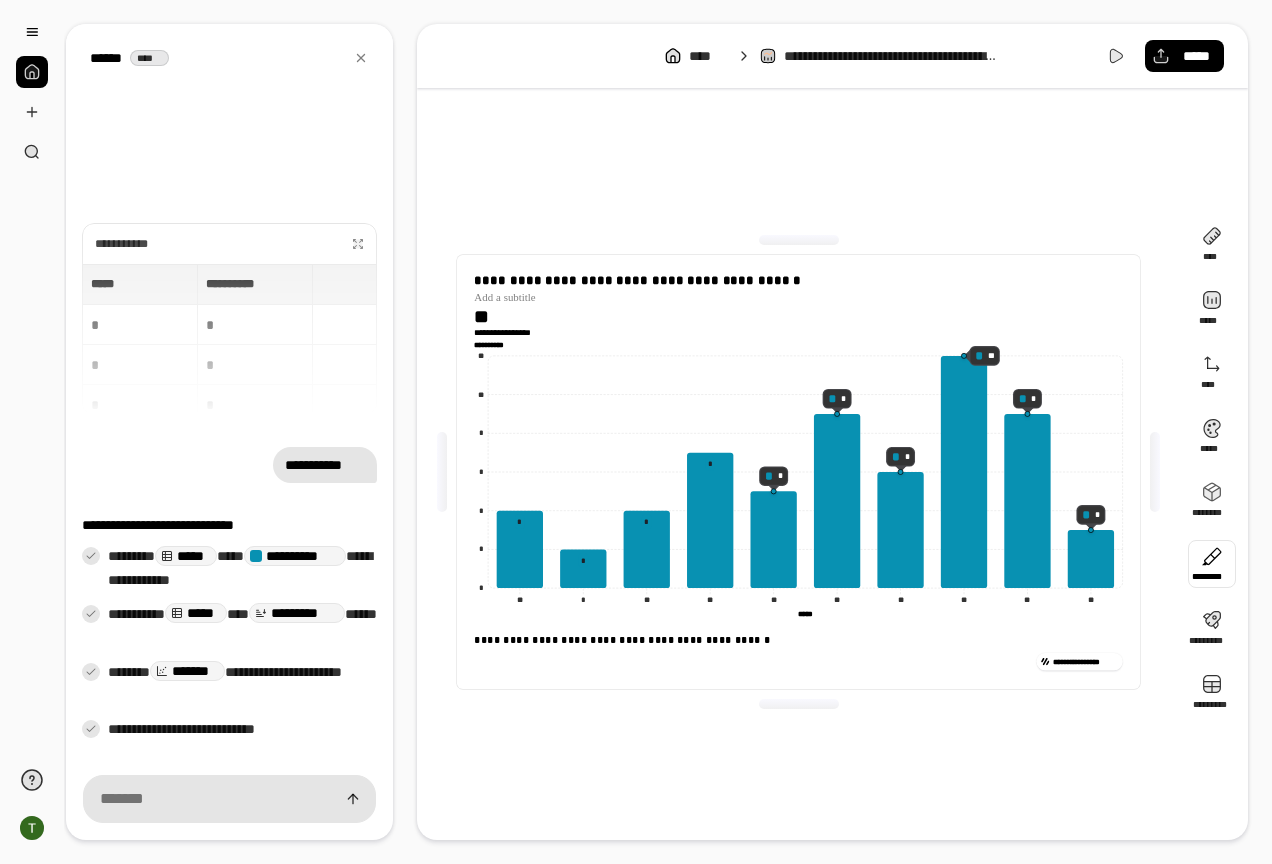 scroll, scrollTop: 0, scrollLeft: 0, axis: both 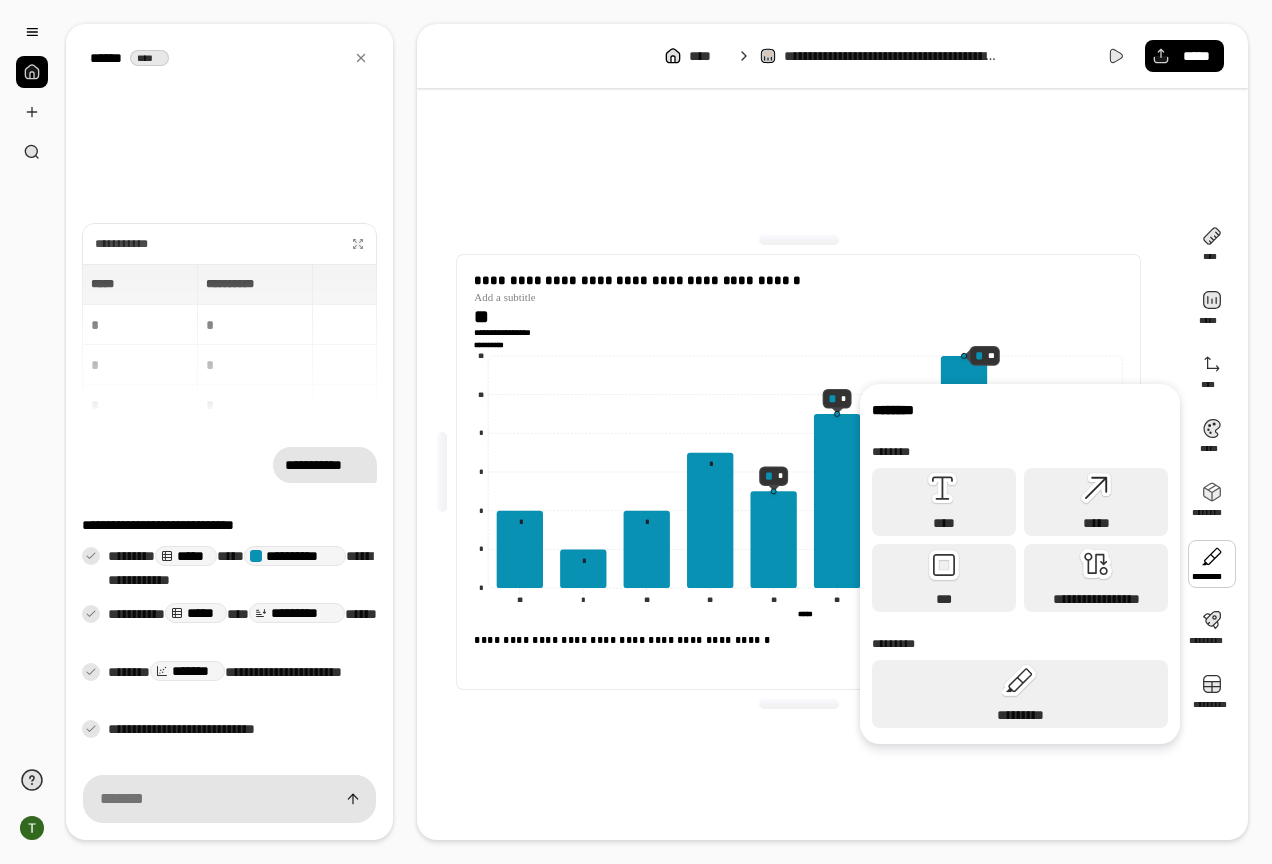 click on "**********" at bounding box center (798, 472) 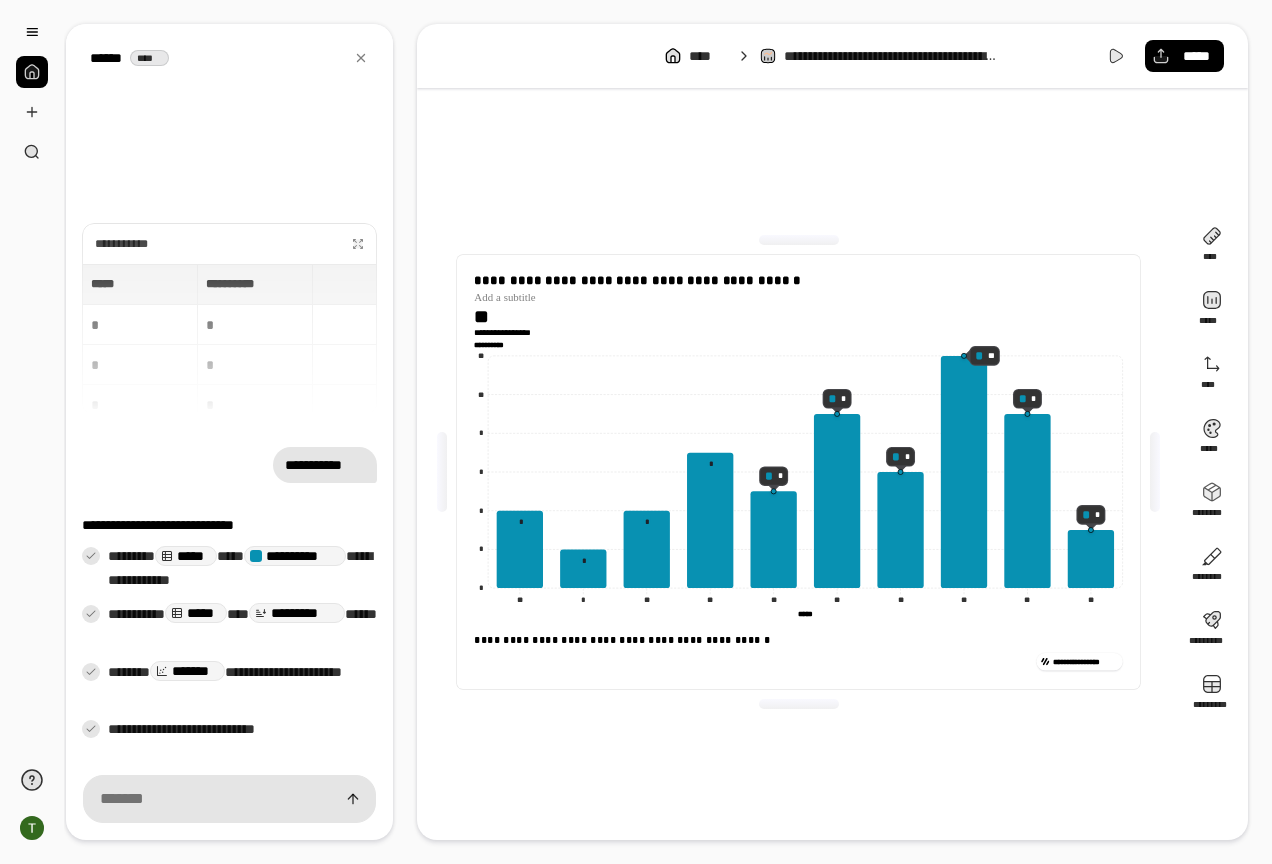 click on "**********" at bounding box center [1085, 661] 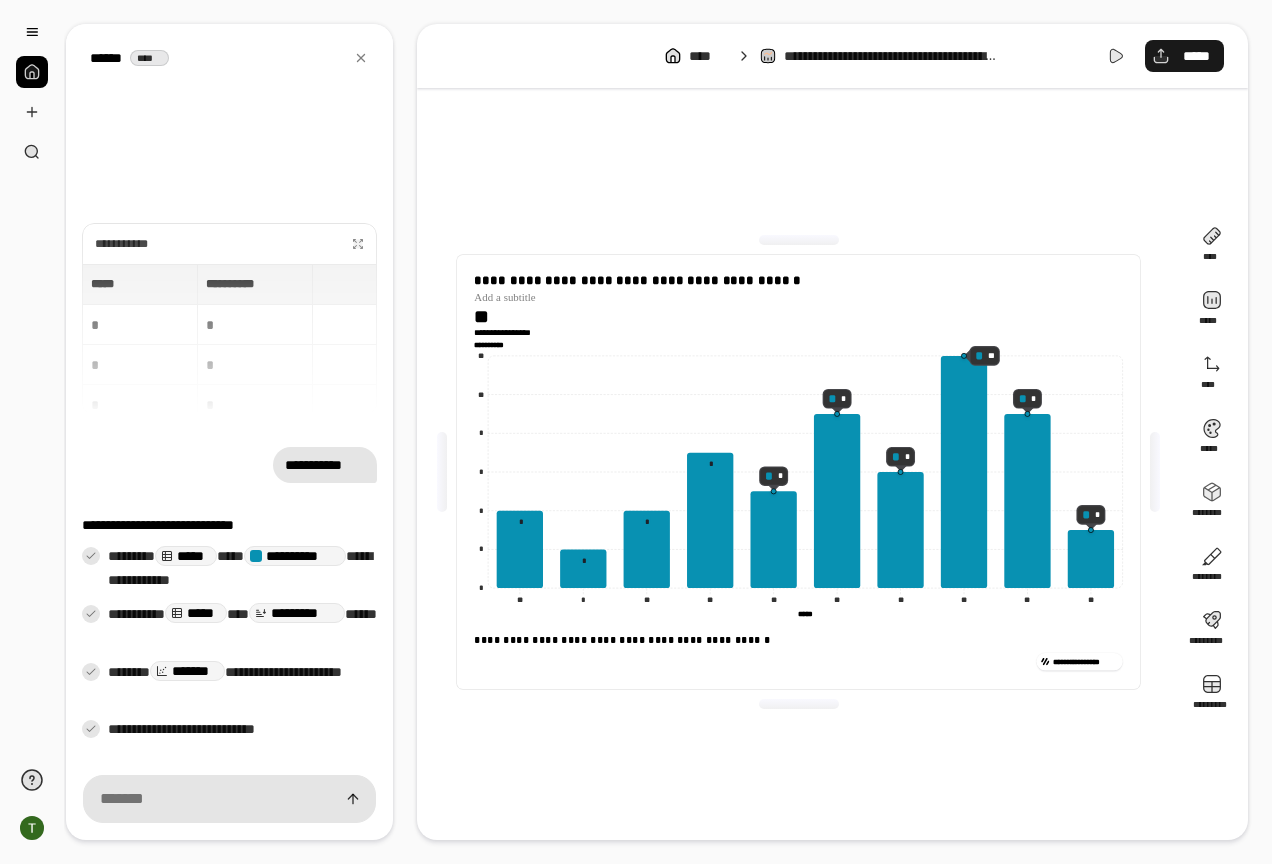 click on "*****" at bounding box center [1184, 56] 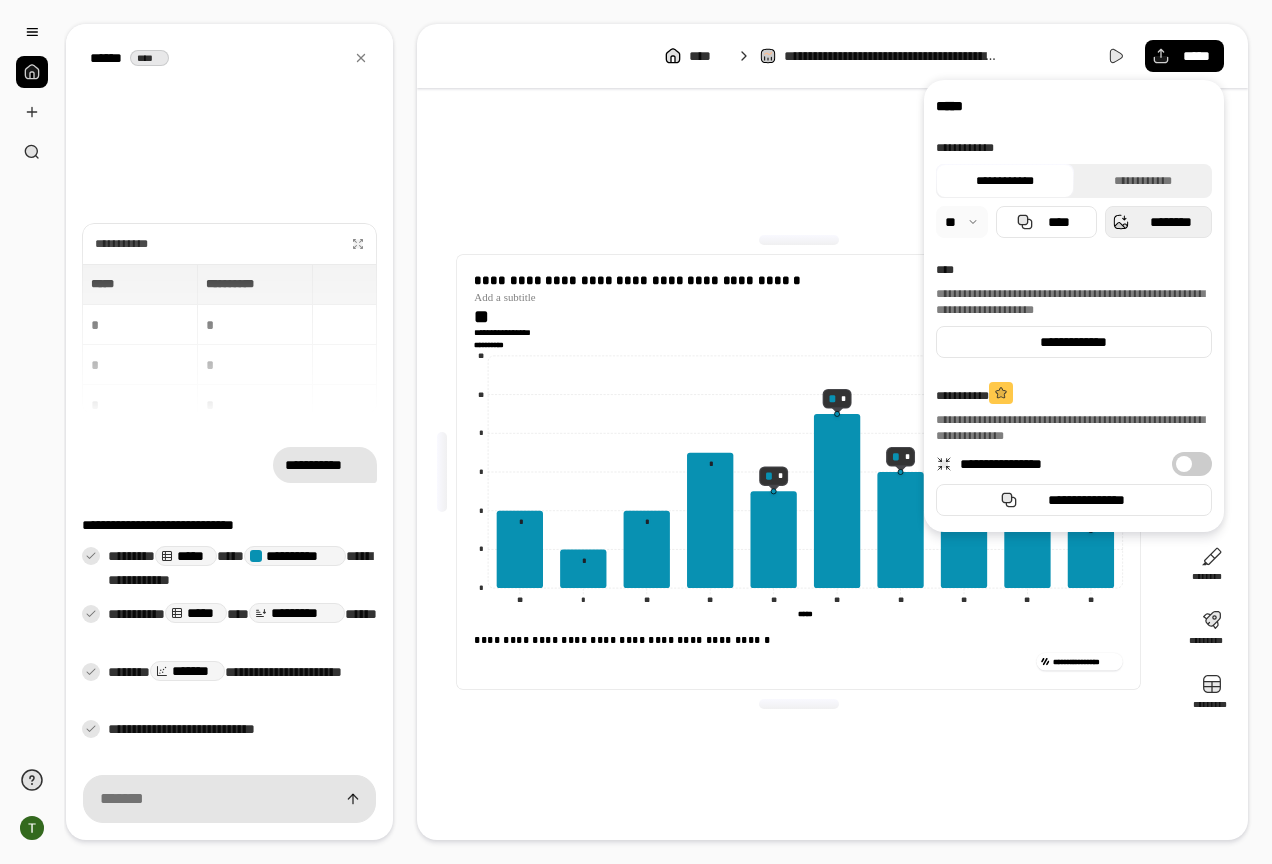 click on "********" at bounding box center (1170, 222) 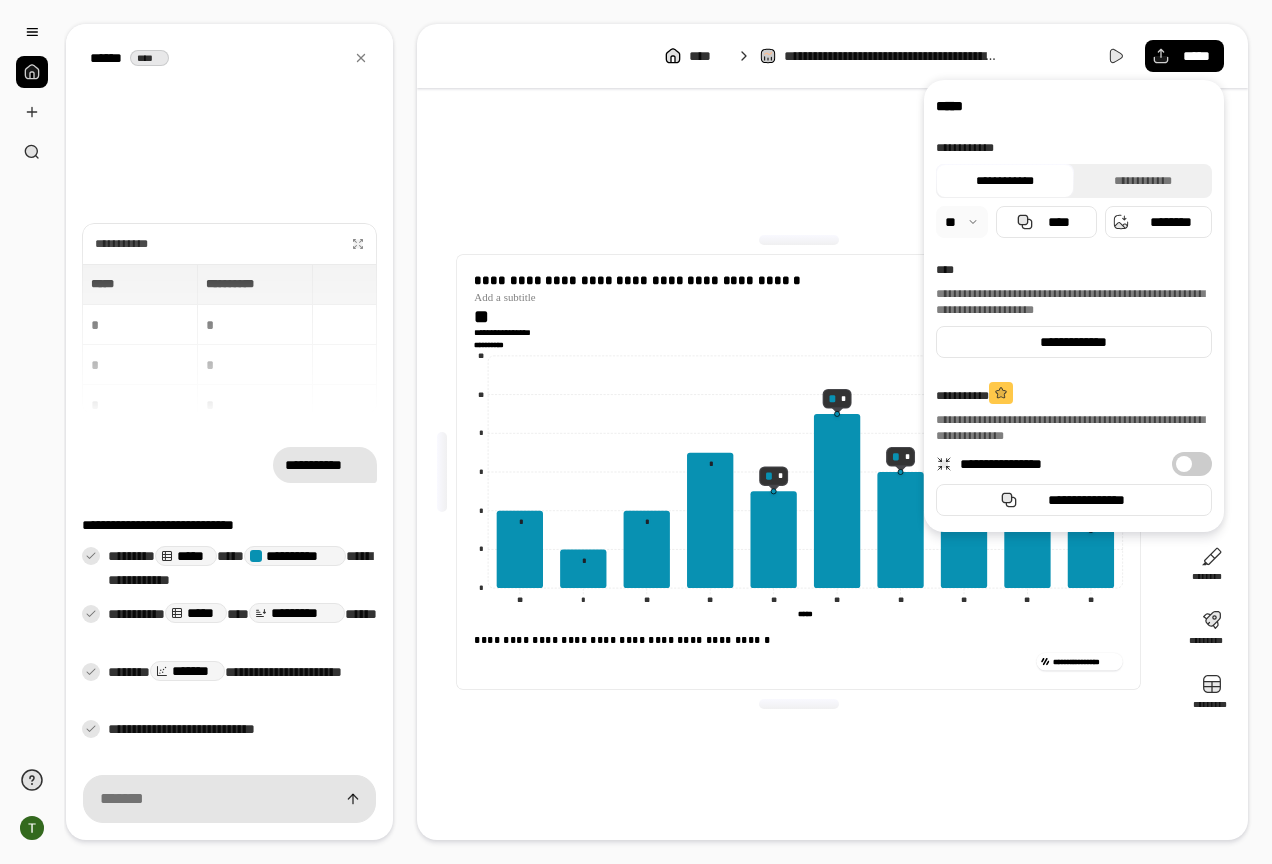 drag, startPoint x: 673, startPoint y: 725, endPoint x: 663, endPoint y: 723, distance: 10.198039 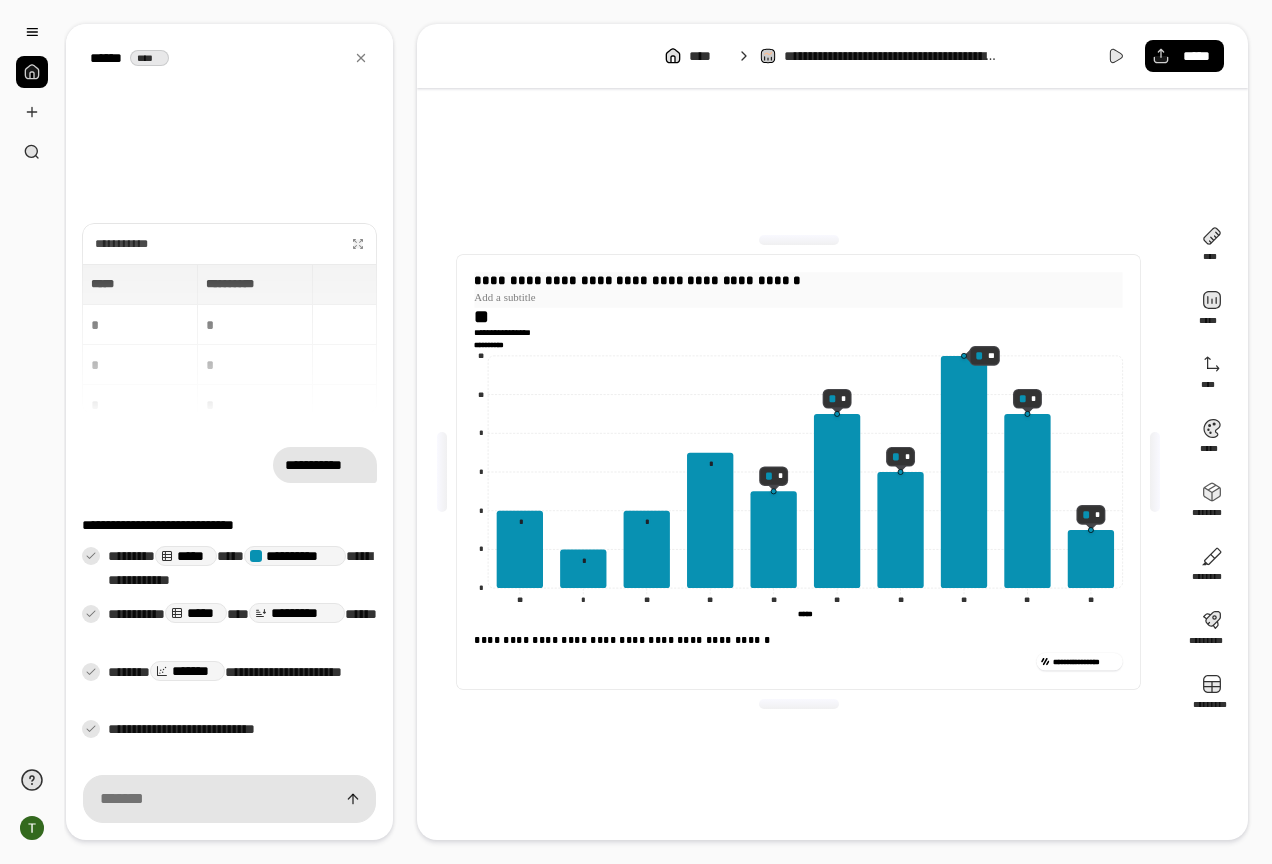click on "**********" at bounding box center [638, 280] 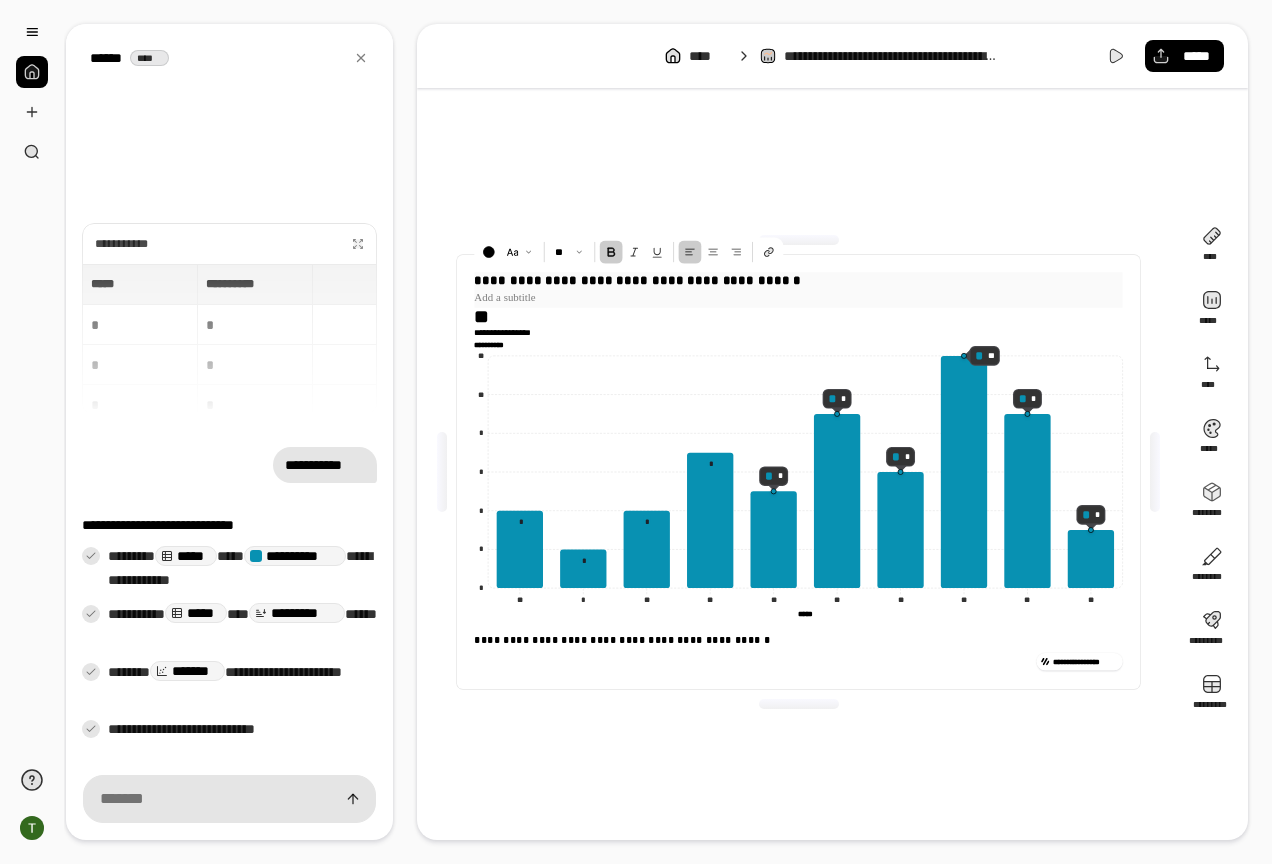 click at bounding box center (799, 297) 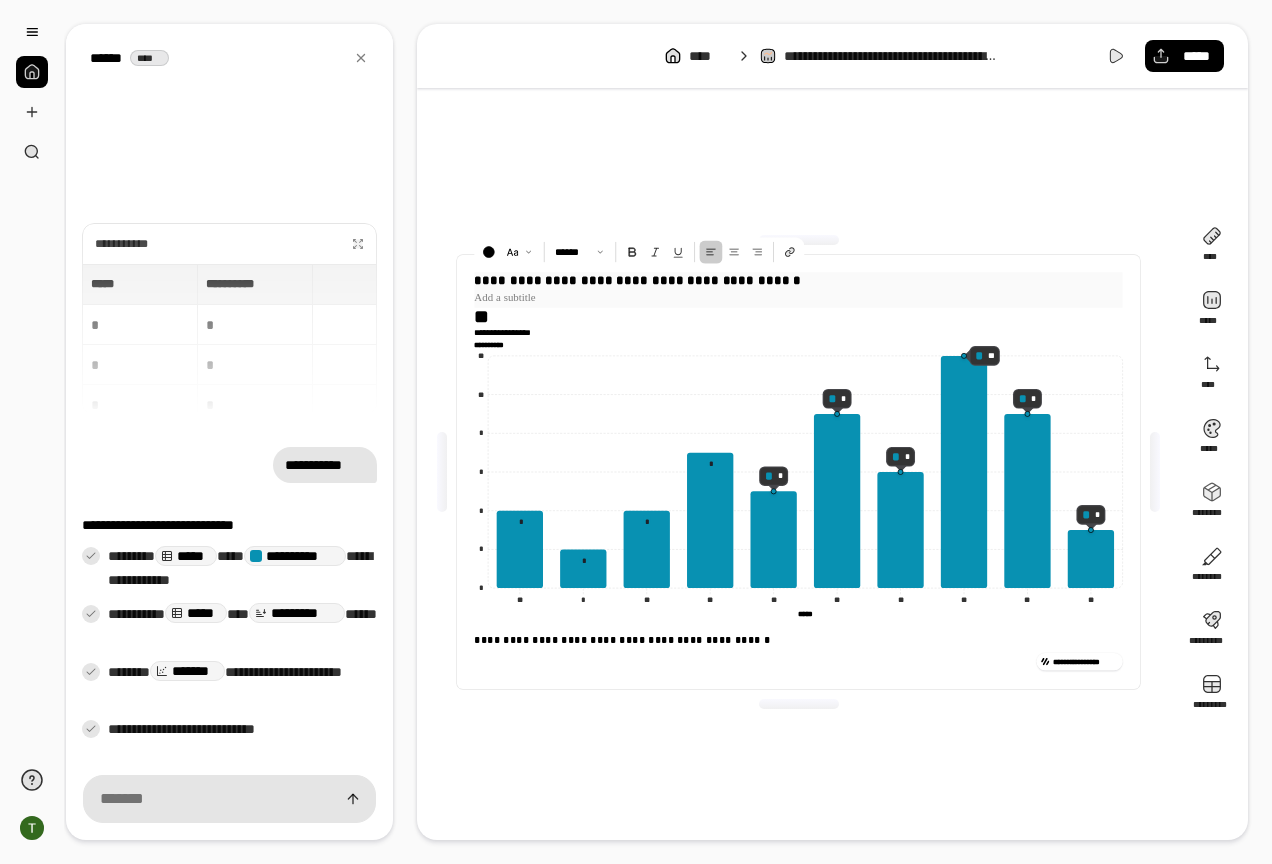type 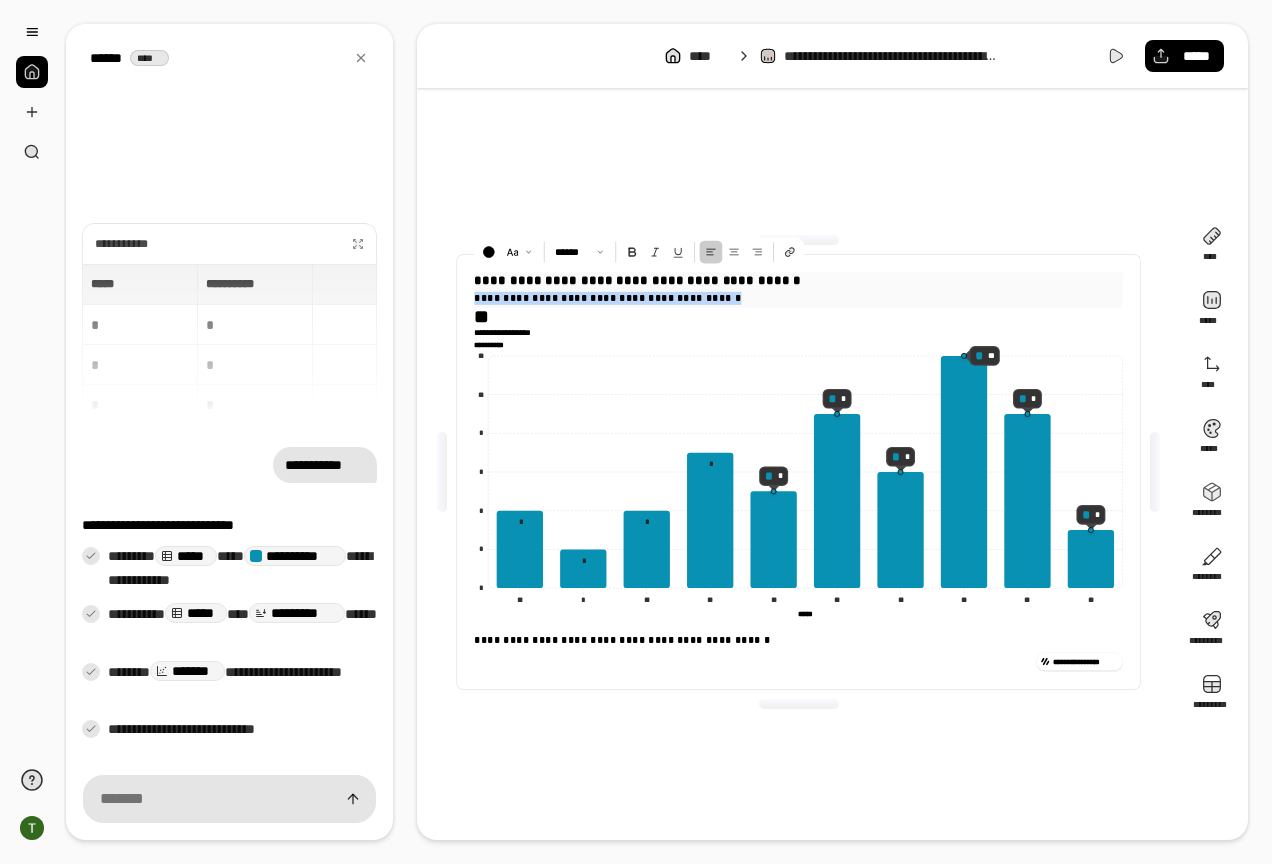 drag, startPoint x: 725, startPoint y: 299, endPoint x: 364, endPoint y: 309, distance: 361.1385 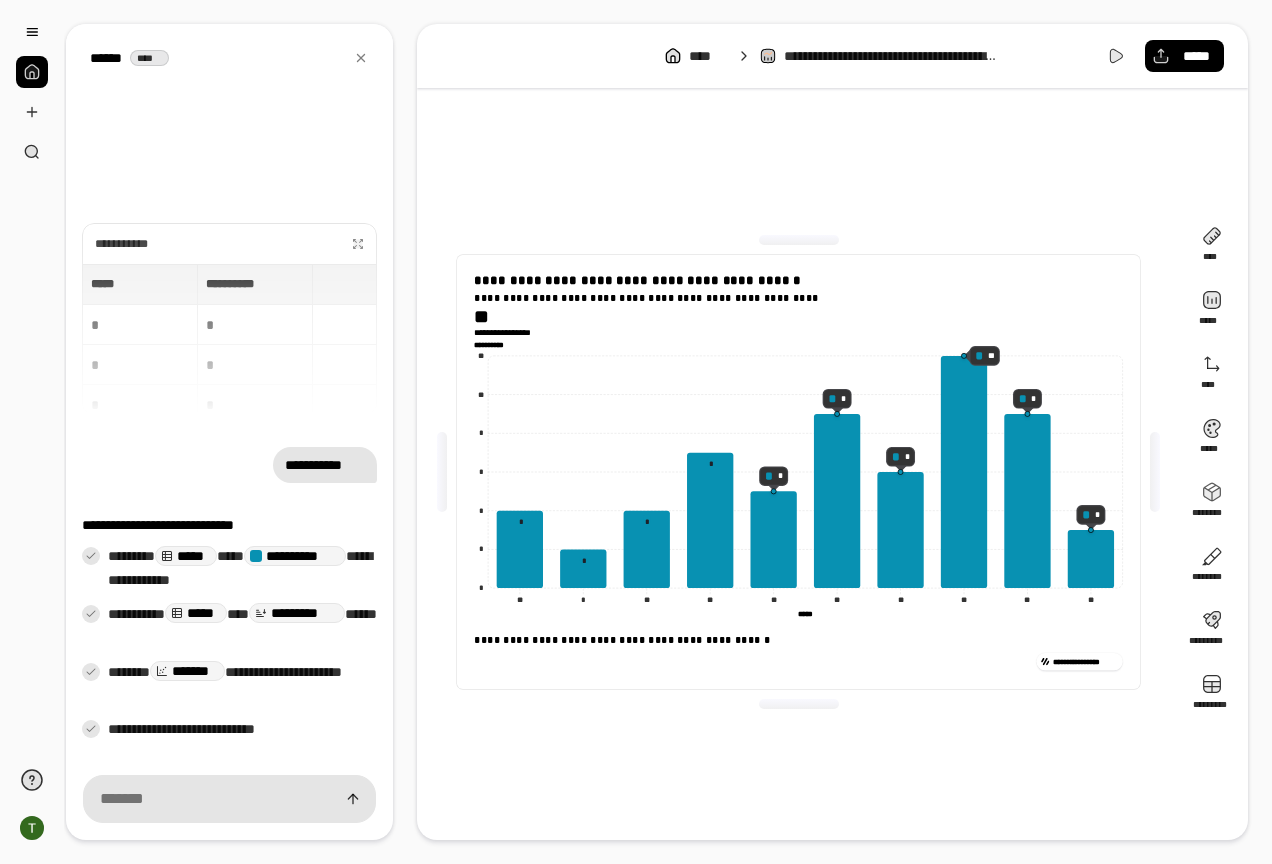click on "**********" at bounding box center (798, 472) 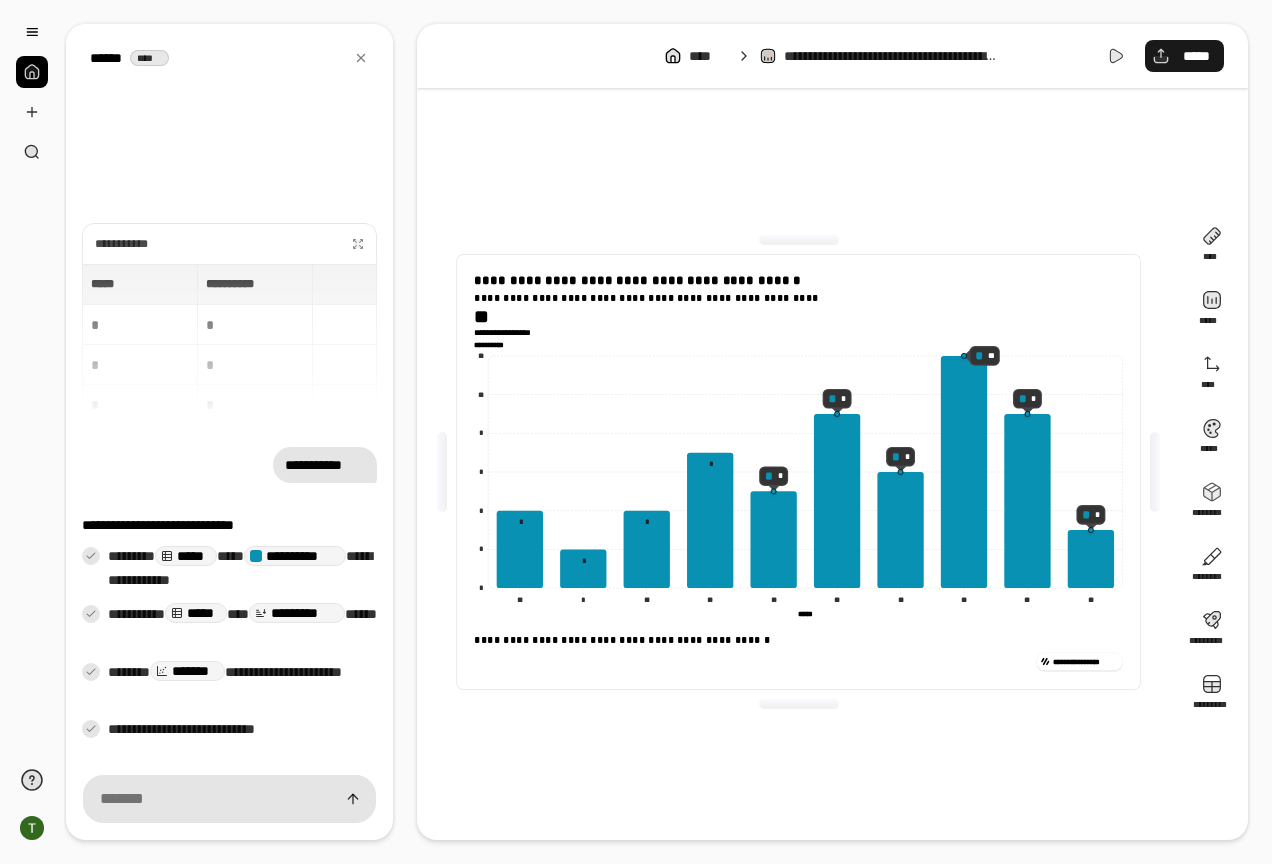 click on "*****" at bounding box center [1184, 56] 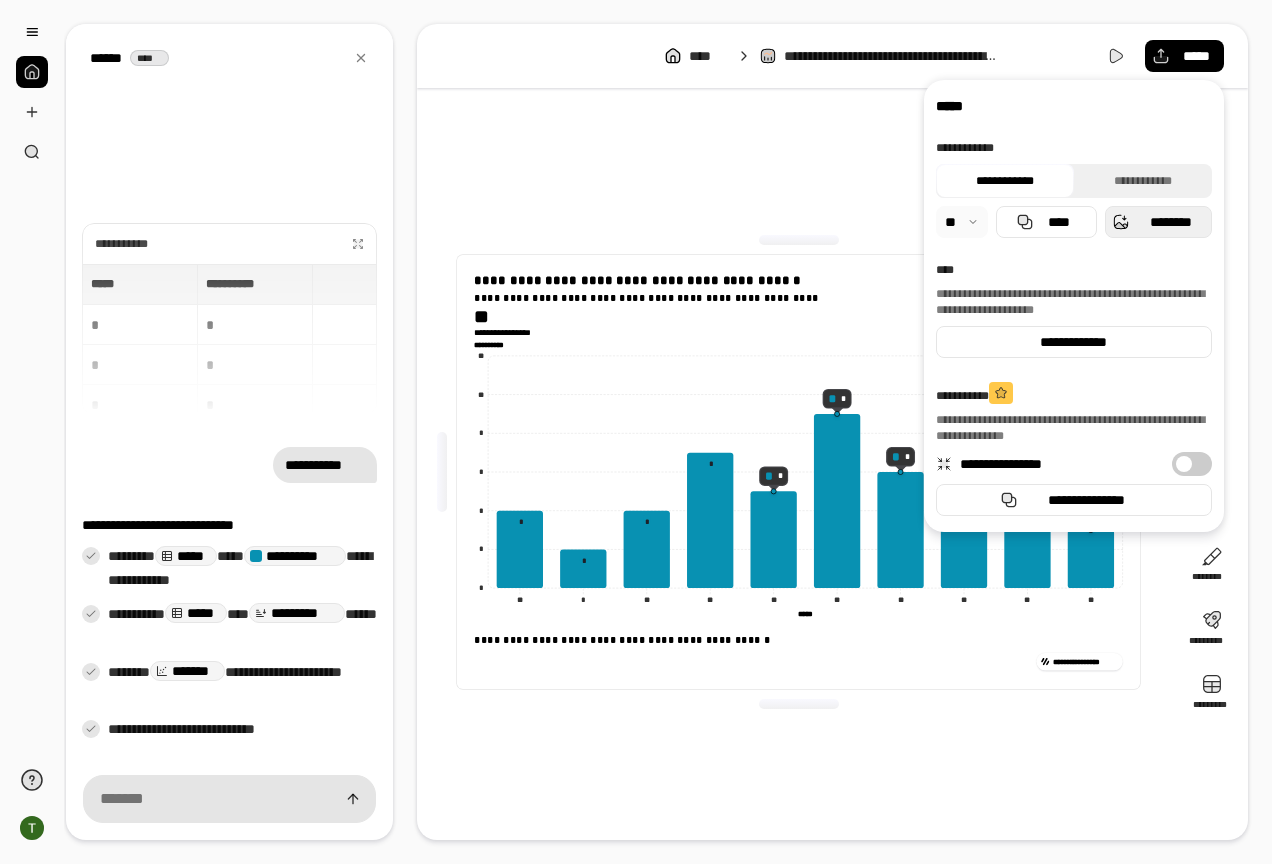 click on "********" at bounding box center [1170, 222] 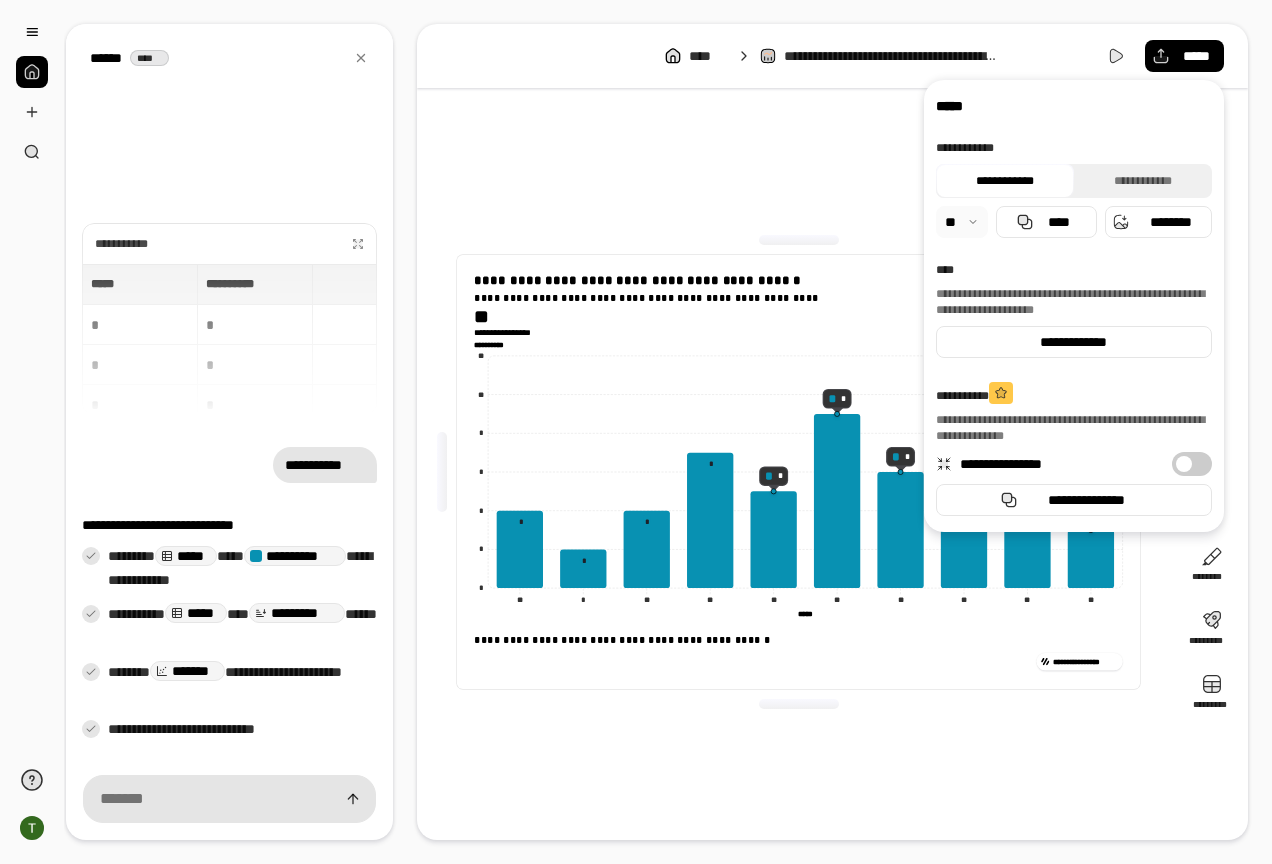 click on "**********" at bounding box center [798, 472] 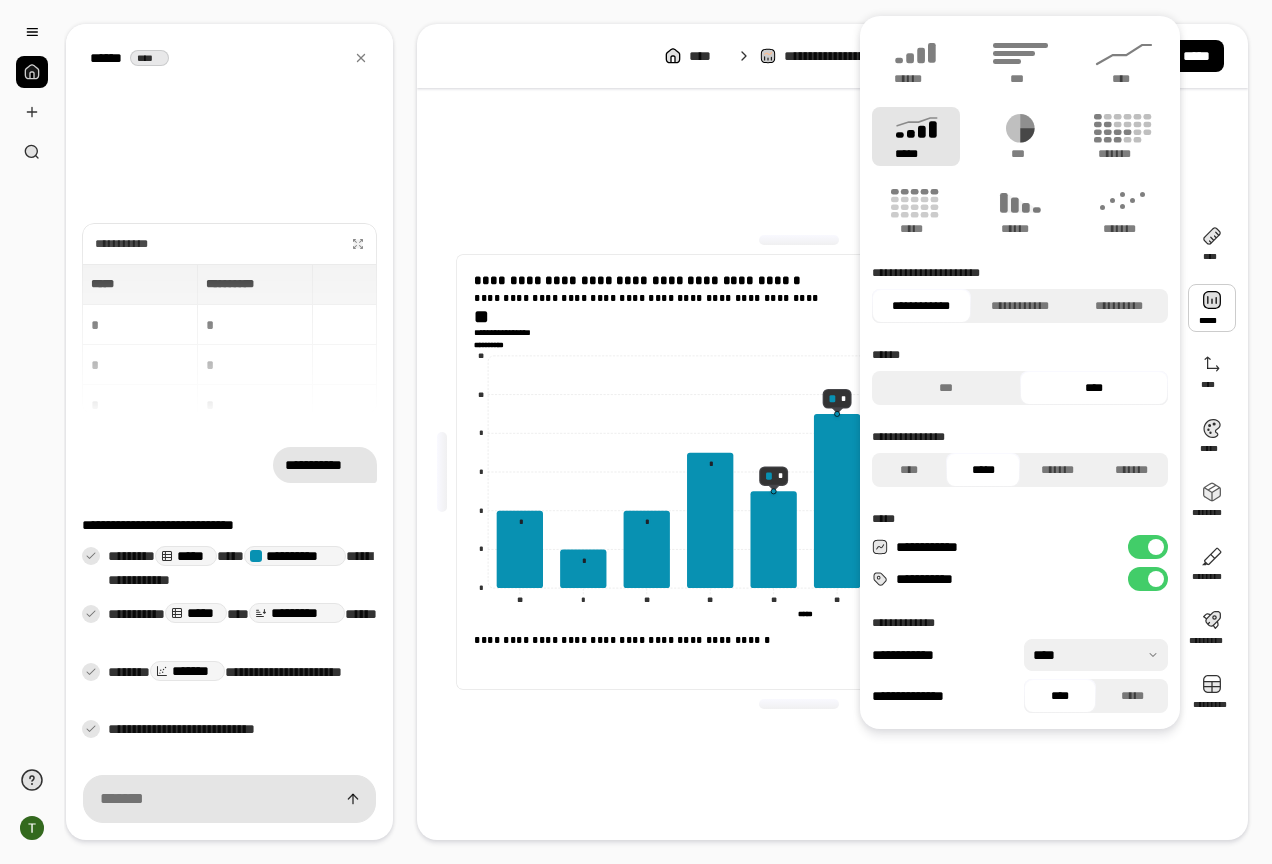 click at bounding box center (1212, 308) 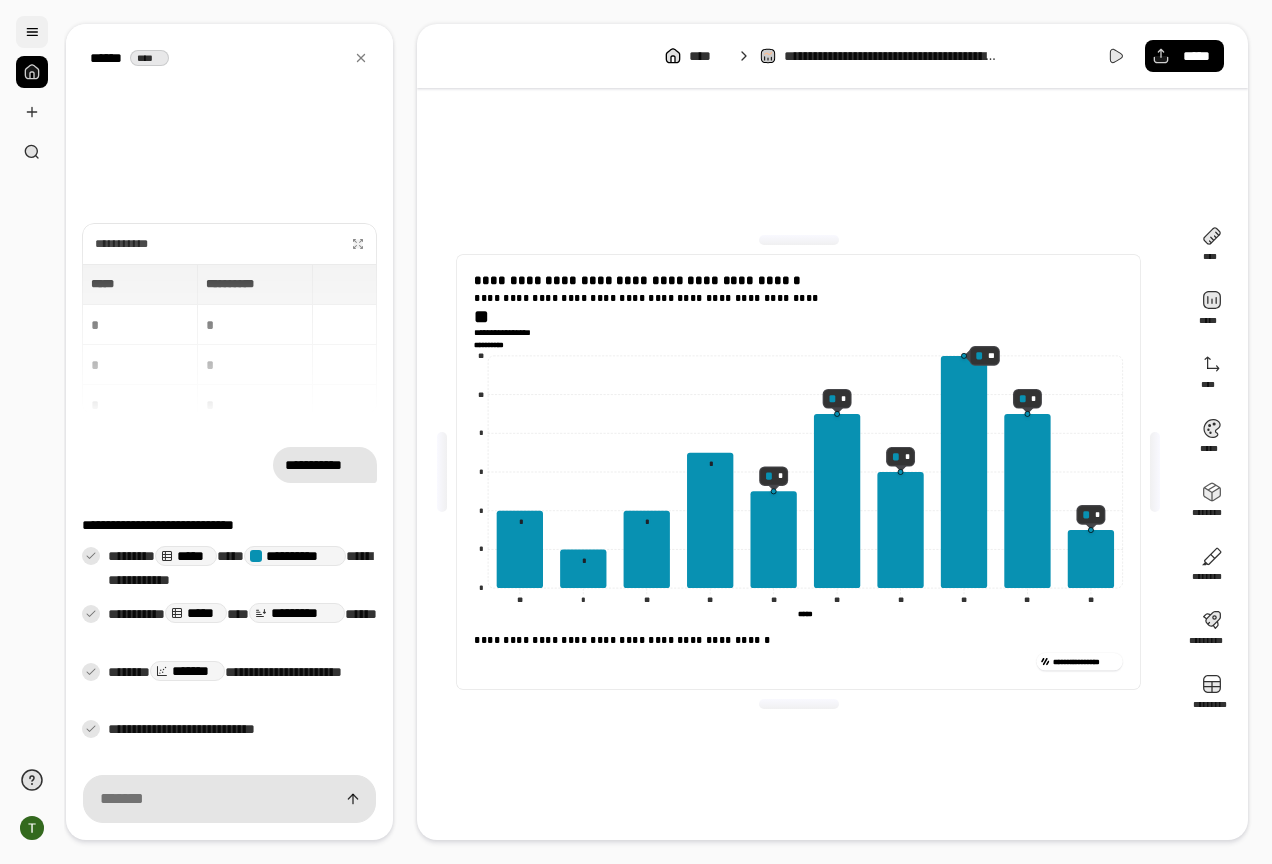 click at bounding box center [32, 32] 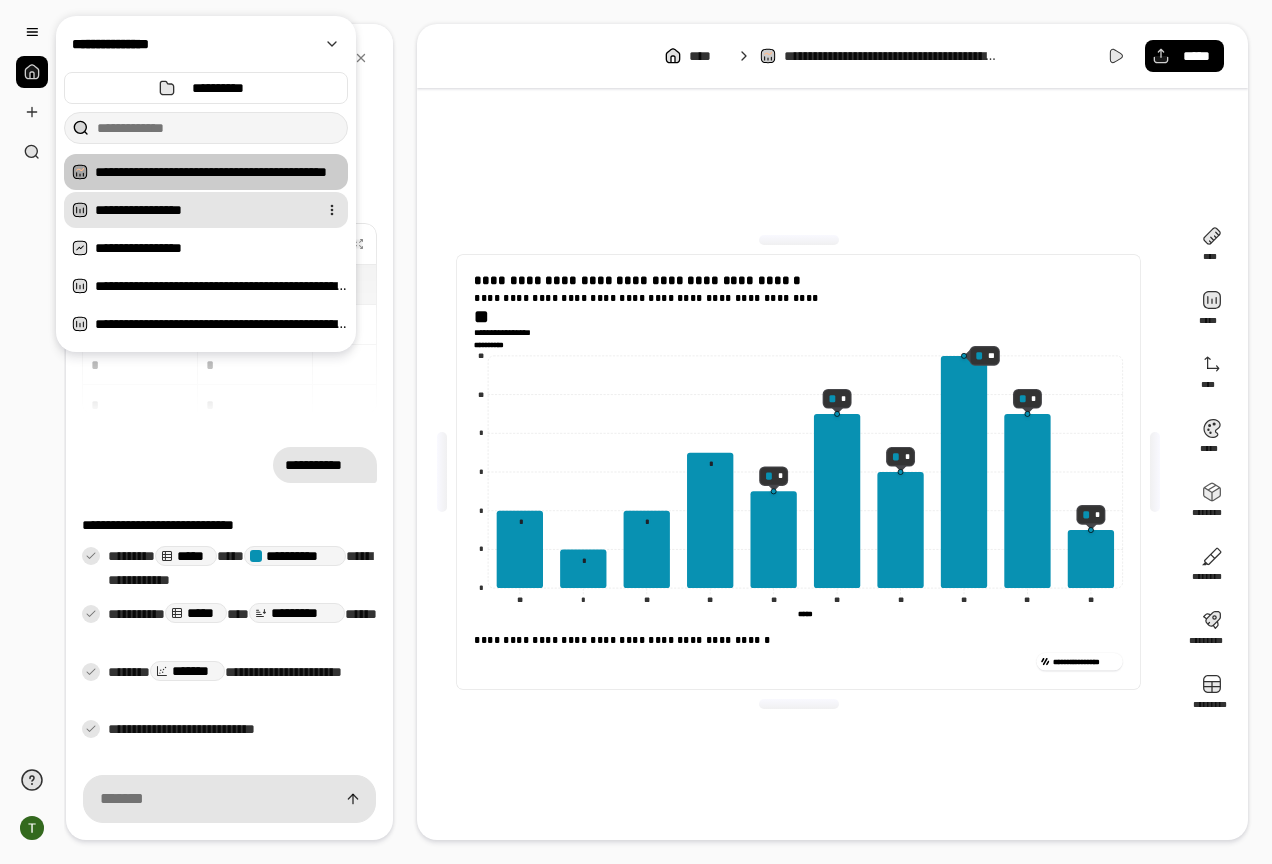 click on "**********" at bounding box center (202, 210) 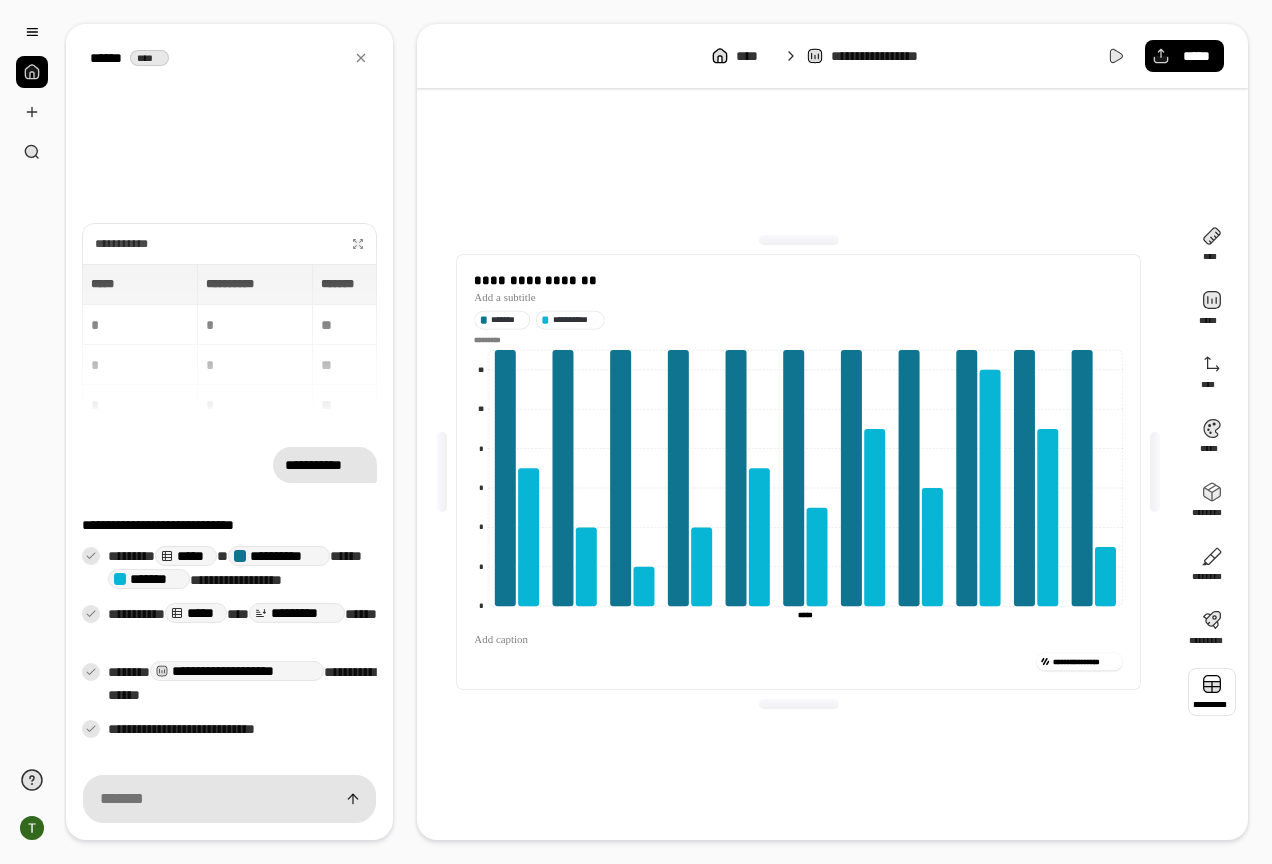 click at bounding box center [1212, 692] 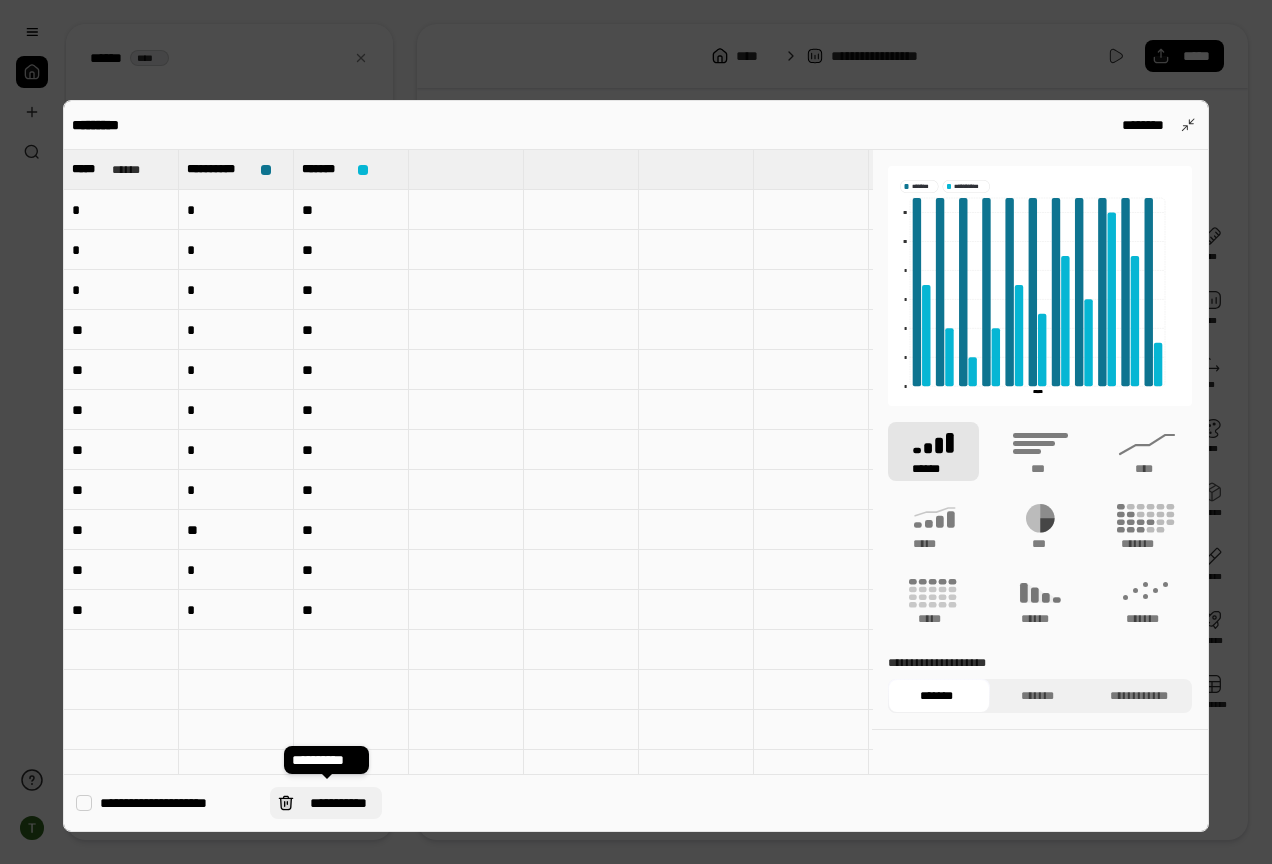 click on "**********" at bounding box center (338, 803) 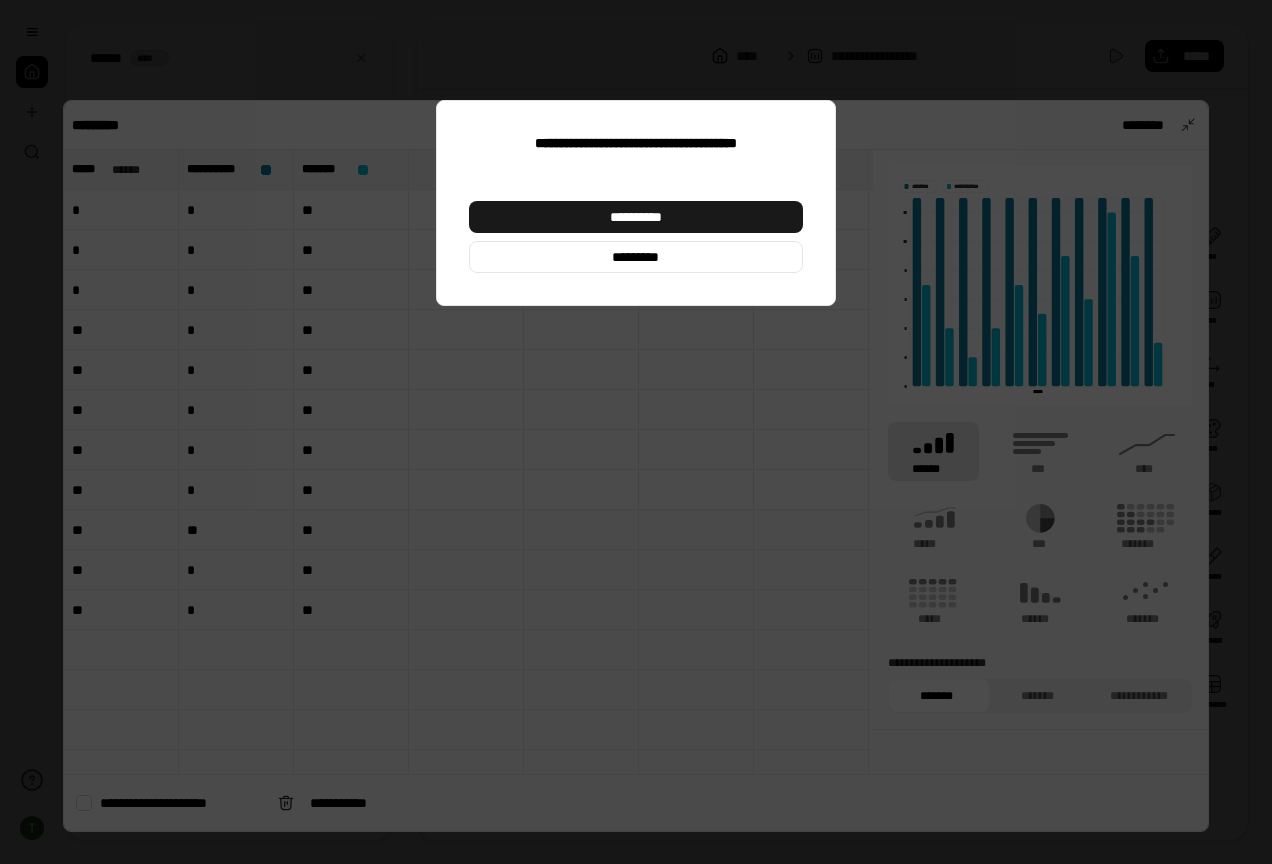 click on "**********" at bounding box center [636, 217] 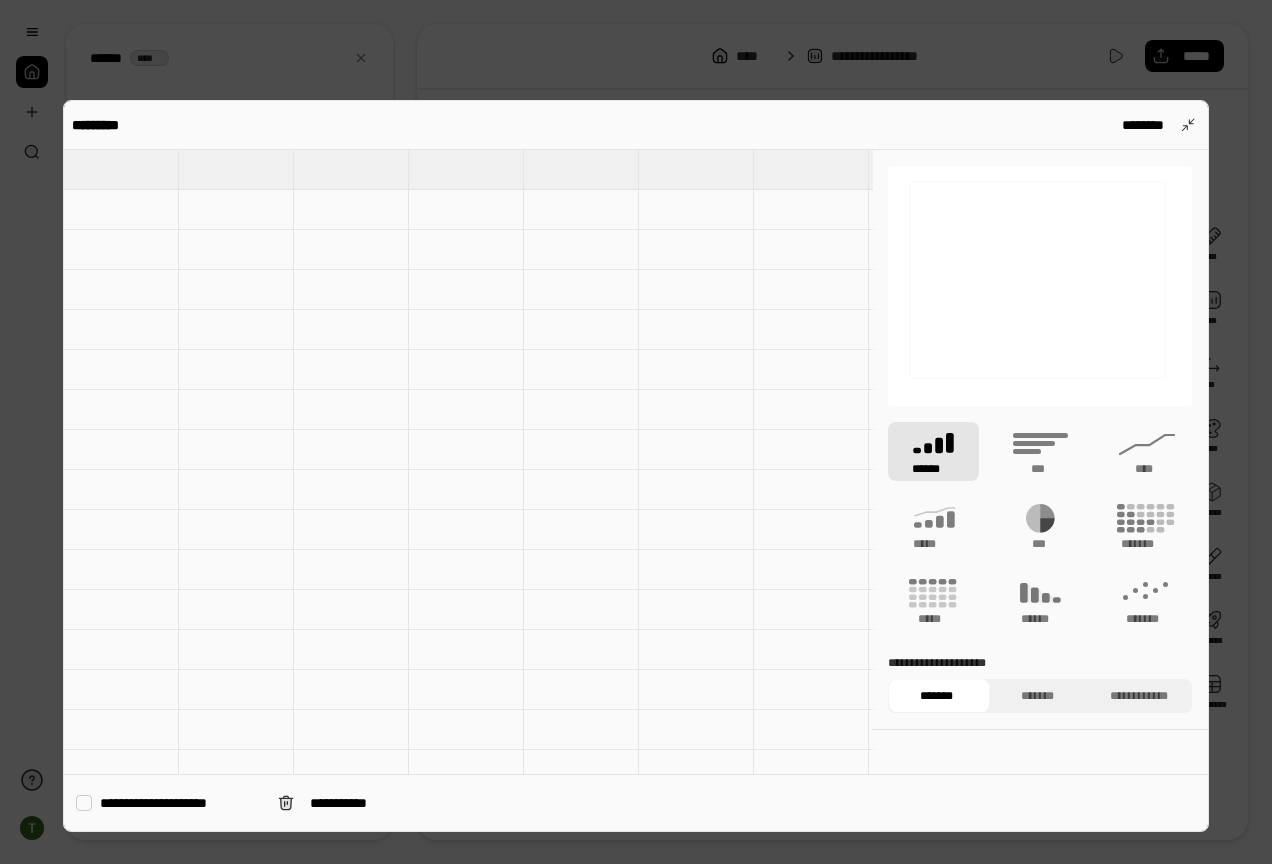 type 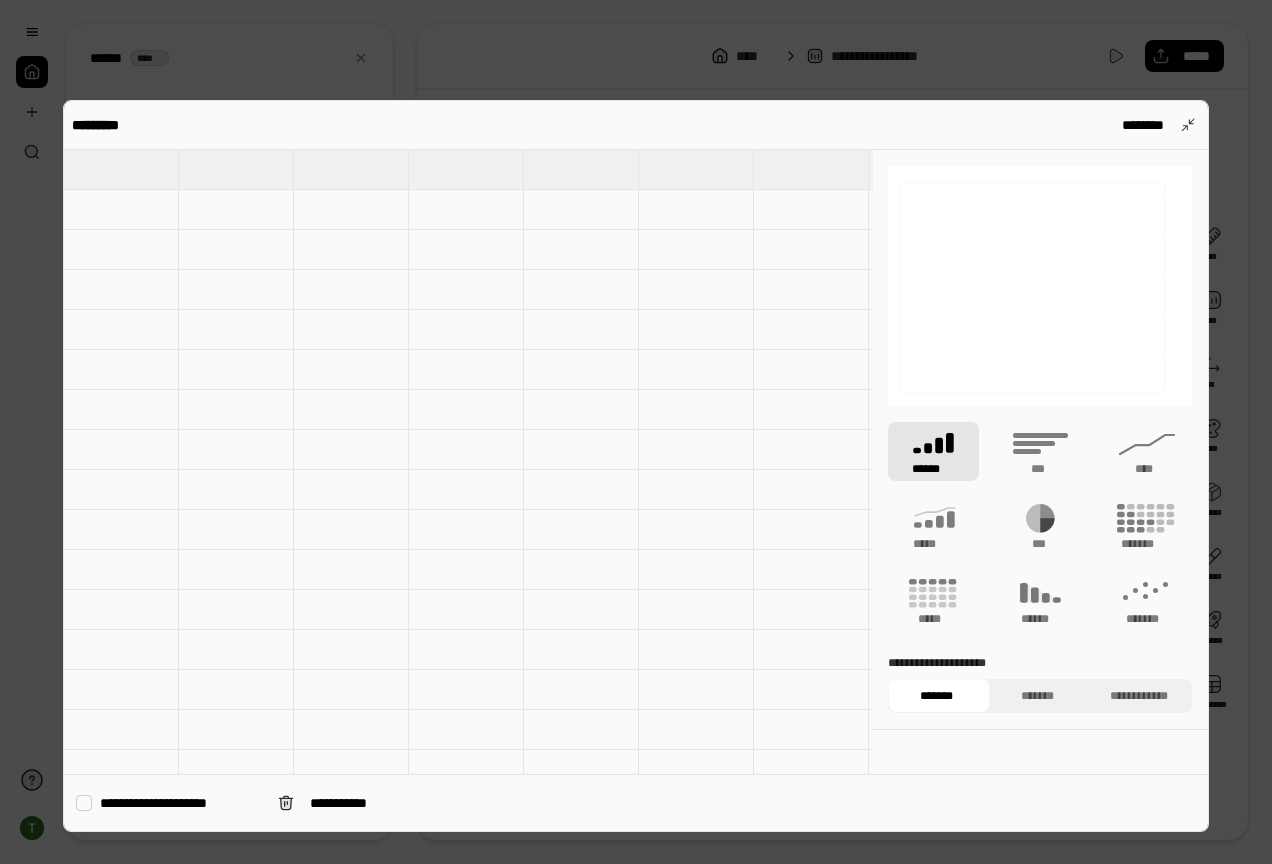 click on "**********" at bounding box center [636, 466] 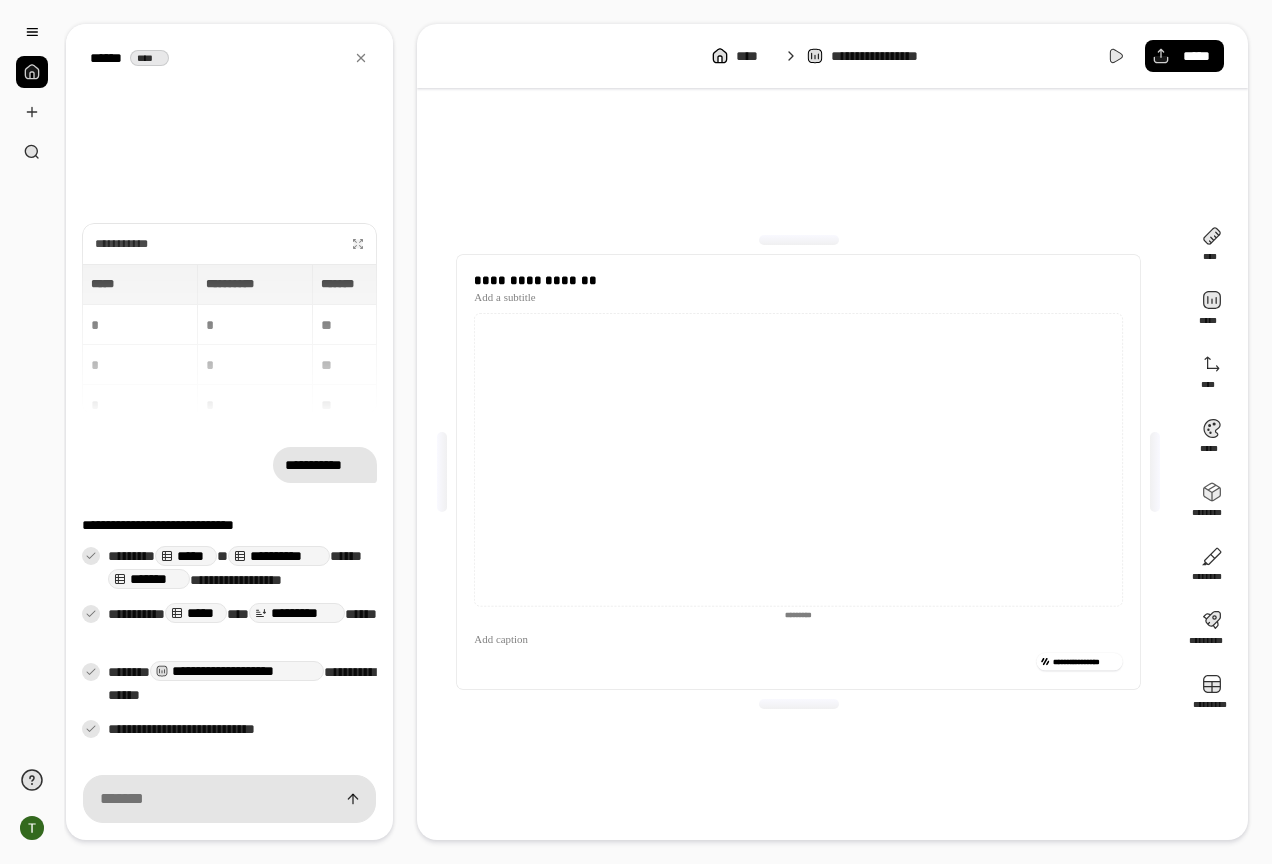 click 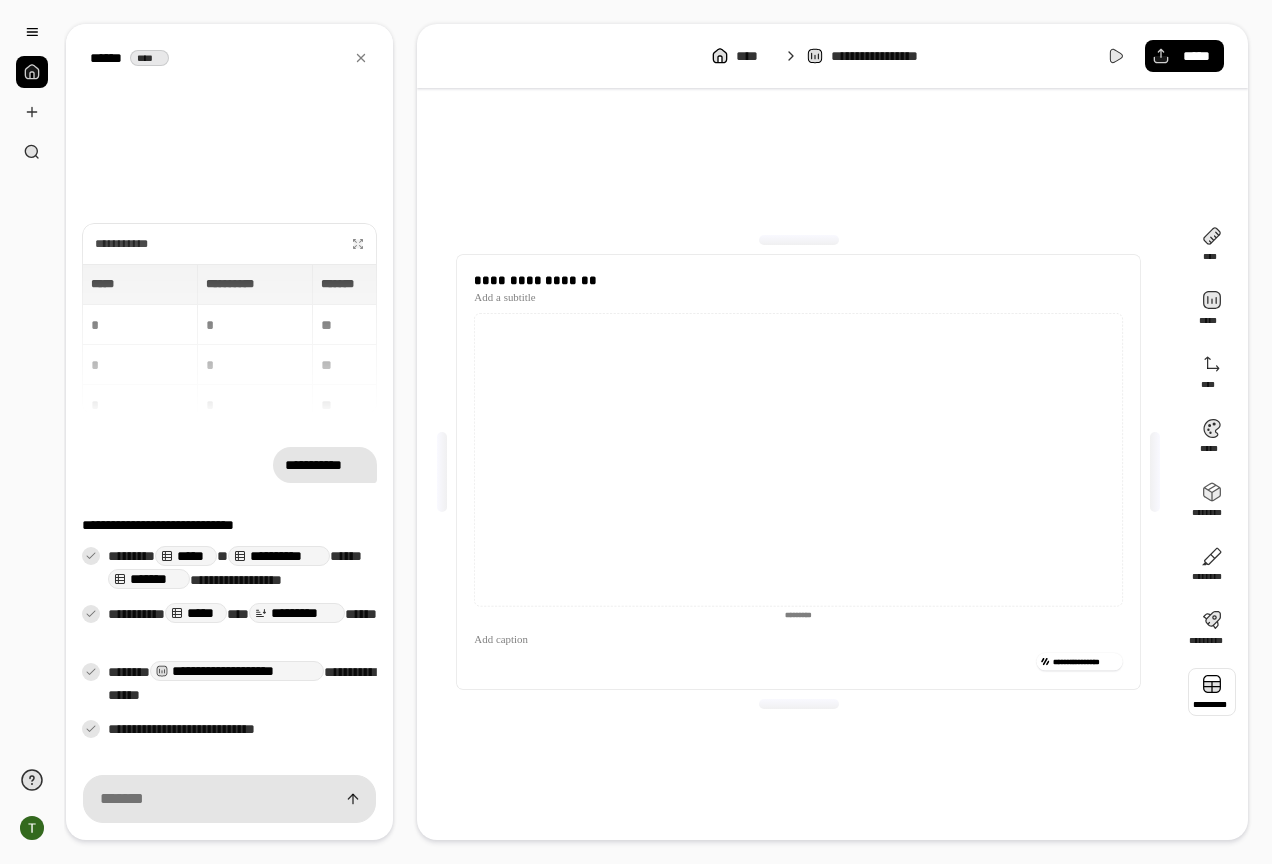 click at bounding box center (1212, 692) 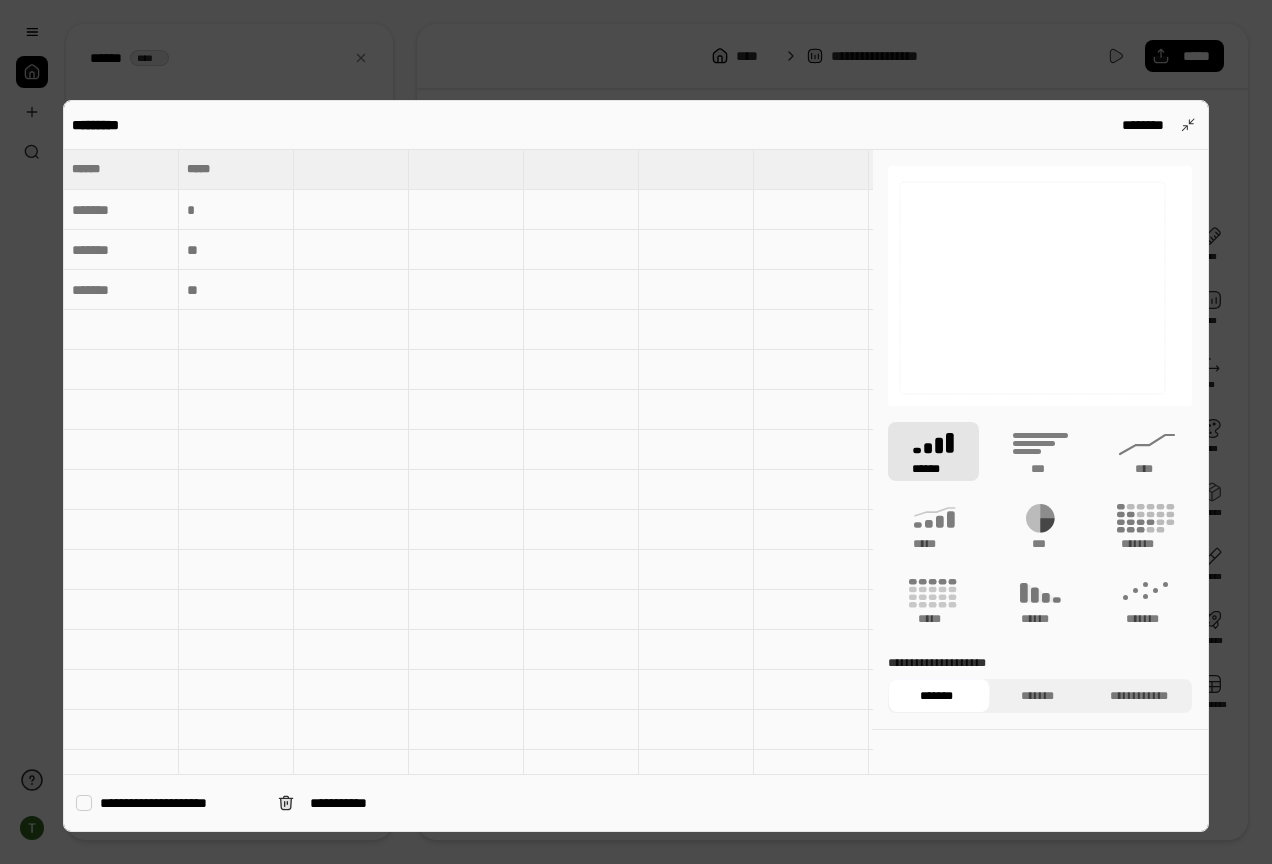 click at bounding box center [121, 169] 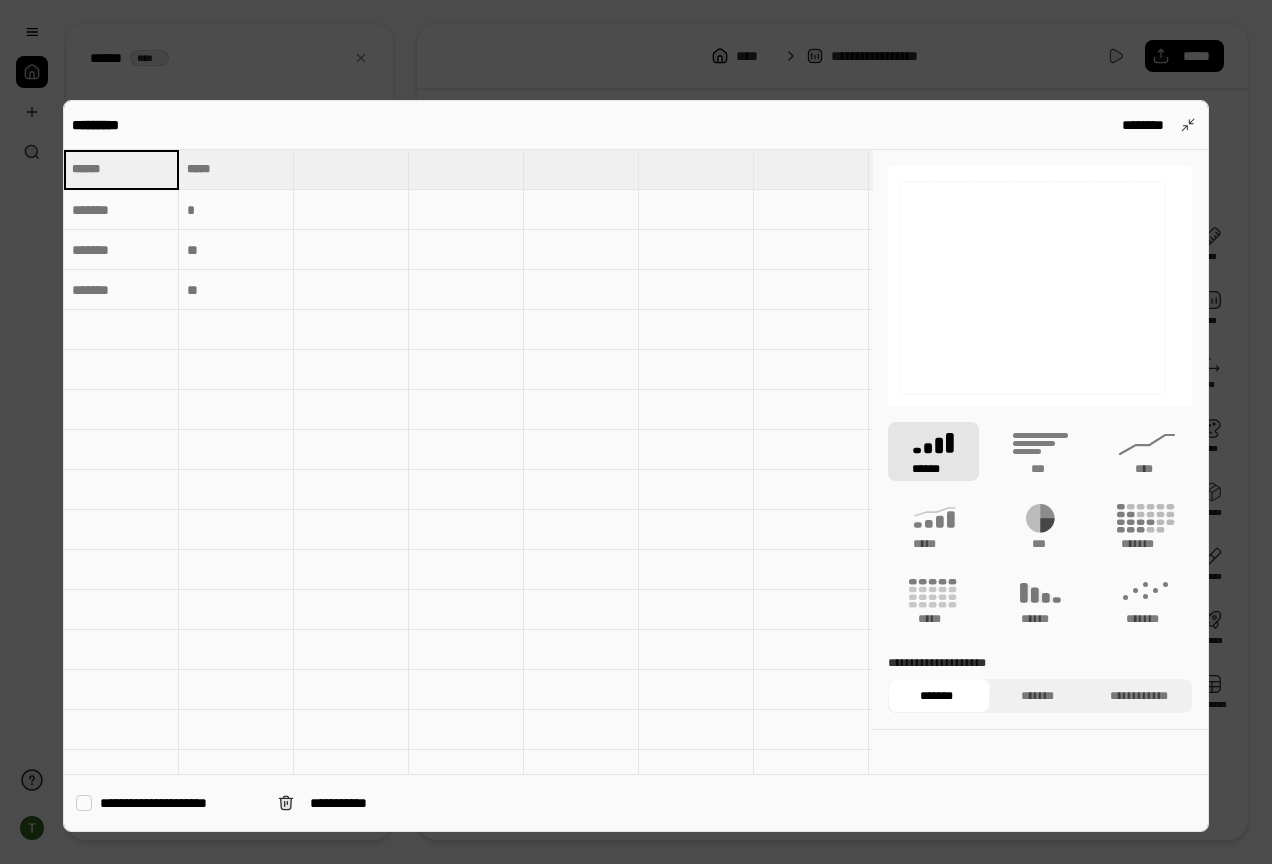 click at bounding box center [236, 169] 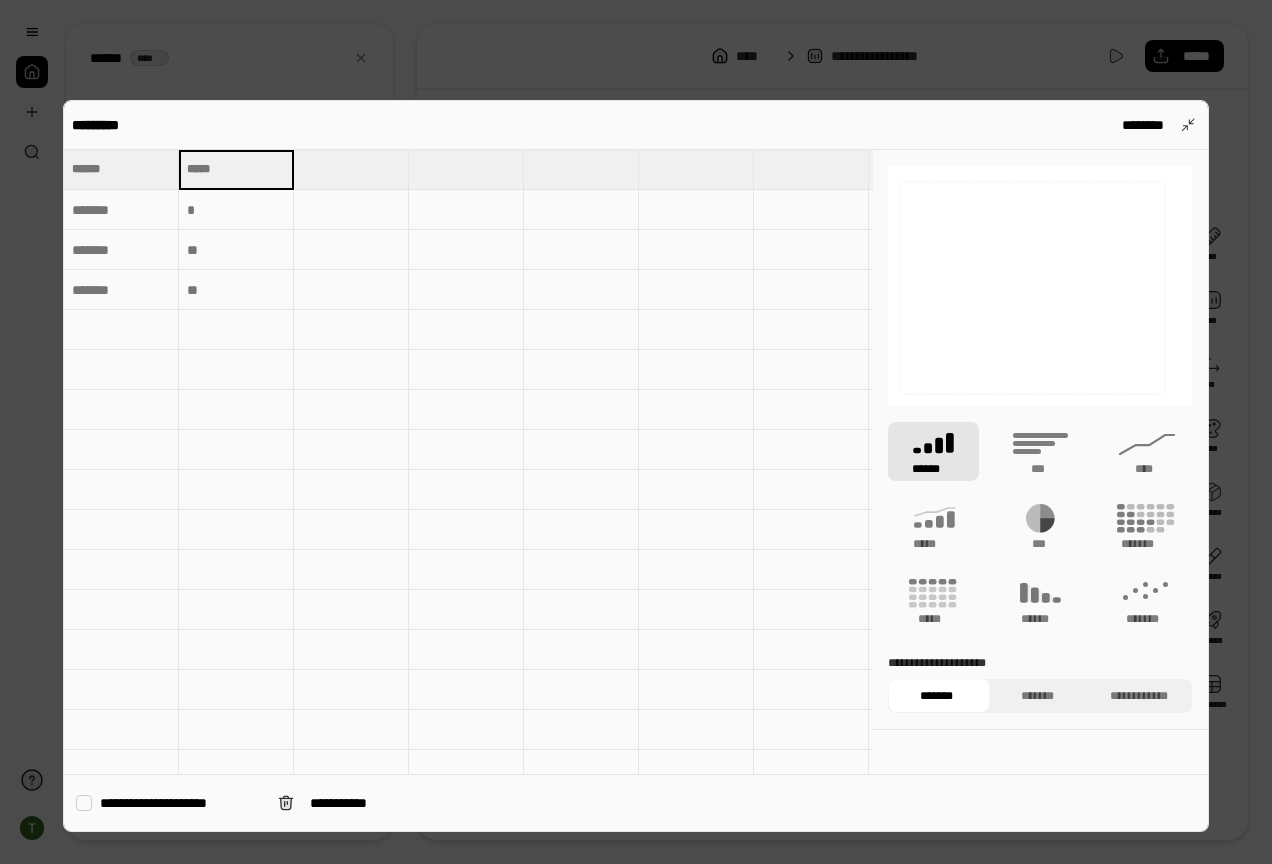 click at bounding box center (121, 210) 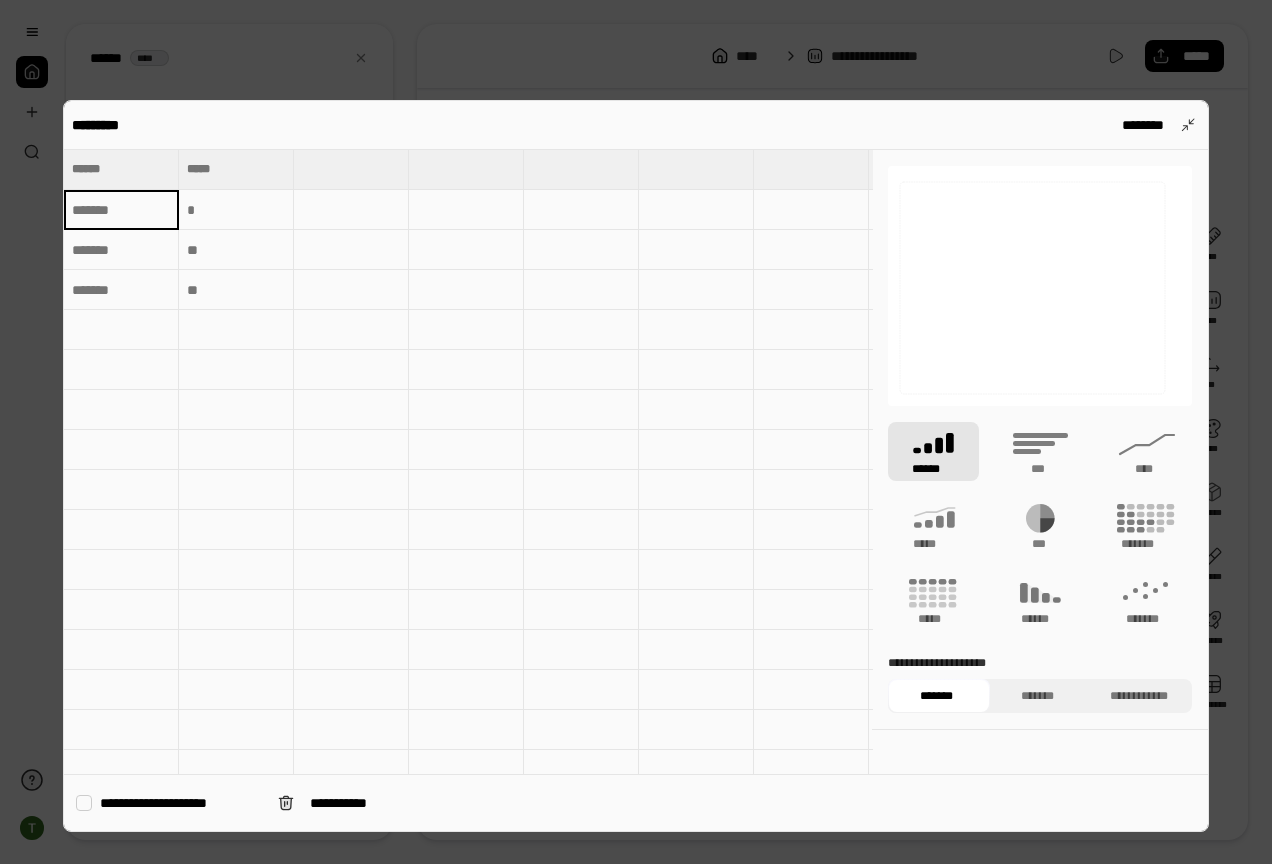 click at bounding box center [121, 210] 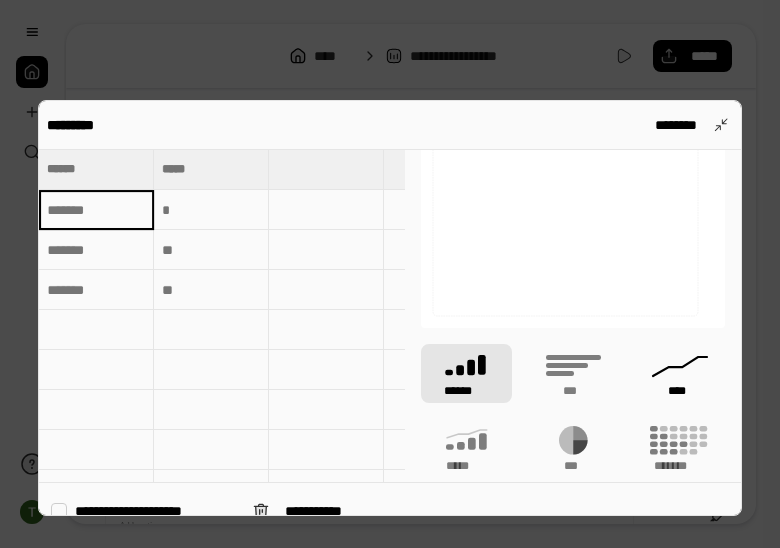 scroll, scrollTop: 200, scrollLeft: 0, axis: vertical 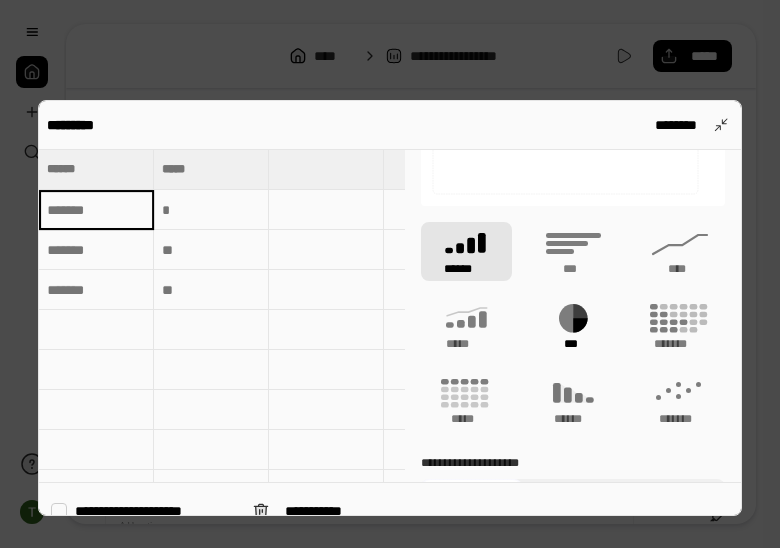 click 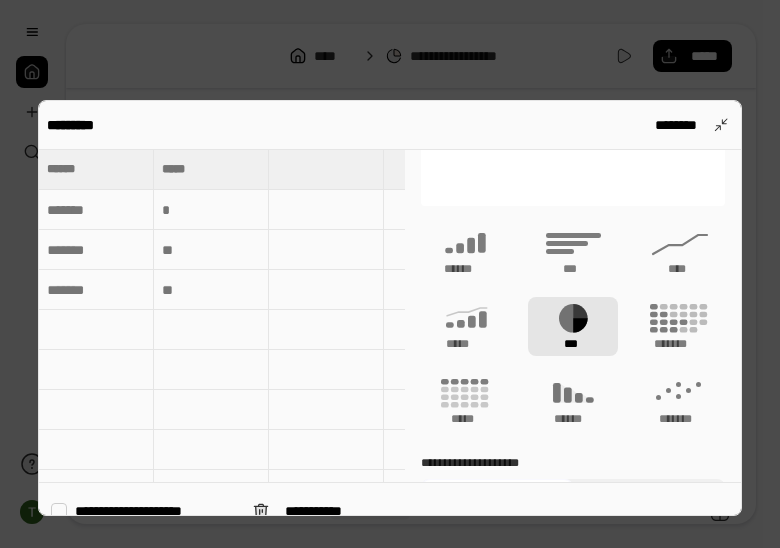 drag, startPoint x: 115, startPoint y: 171, endPoint x: 106, endPoint y: 178, distance: 11.401754 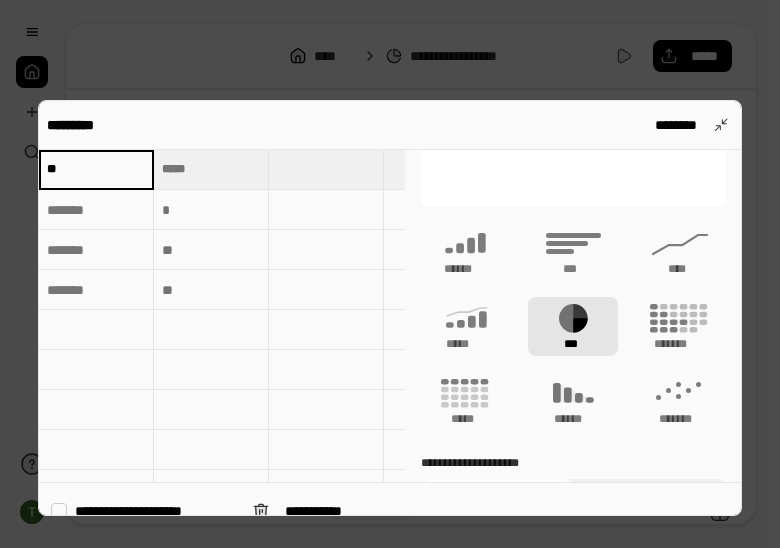 type on "**" 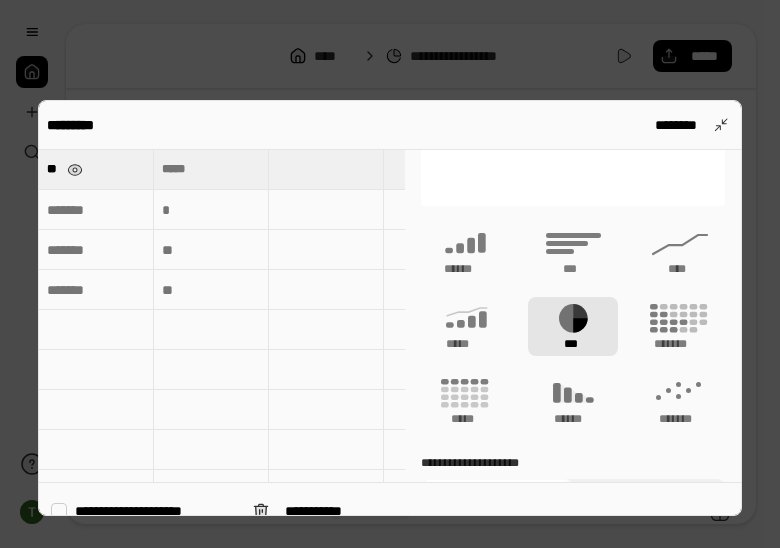 drag, startPoint x: 559, startPoint y: 305, endPoint x: 548, endPoint y: 306, distance: 11.045361 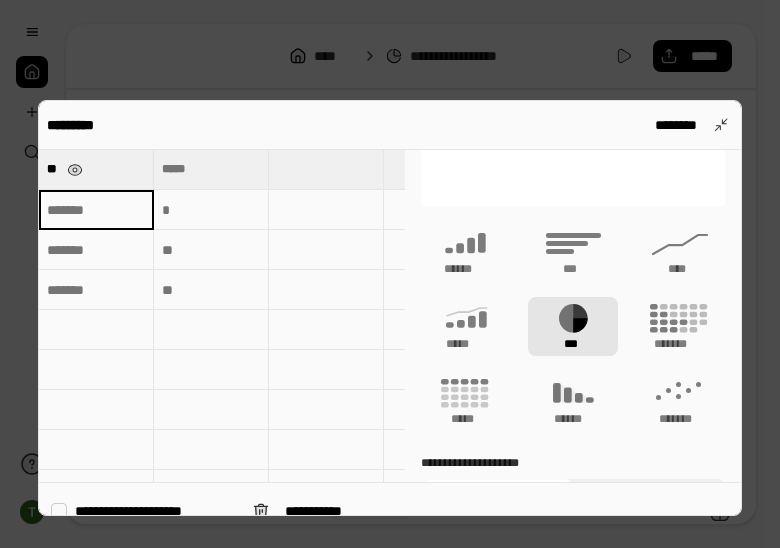 type on "********" 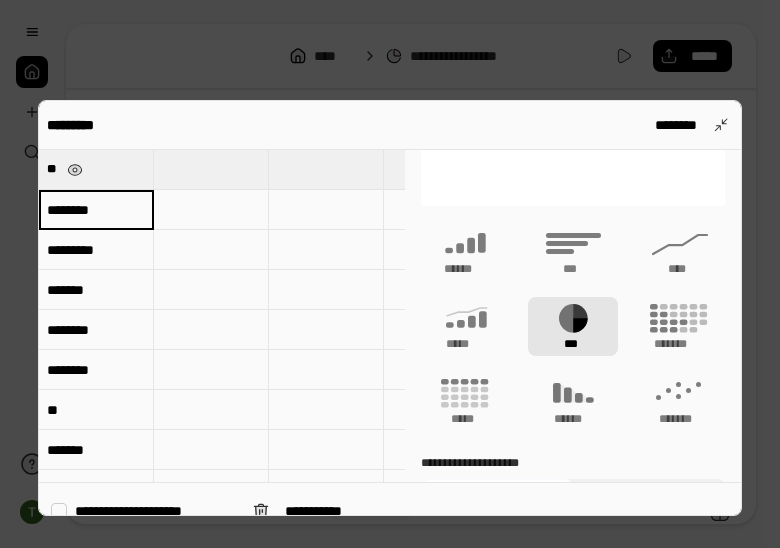 click at bounding box center [390, 274] 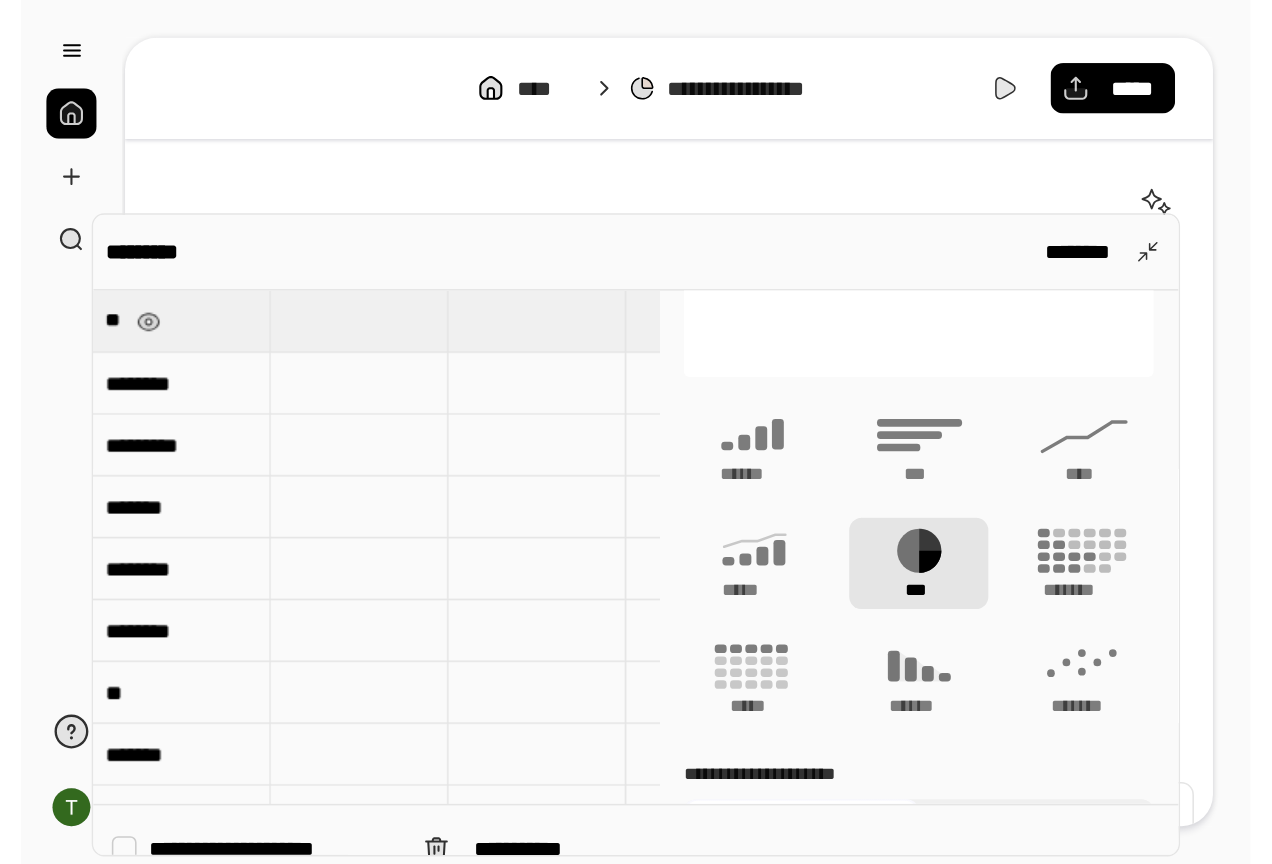 scroll, scrollTop: 20, scrollLeft: 0, axis: vertical 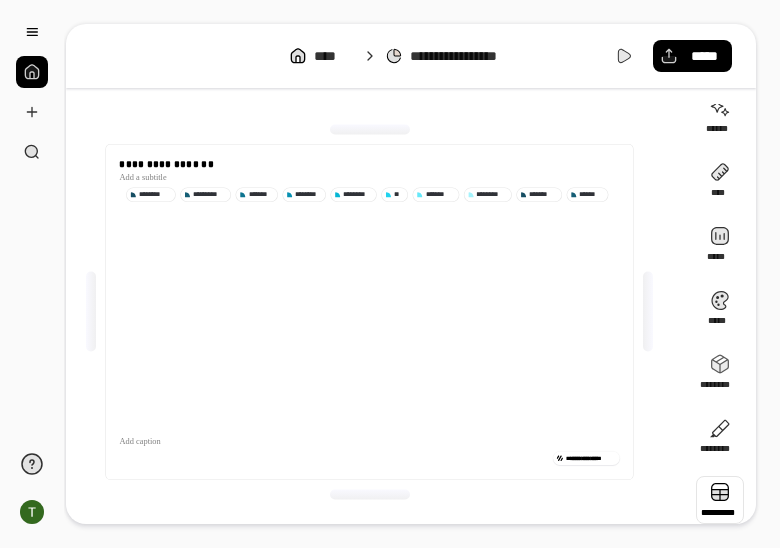 click at bounding box center (720, 500) 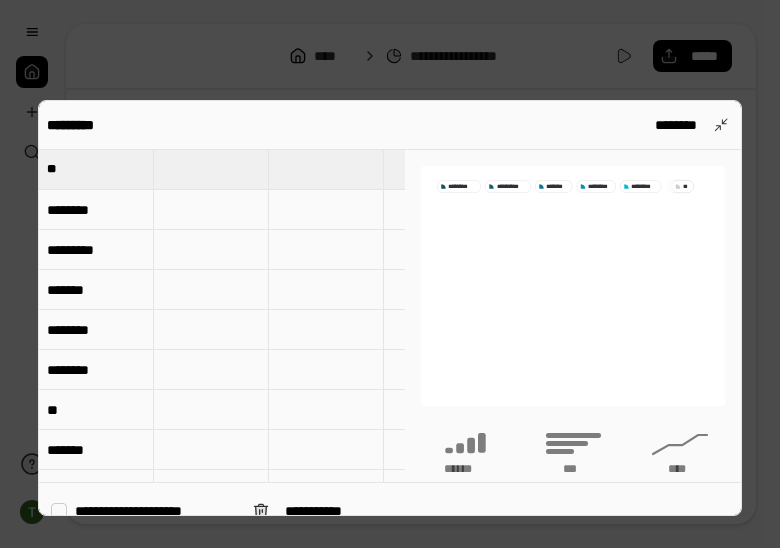 click at bounding box center [211, 169] 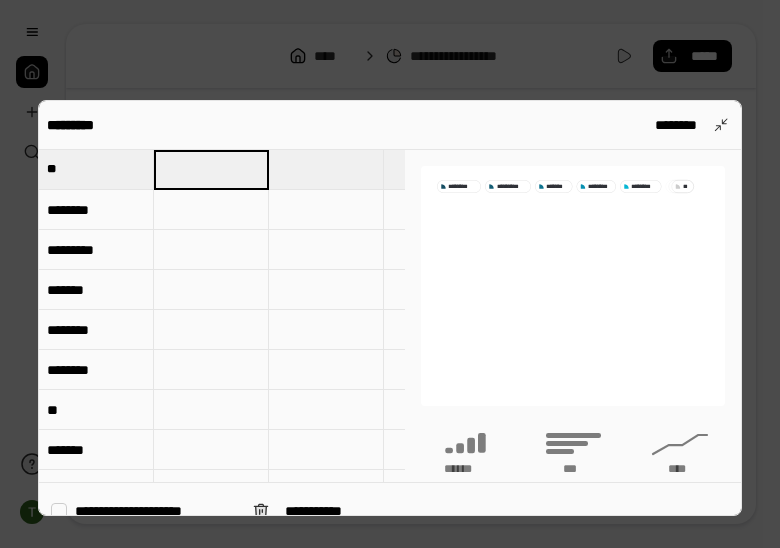 click at bounding box center [211, 210] 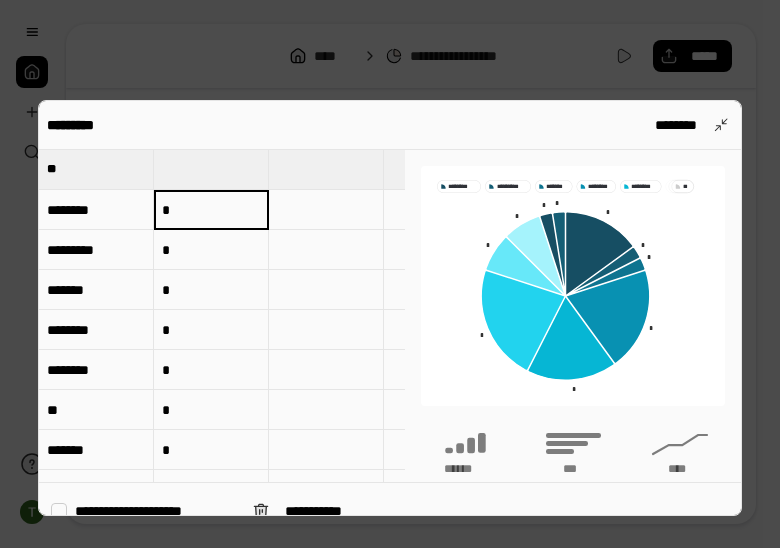 type on "*" 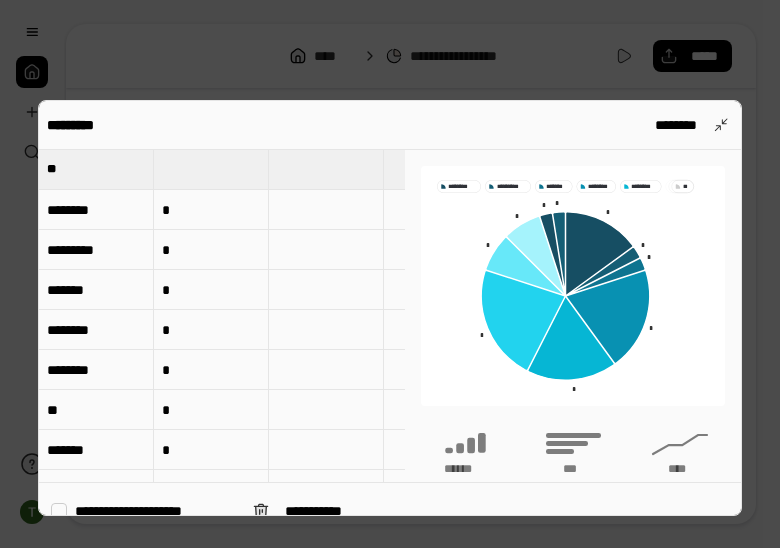 click at bounding box center (211, 169) 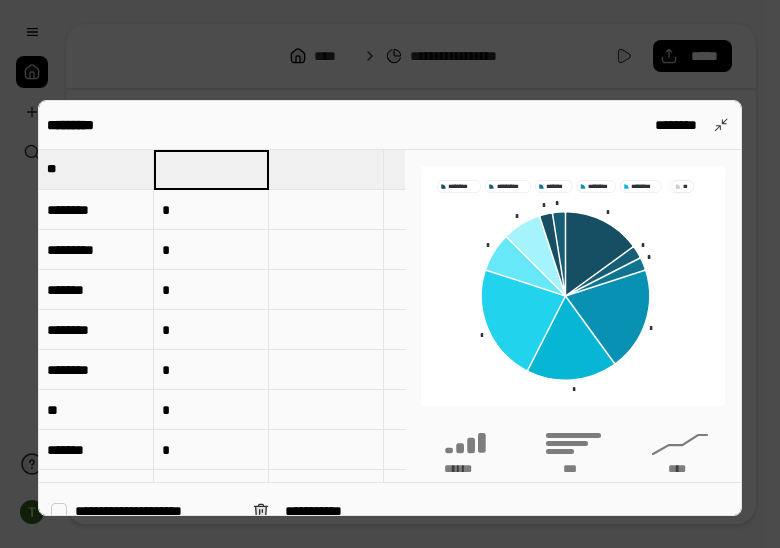 type on "**********" 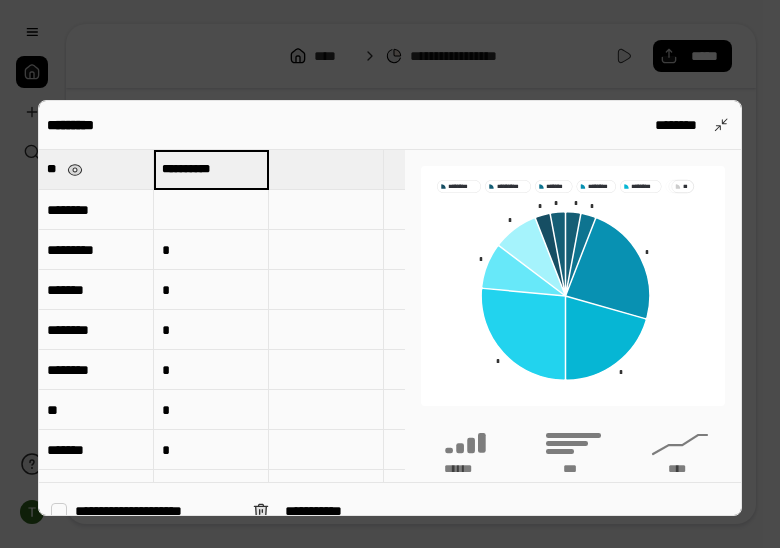 click on "**" at bounding box center [96, 169] 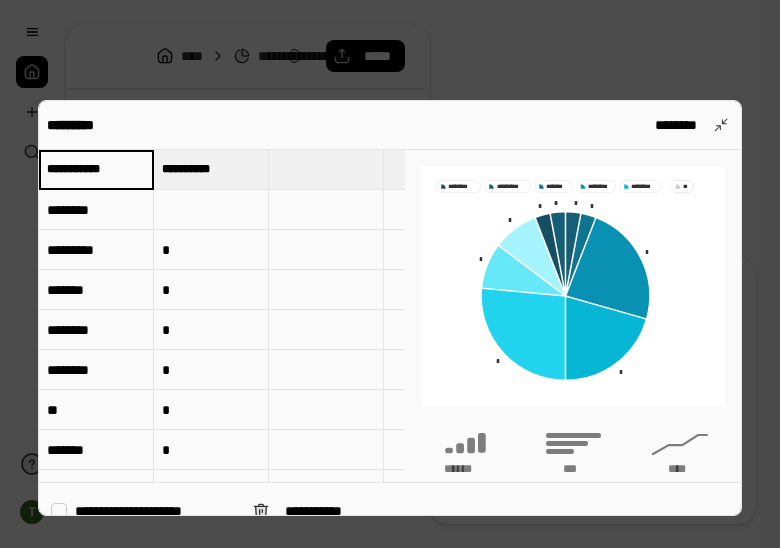 scroll, scrollTop: 0, scrollLeft: 0, axis: both 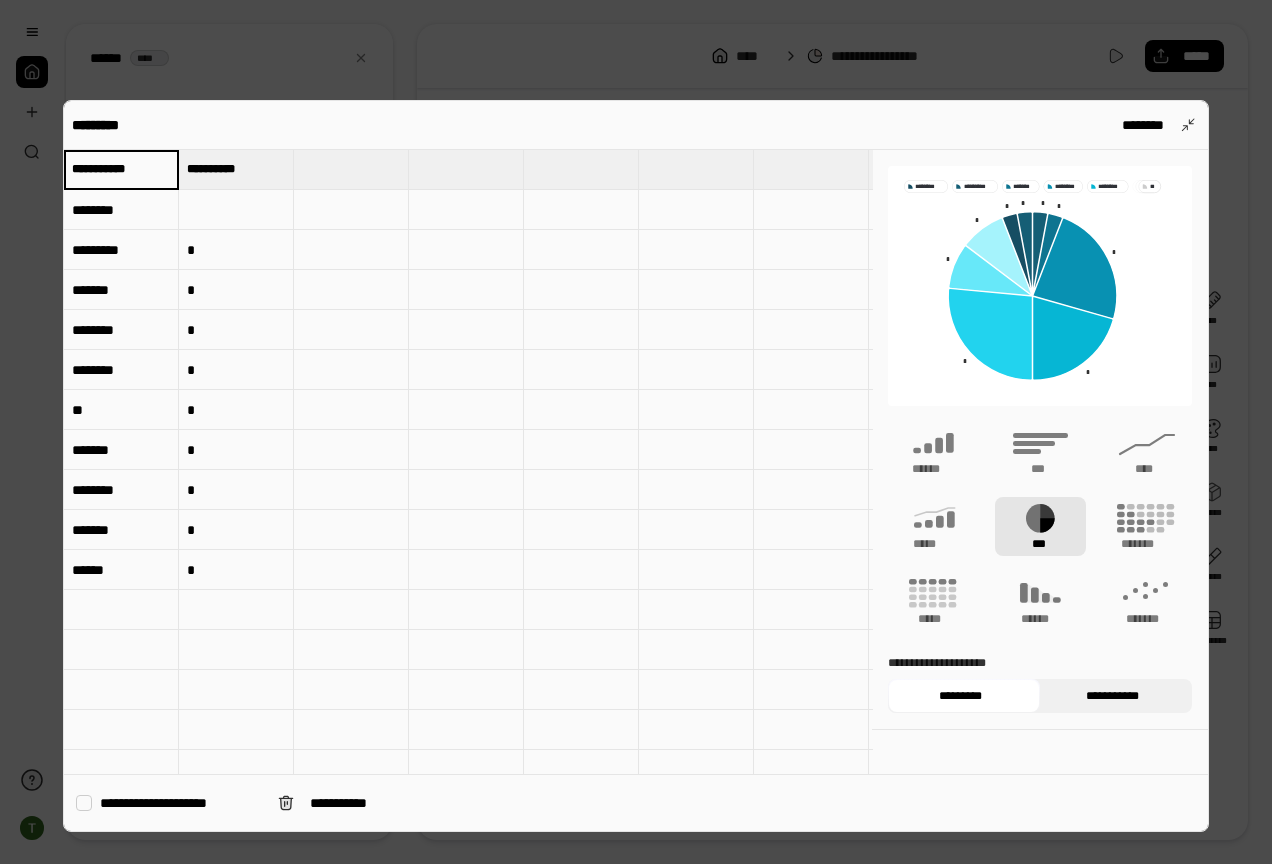 type on "**********" 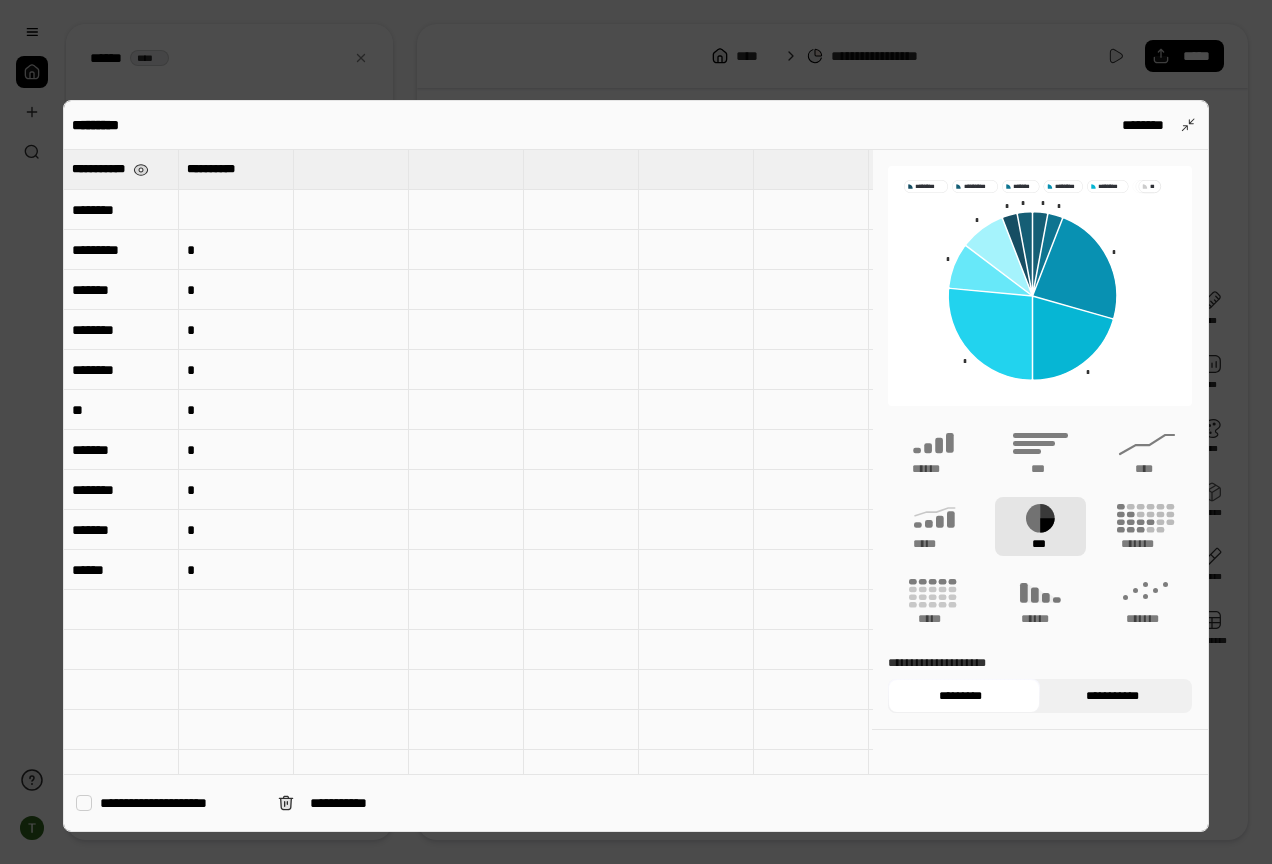 click on "**********" at bounding box center (1112, 696) 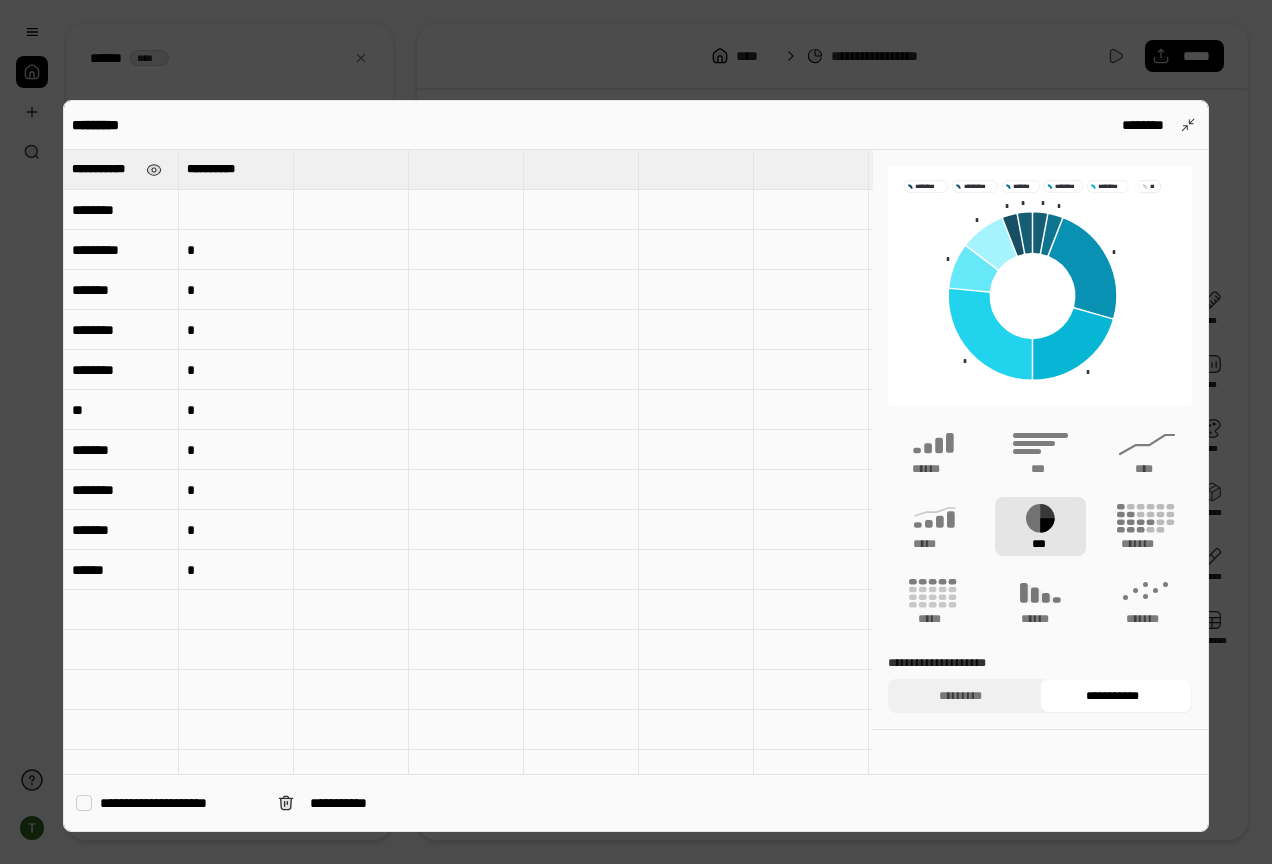 click on "**********" at bounding box center (636, 432) 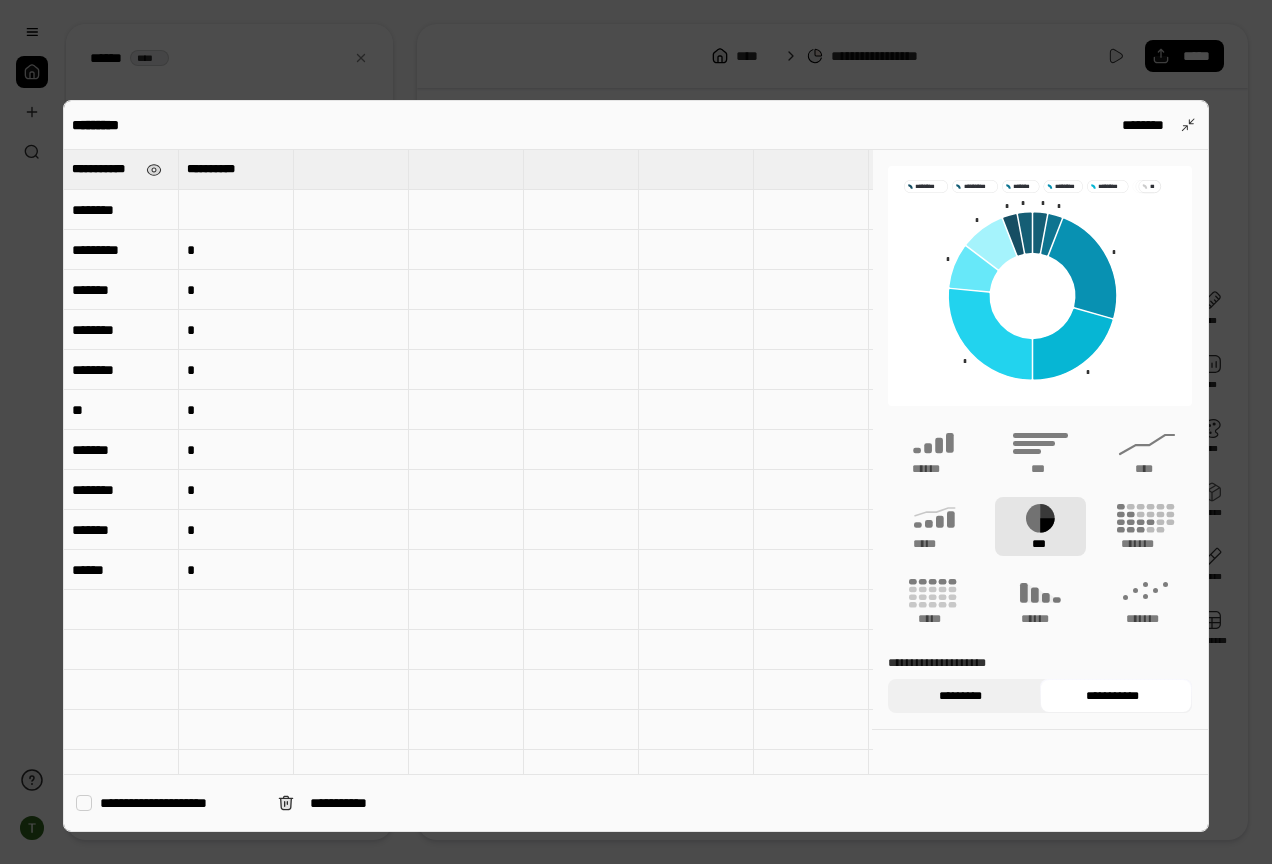 click on "*********" at bounding box center (960, 696) 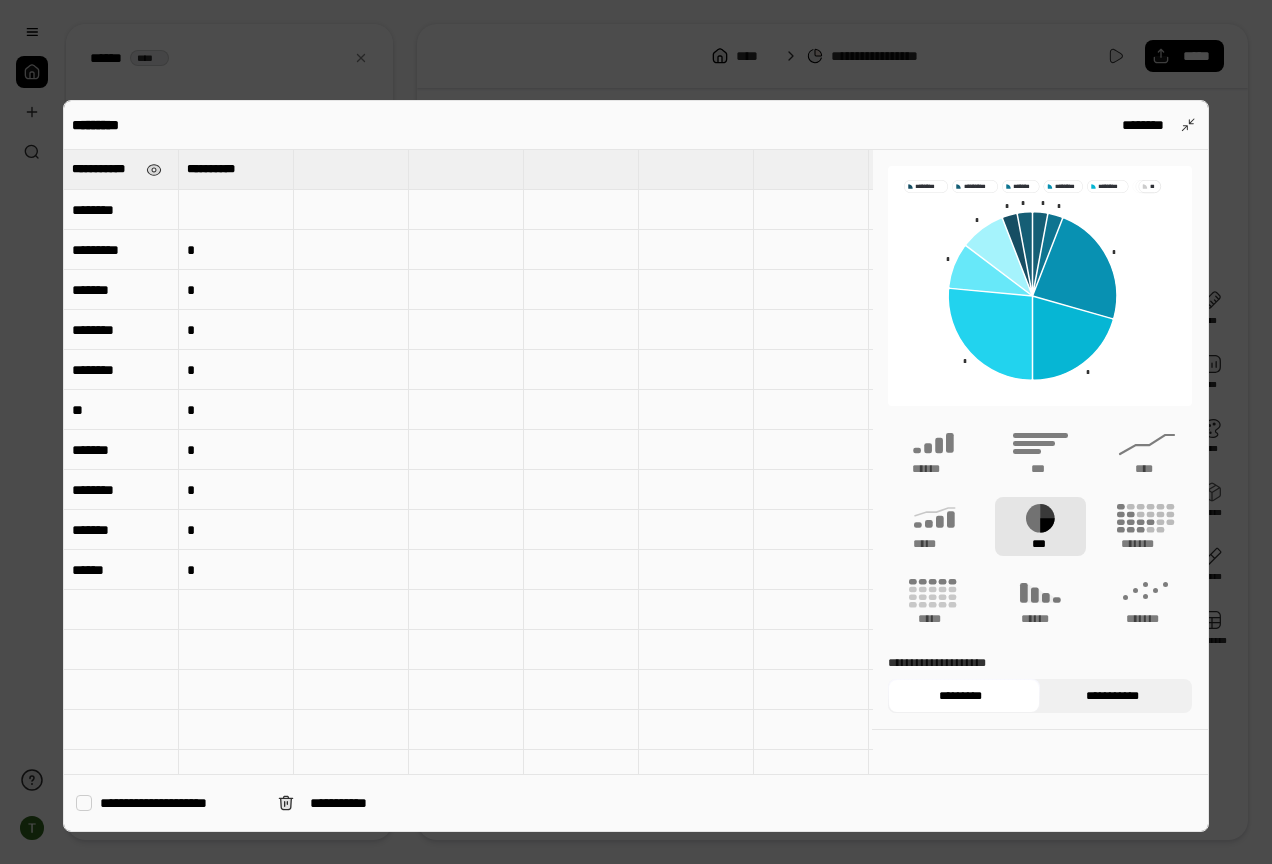 click on "**********" at bounding box center [1112, 696] 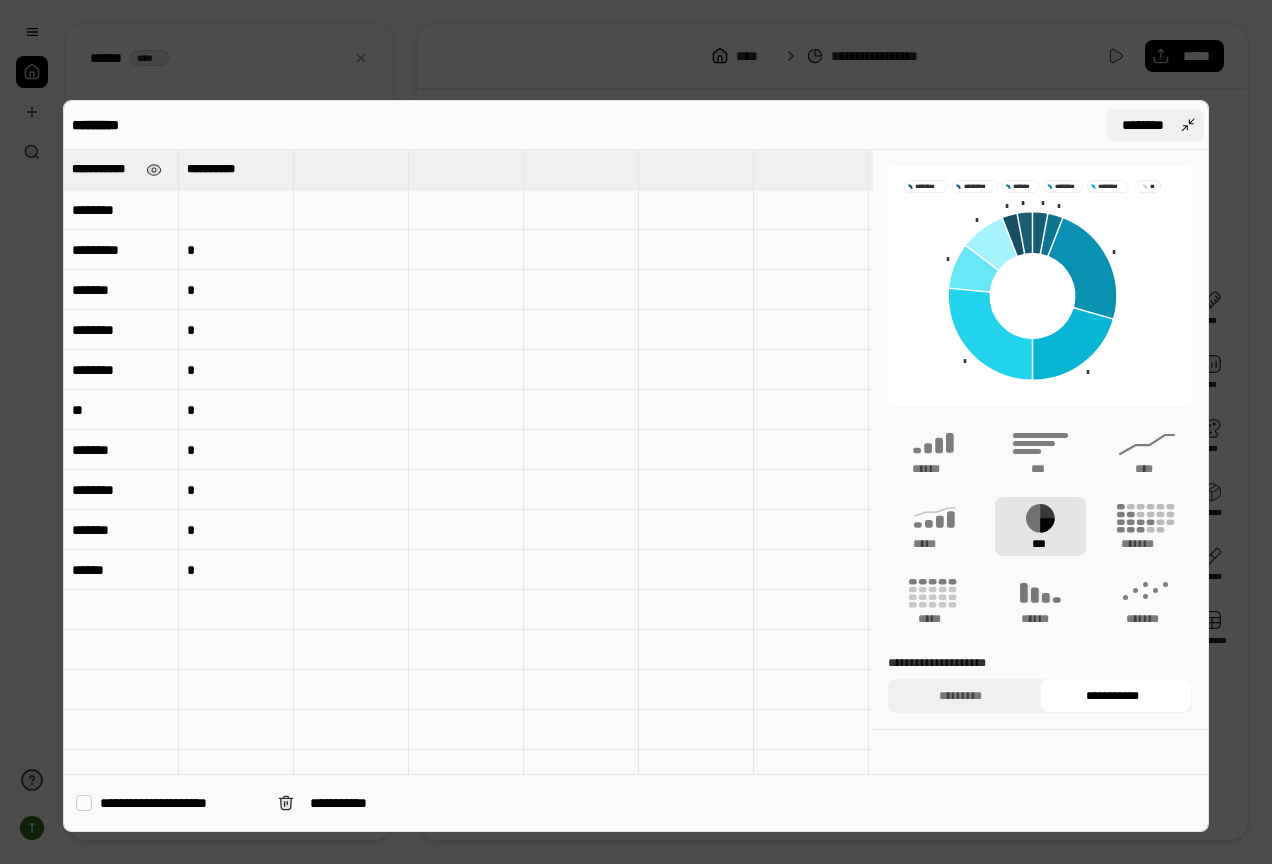 click on "********" at bounding box center [1155, 125] 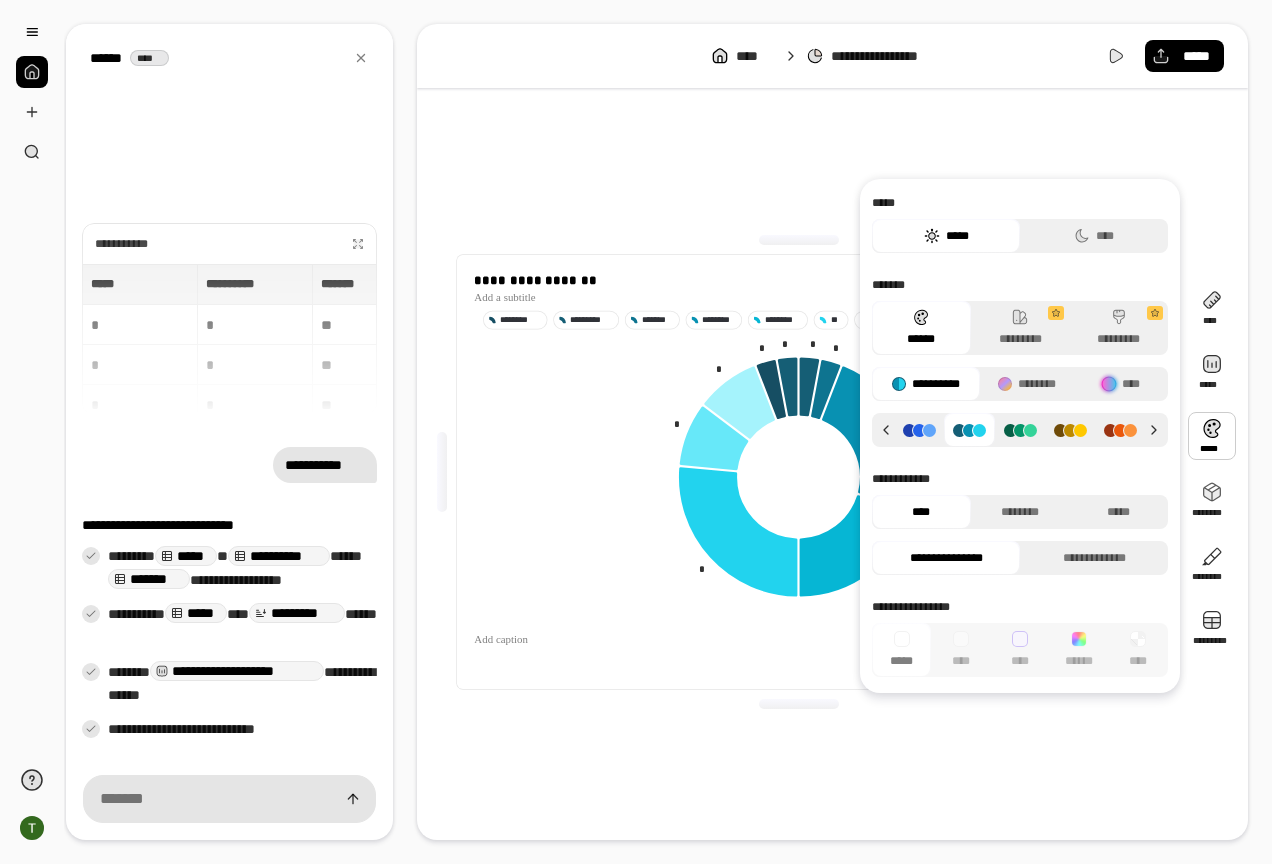 click at bounding box center (1212, 436) 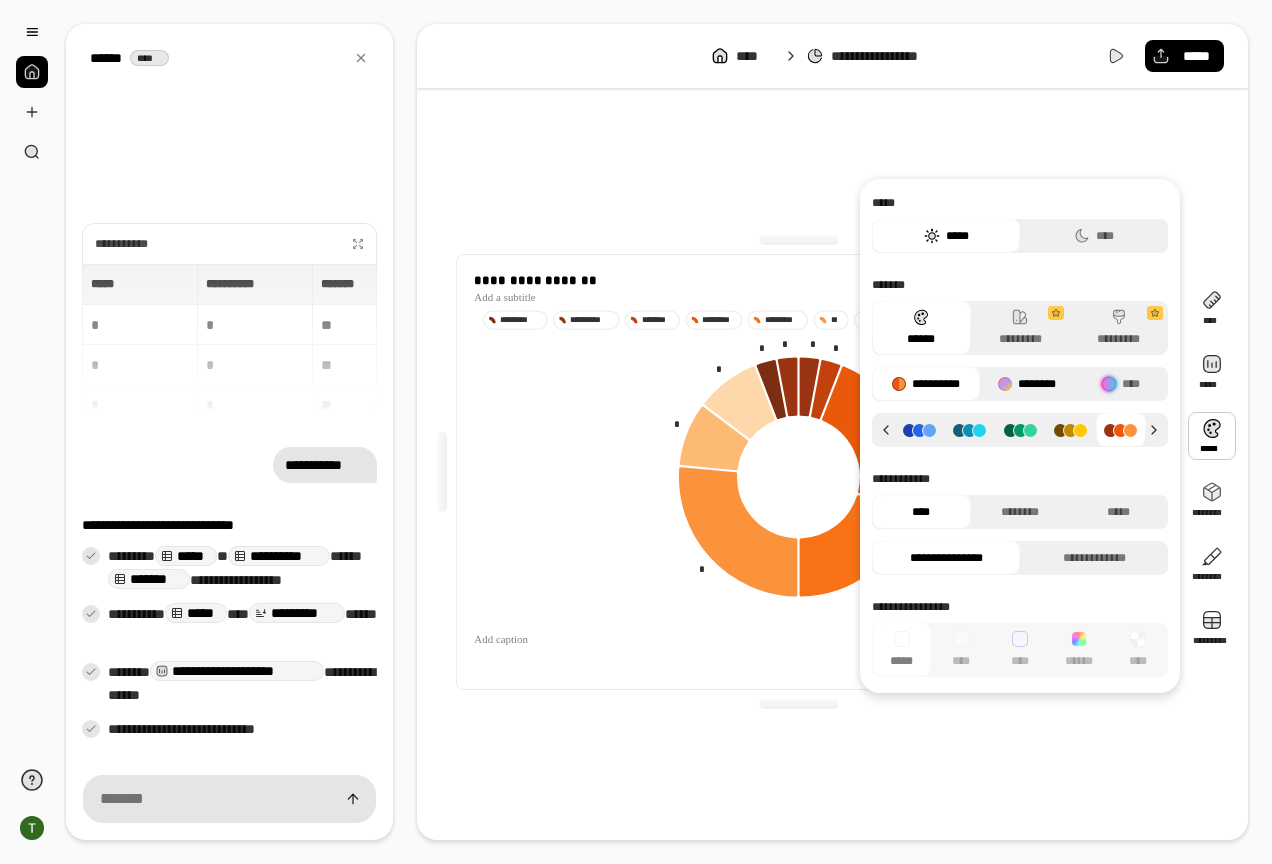 click on "********" at bounding box center [1027, 384] 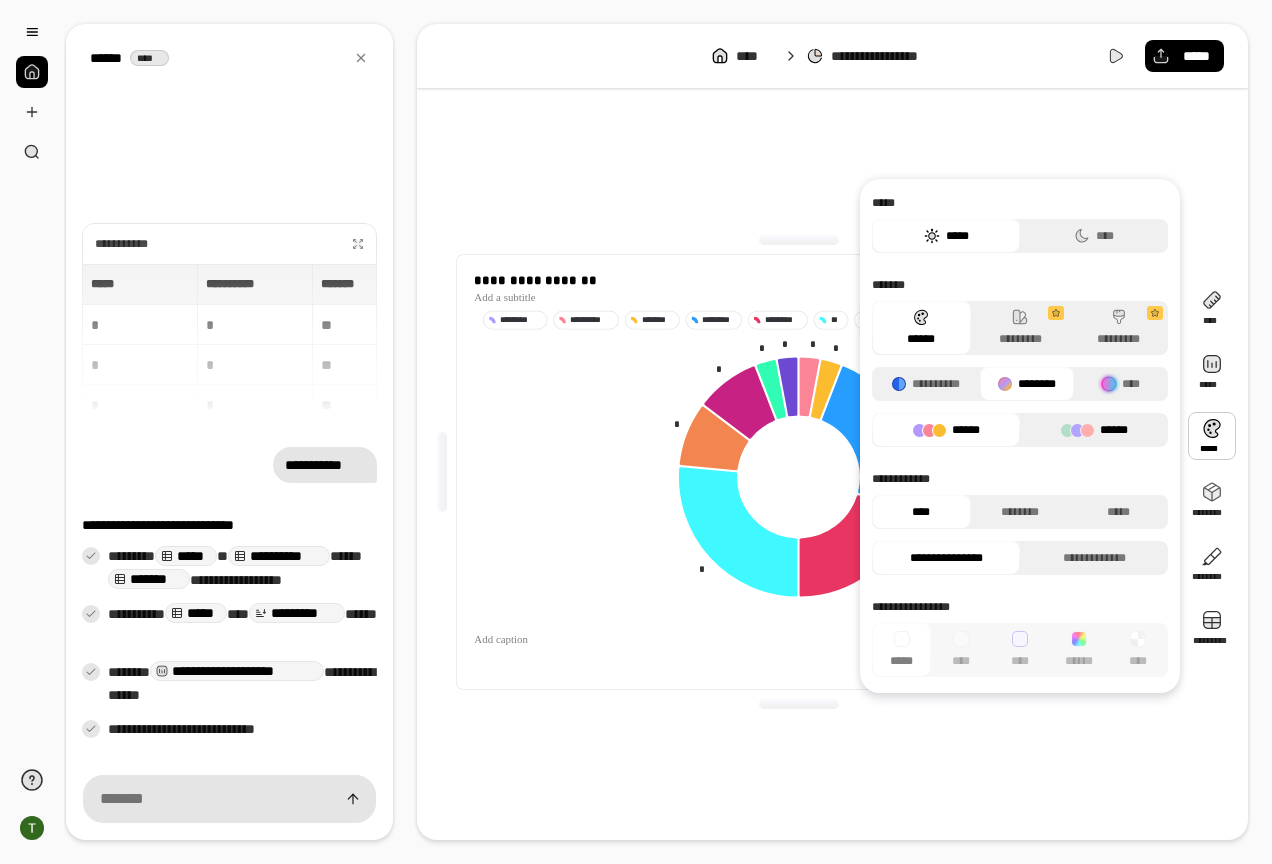 drag, startPoint x: 934, startPoint y: 431, endPoint x: 1039, endPoint y: 418, distance: 105.801704 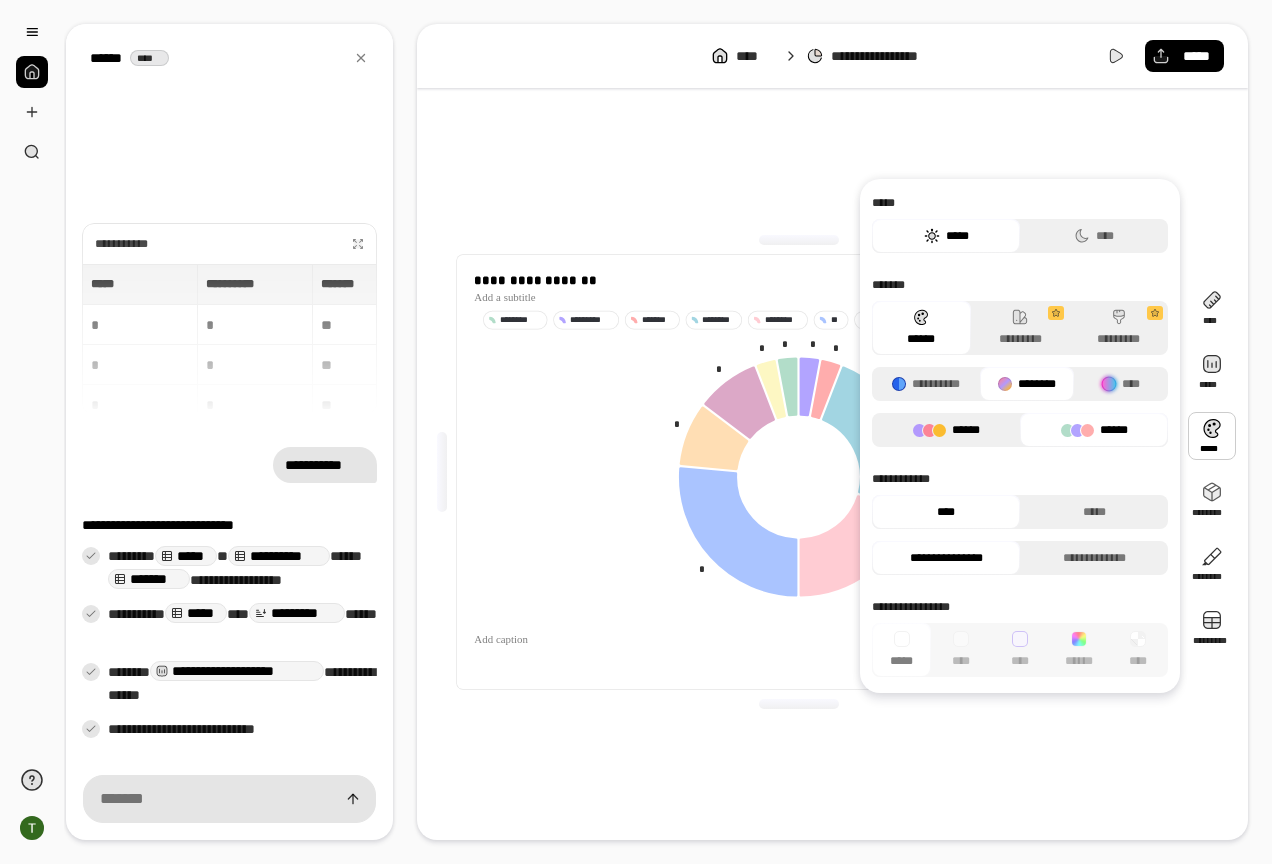 click on "******" at bounding box center [946, 430] 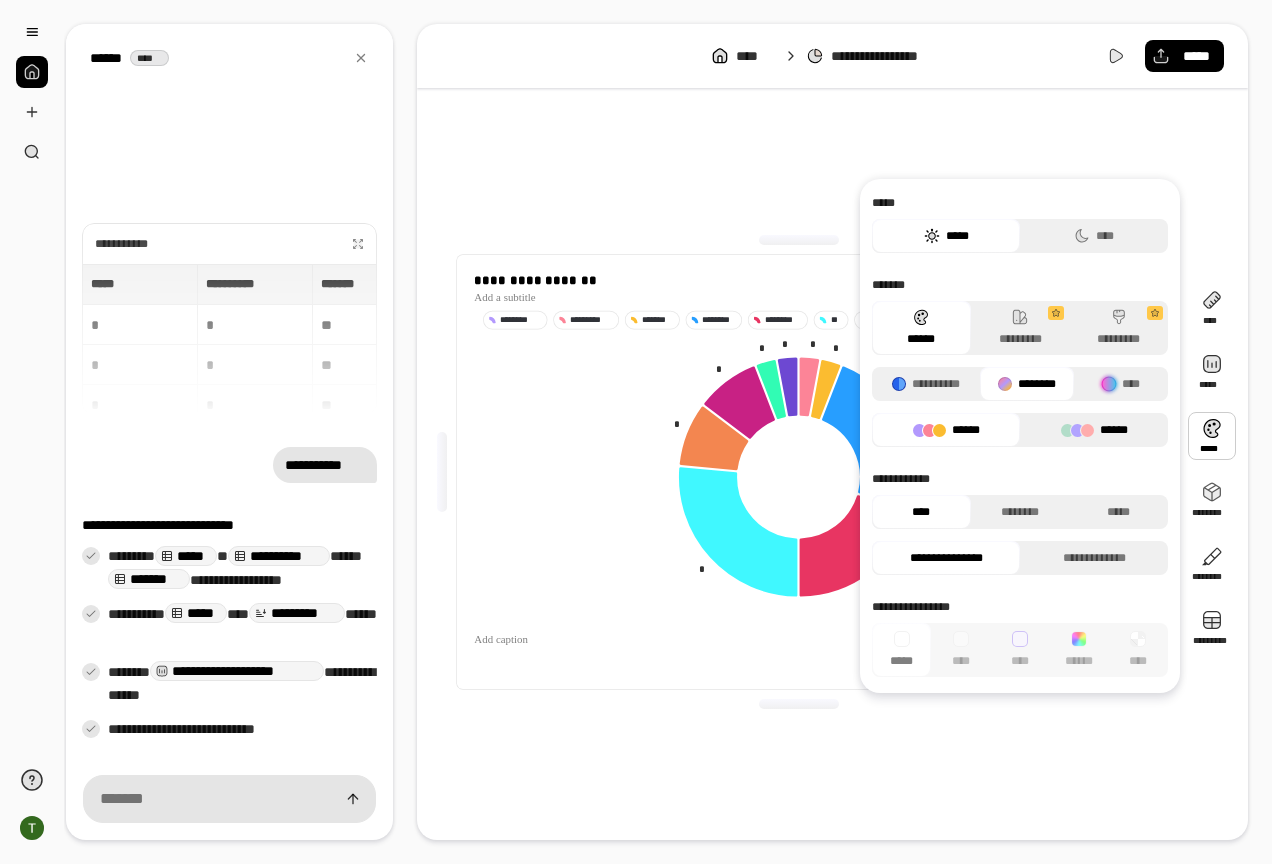 click on "******" at bounding box center (1094, 430) 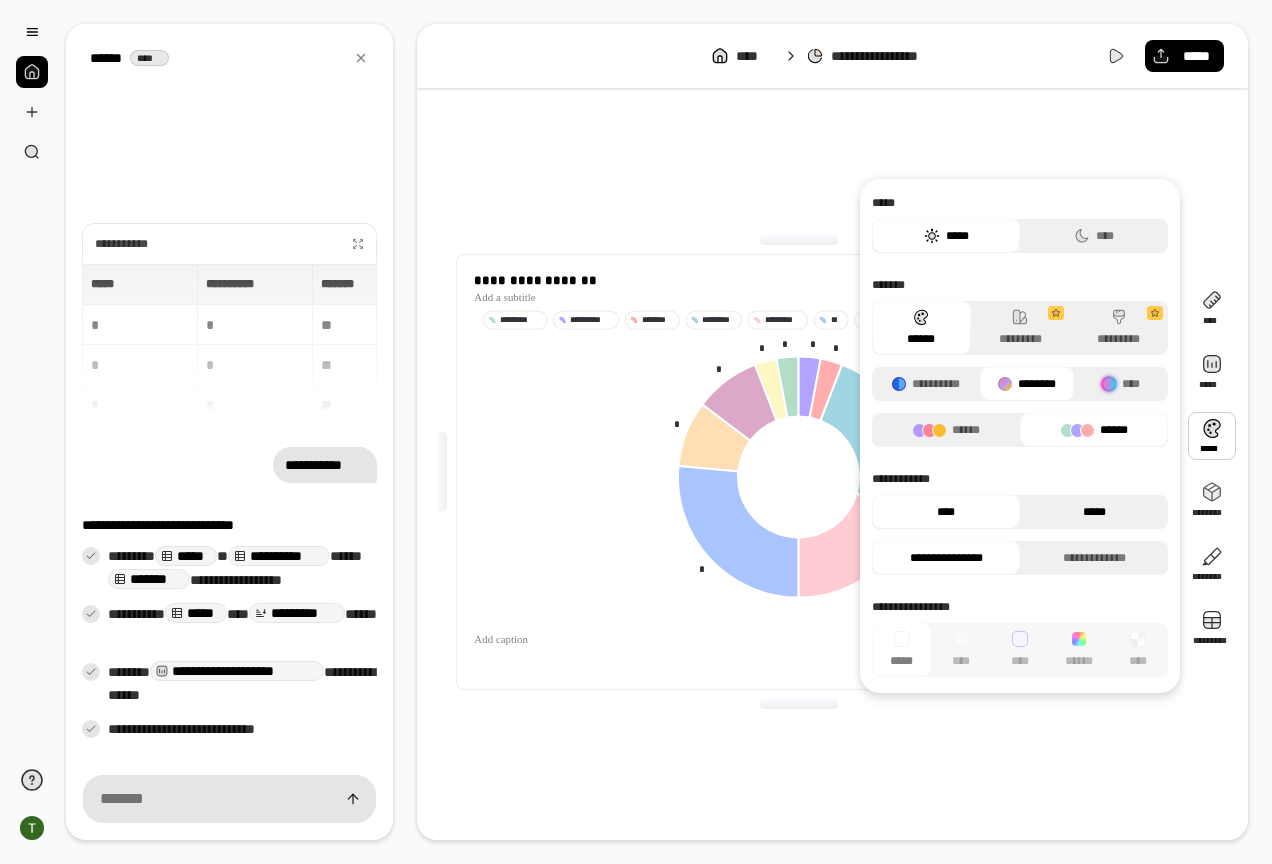 click on "*****" at bounding box center [1094, 512] 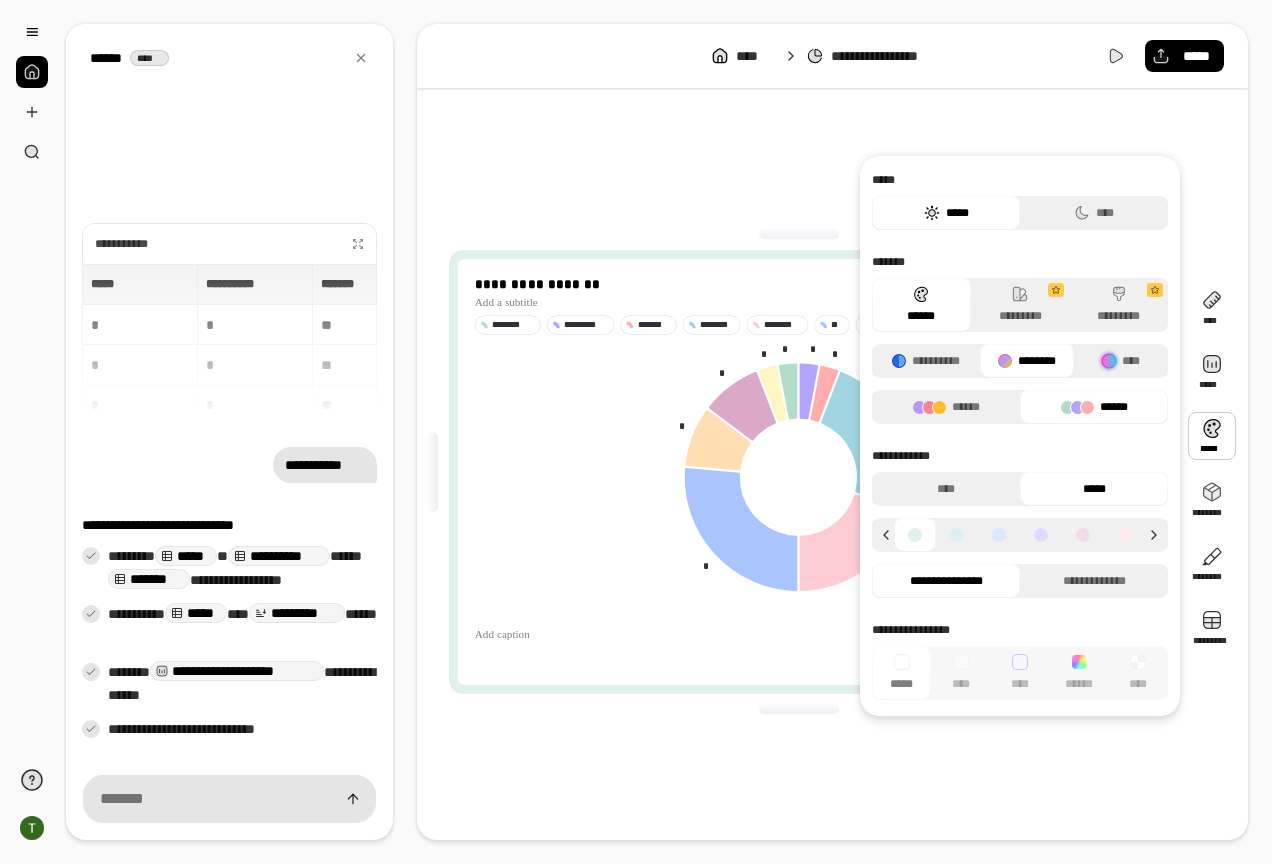 click on "*****" at bounding box center (1094, 489) 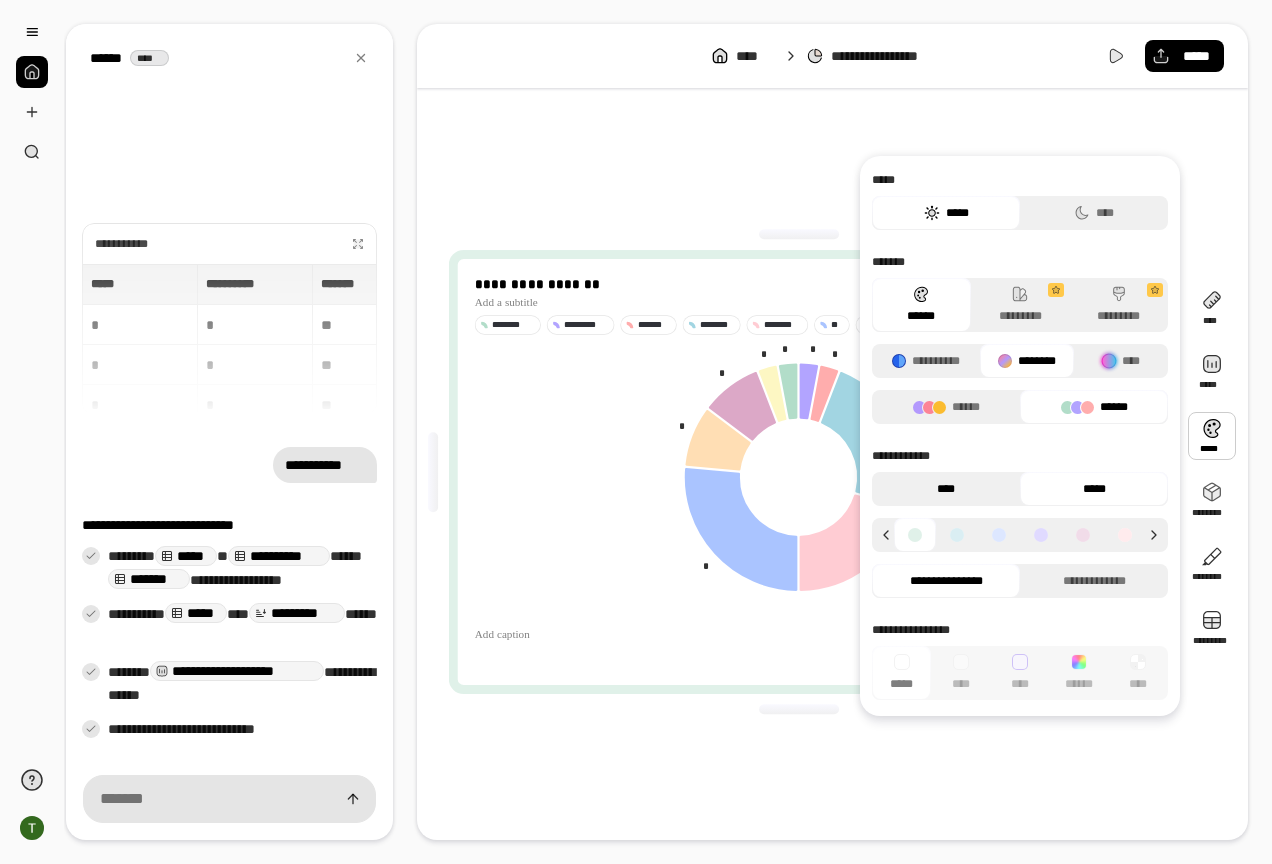 click on "****" at bounding box center [946, 489] 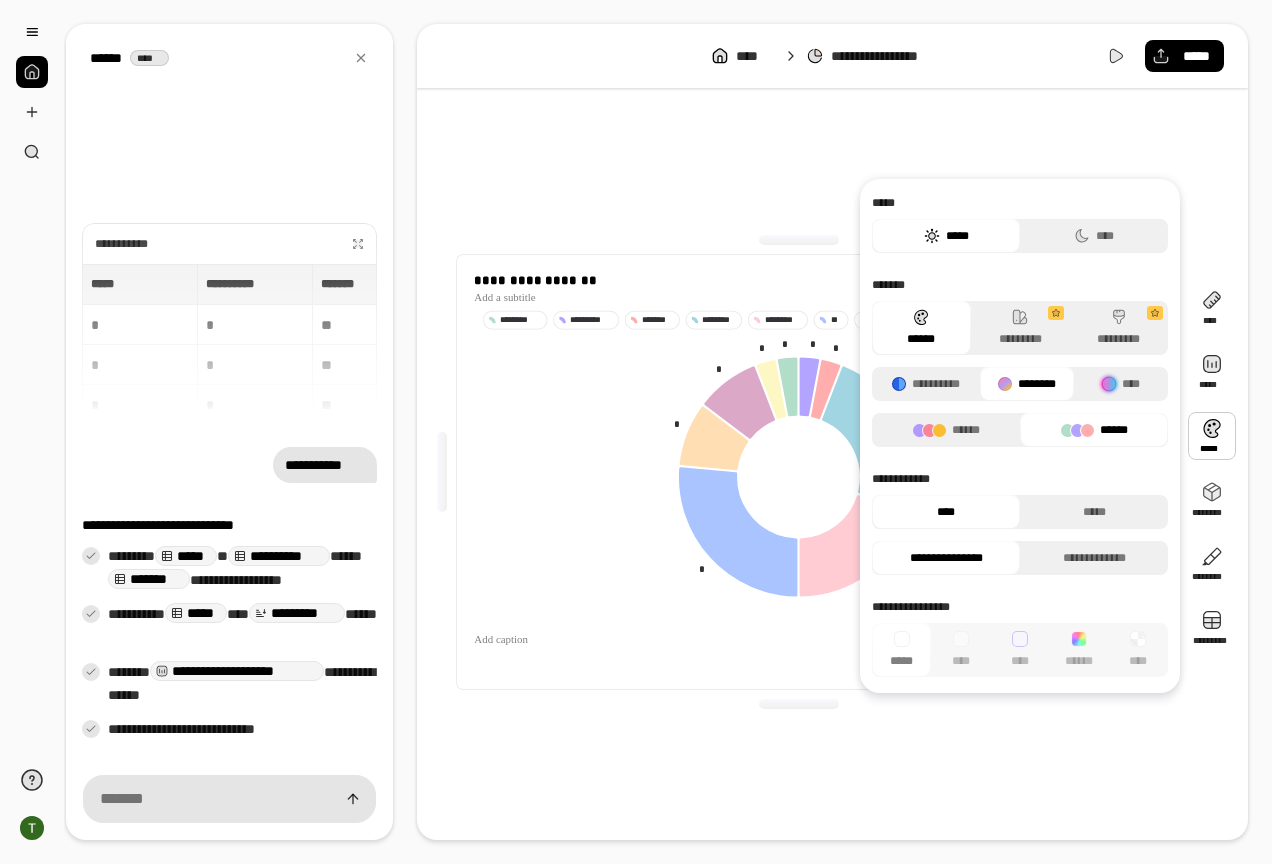 click on "**********" at bounding box center [1020, 500] 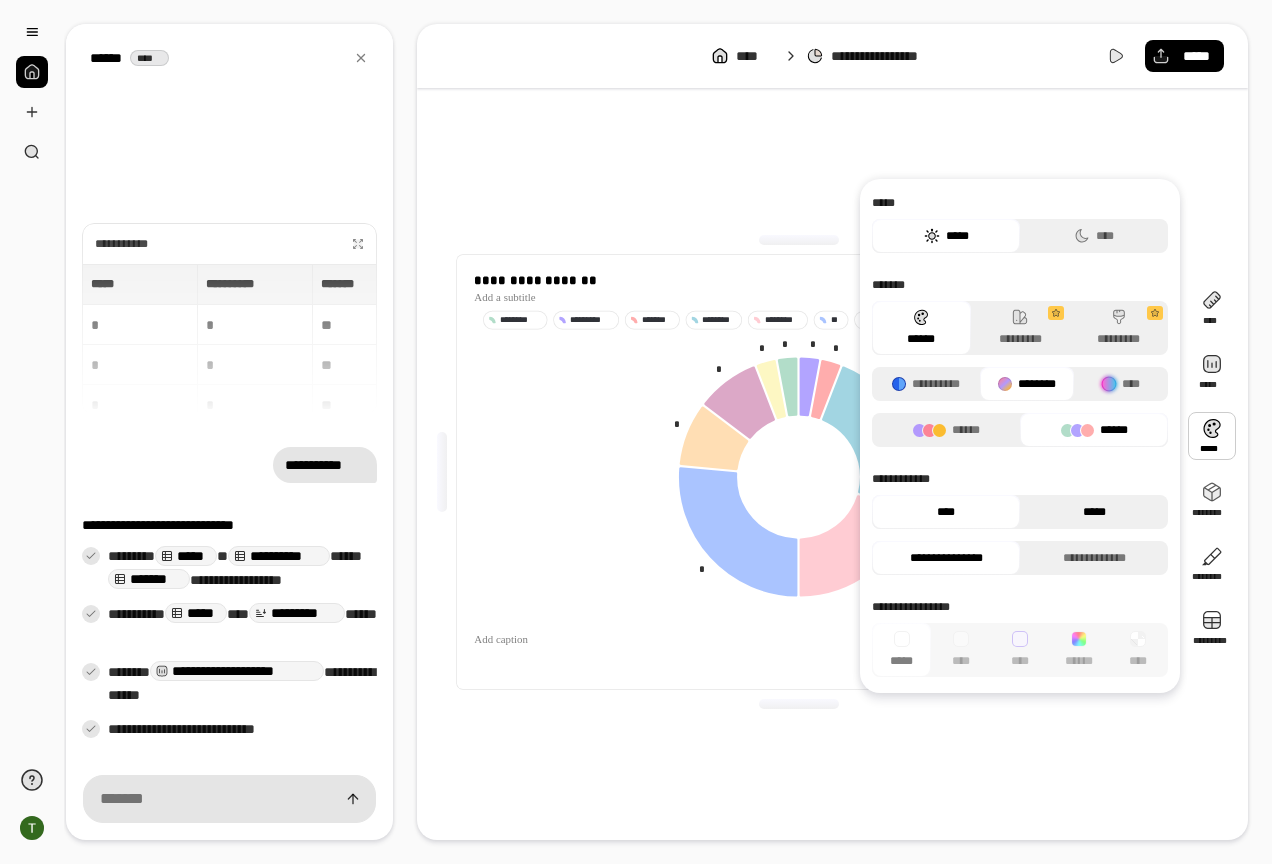 click on "*****" at bounding box center (1094, 512) 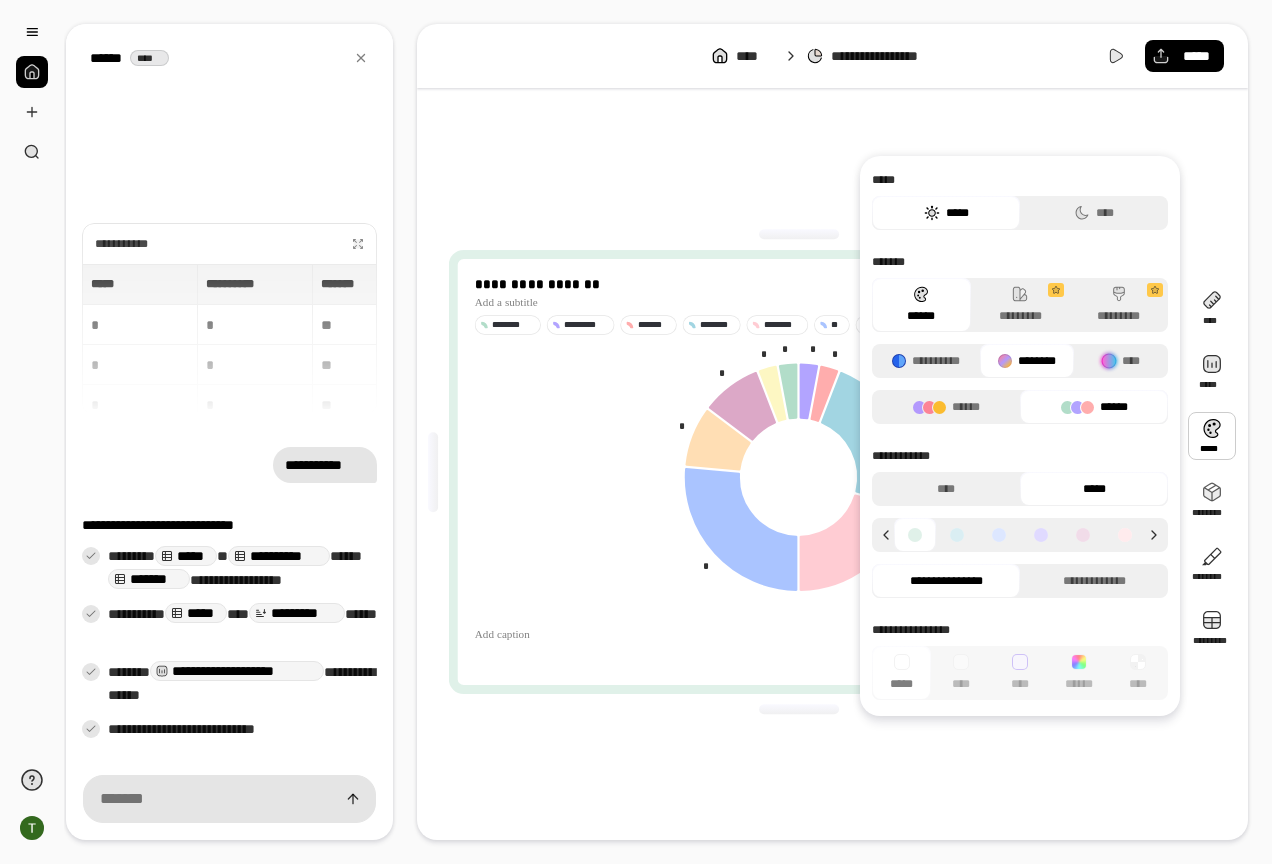 click on "*****" at bounding box center (1094, 489) 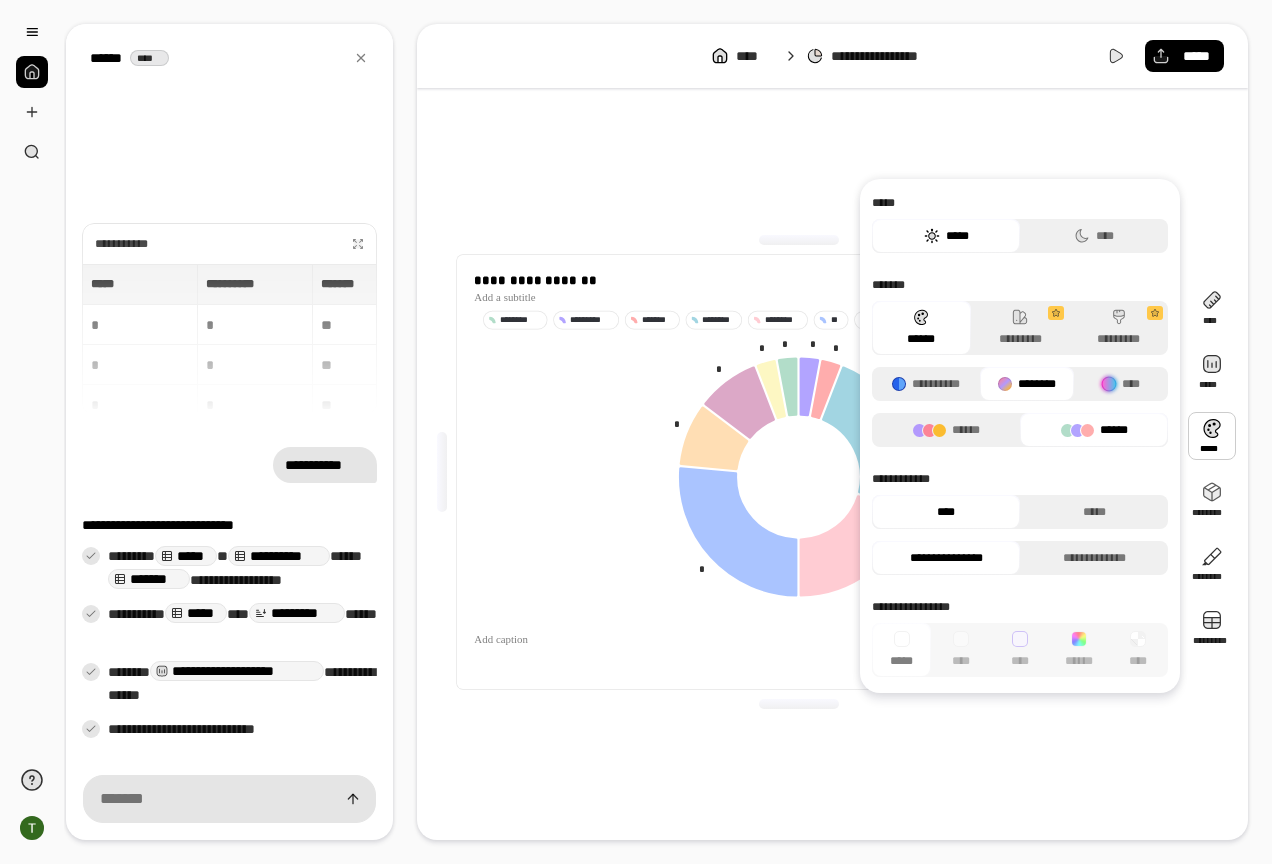 click 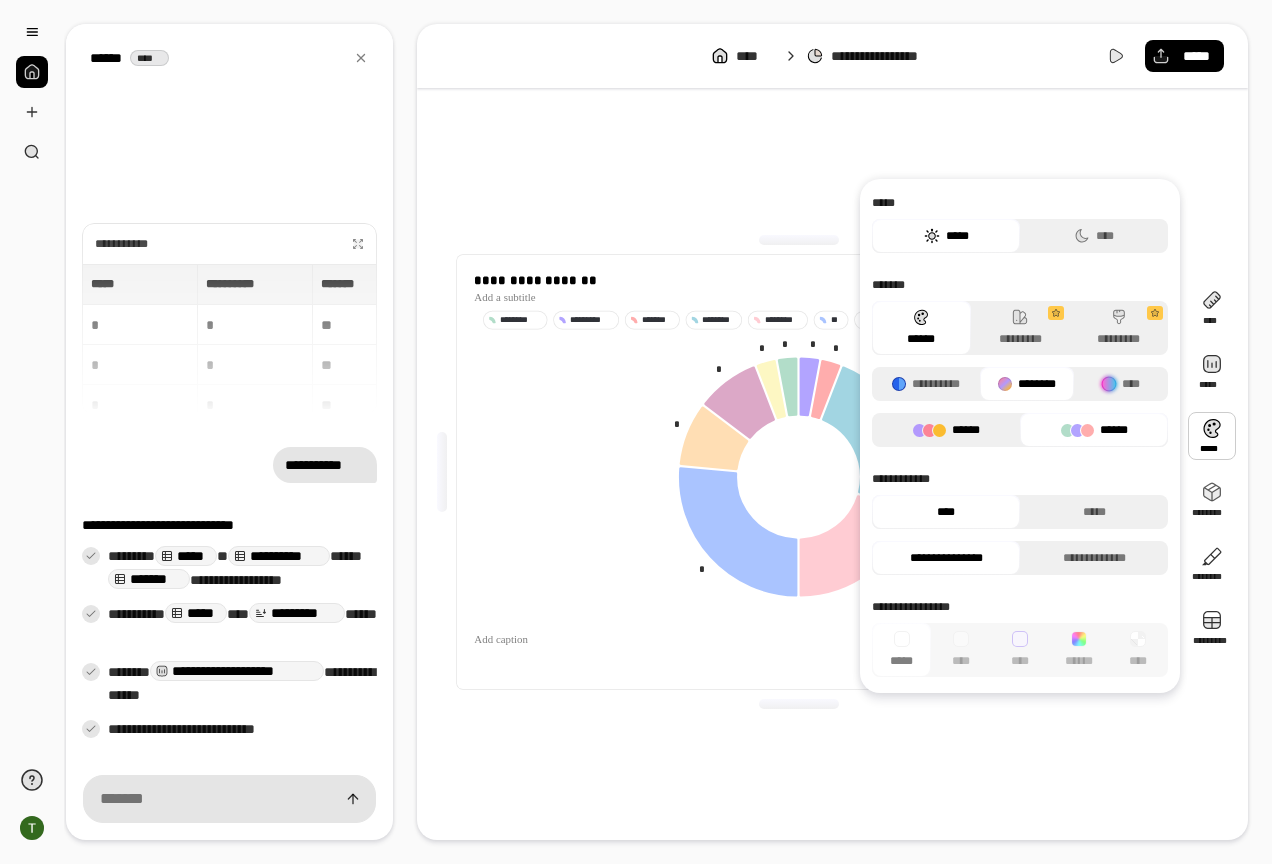 click on "******" at bounding box center (946, 430) 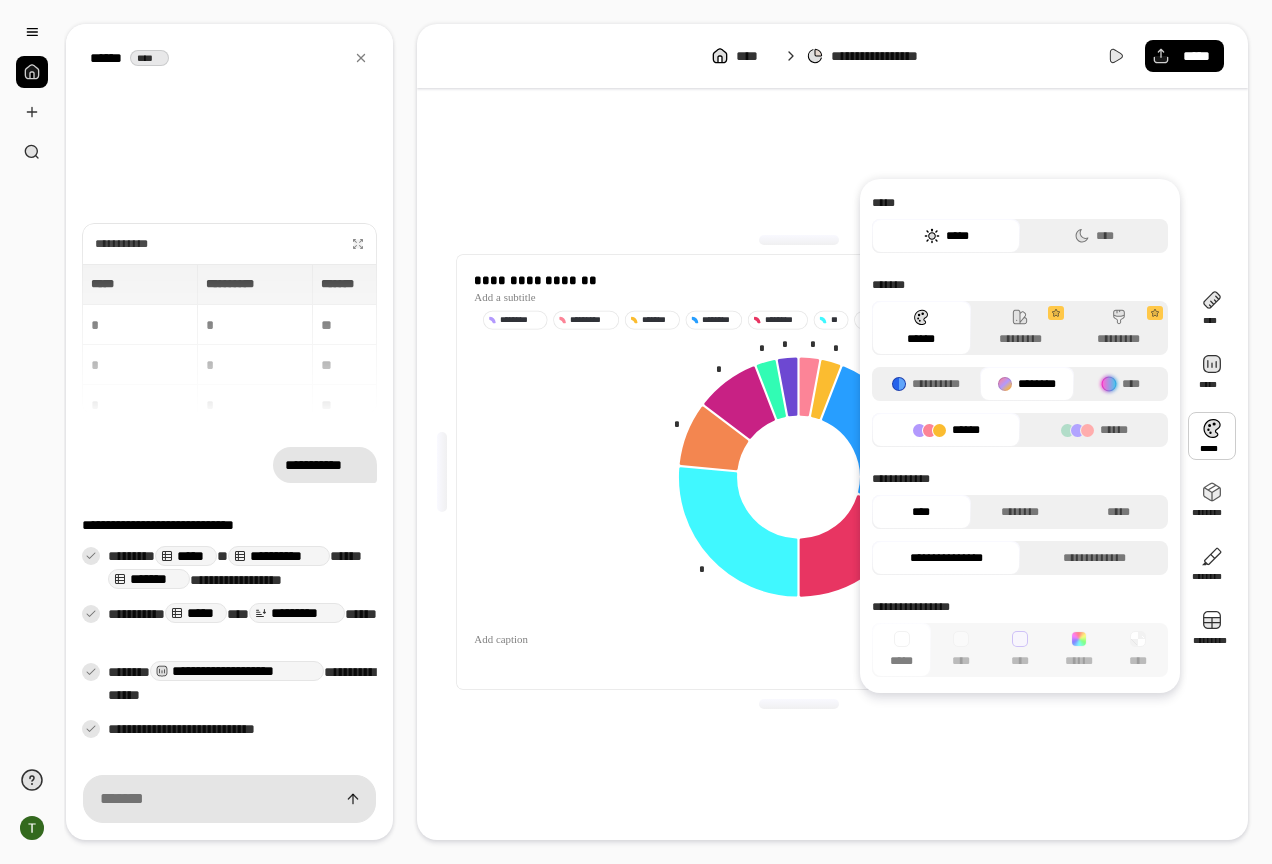click at bounding box center (799, 704) 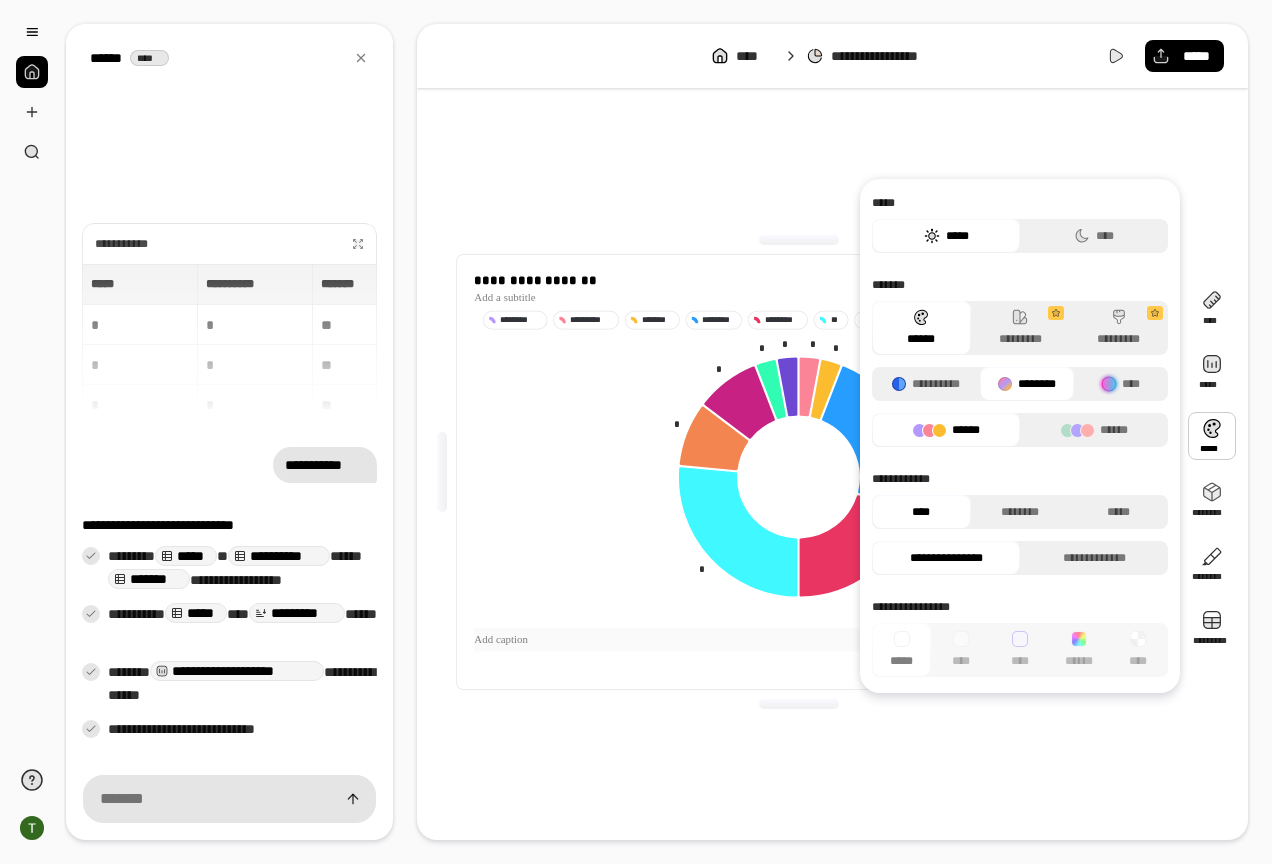 click at bounding box center (799, 639) 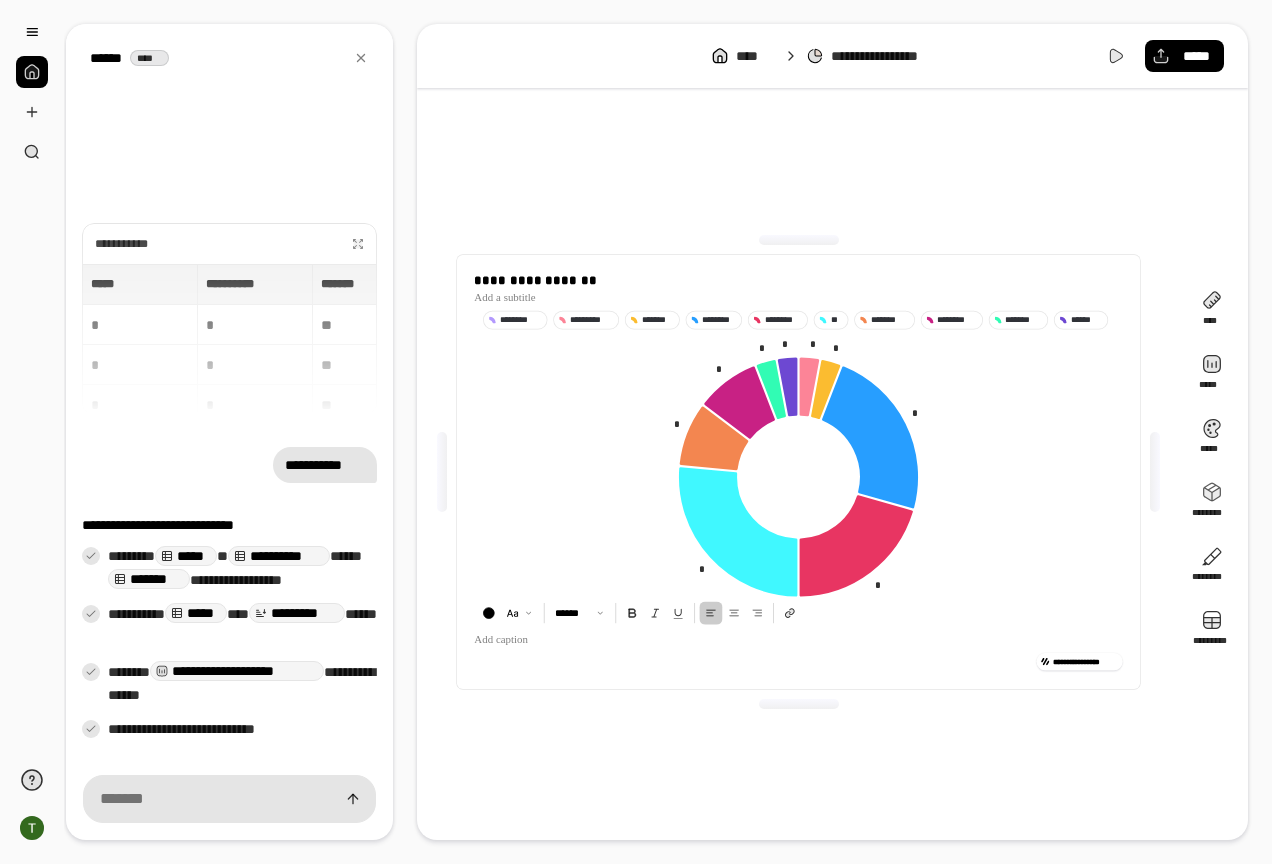click on "**********" at bounding box center (798, 472) 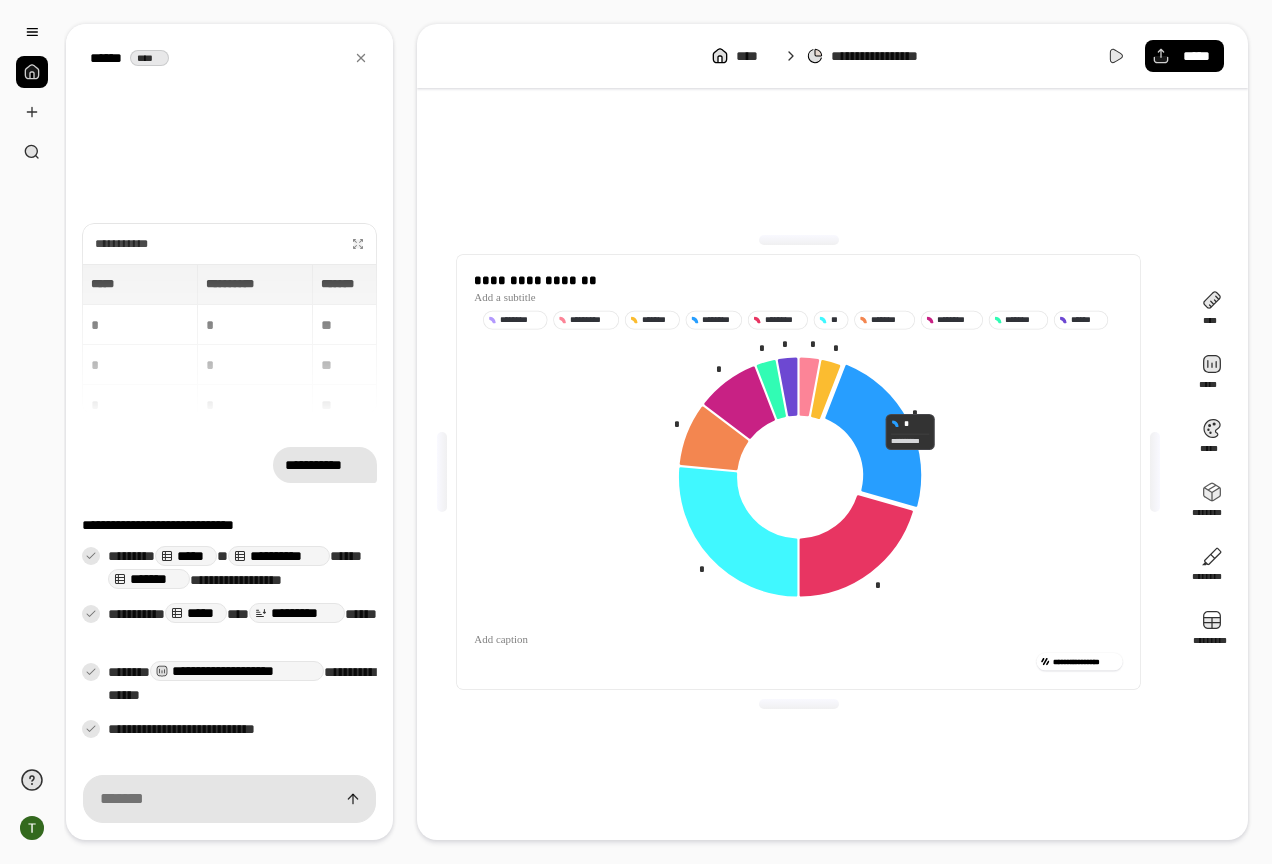 click 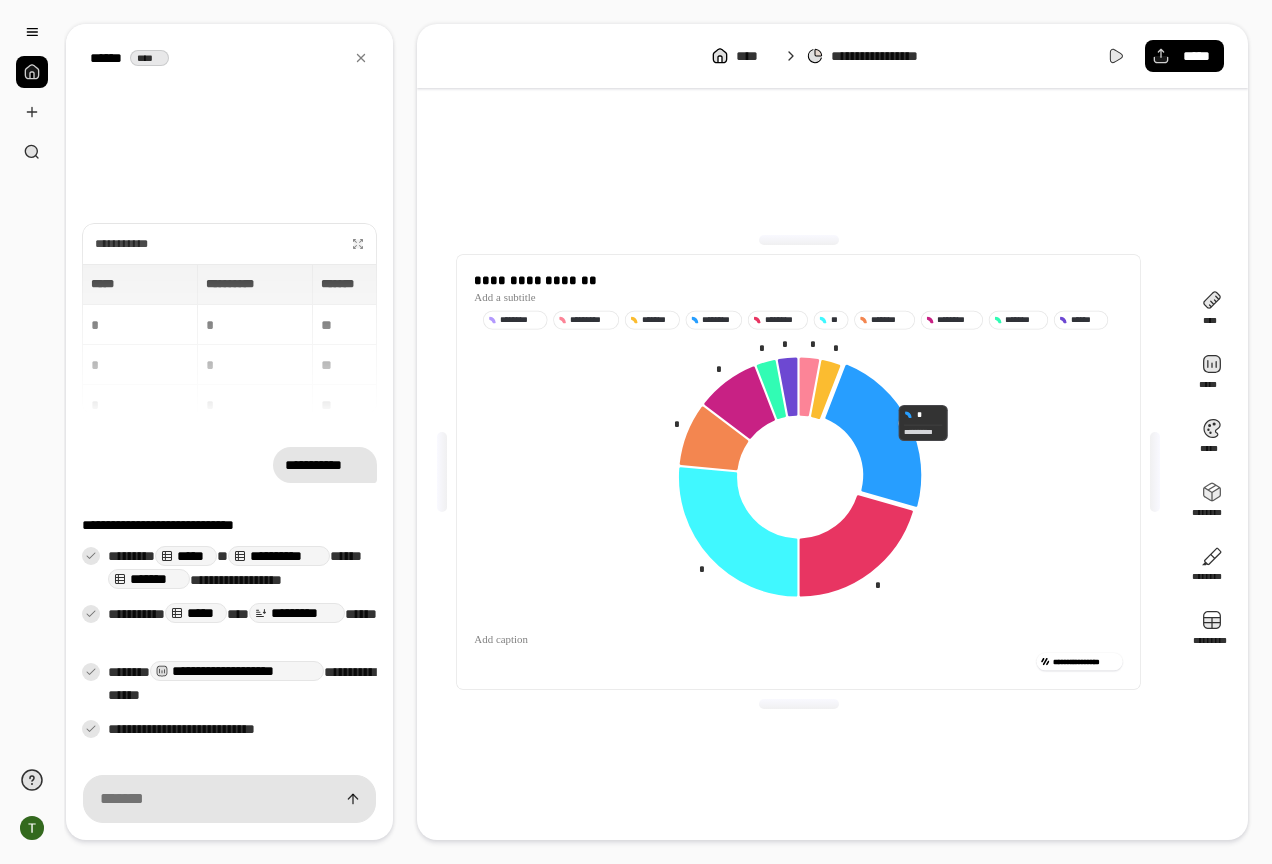 click 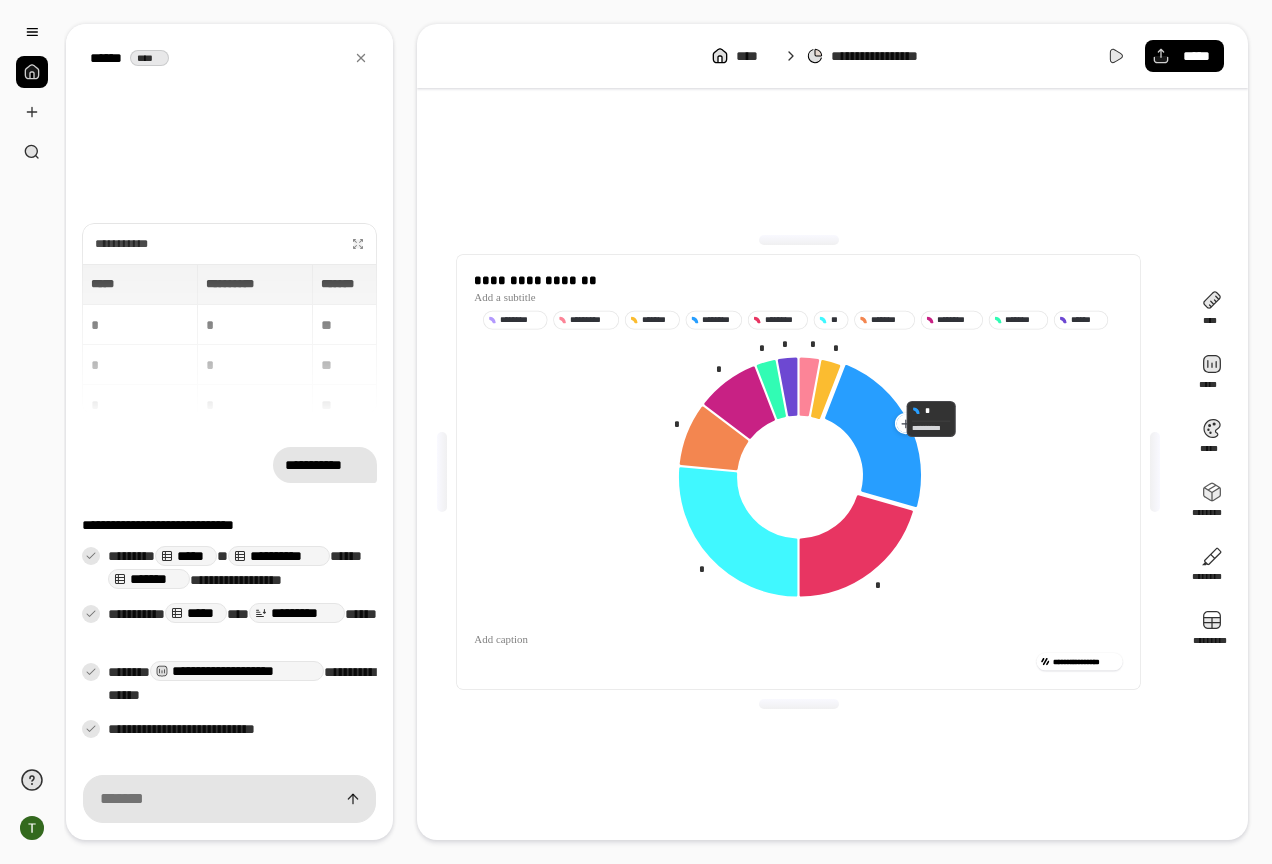 click 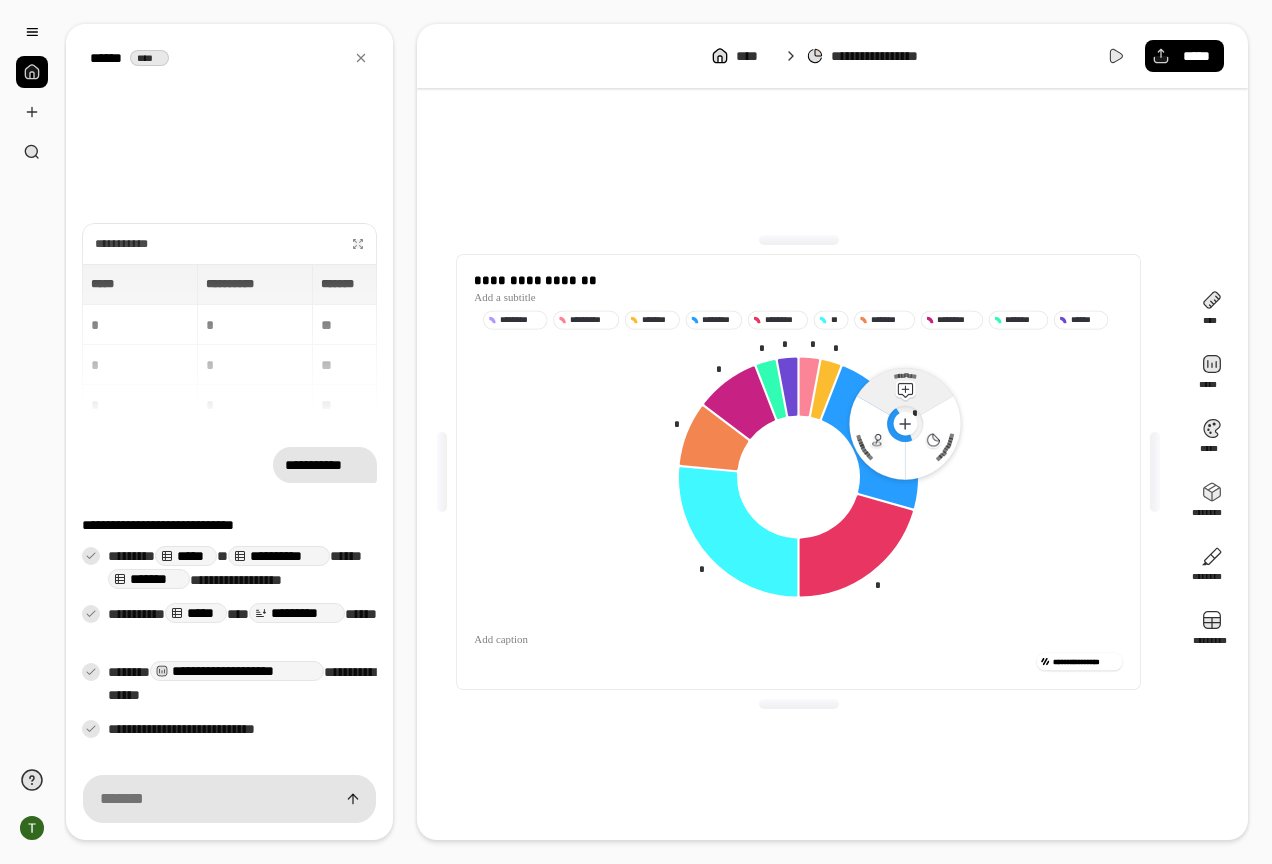 click 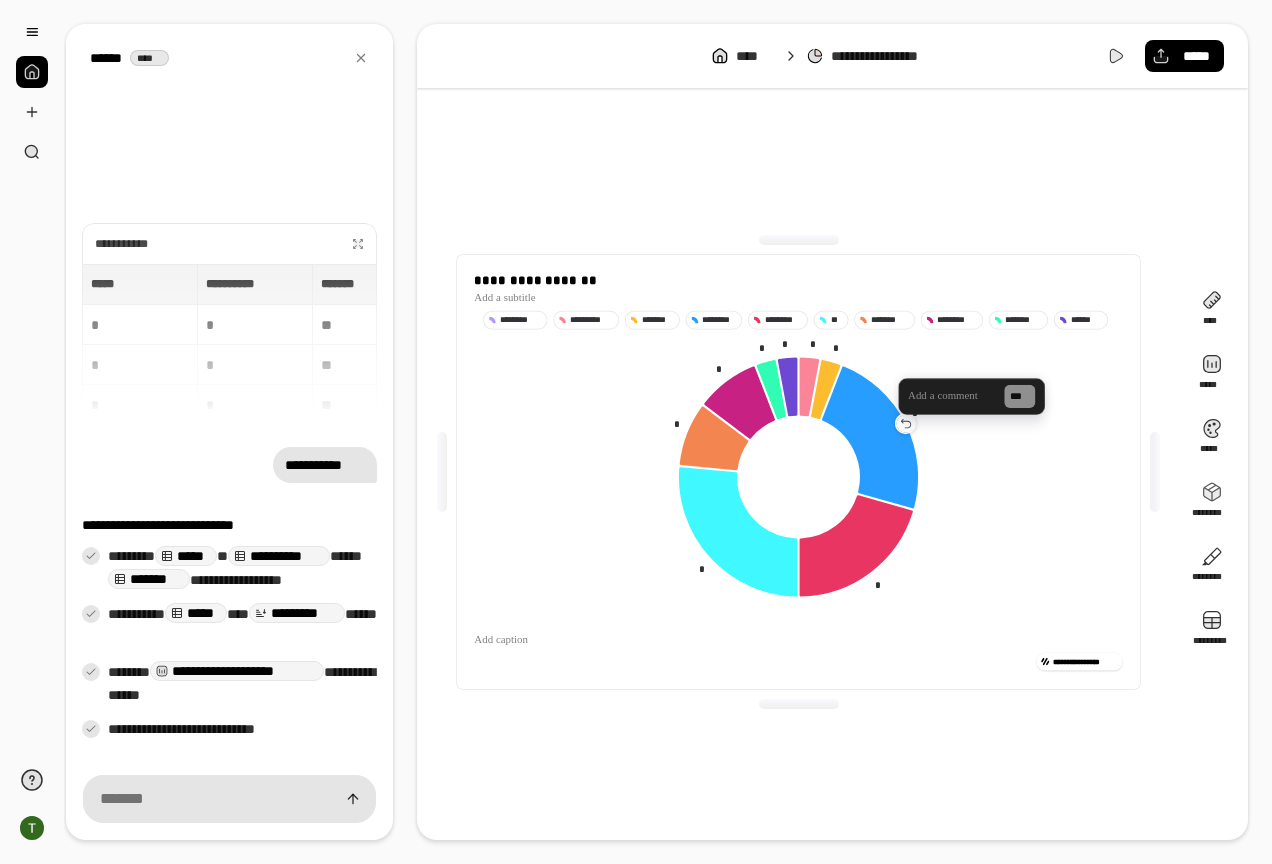 click 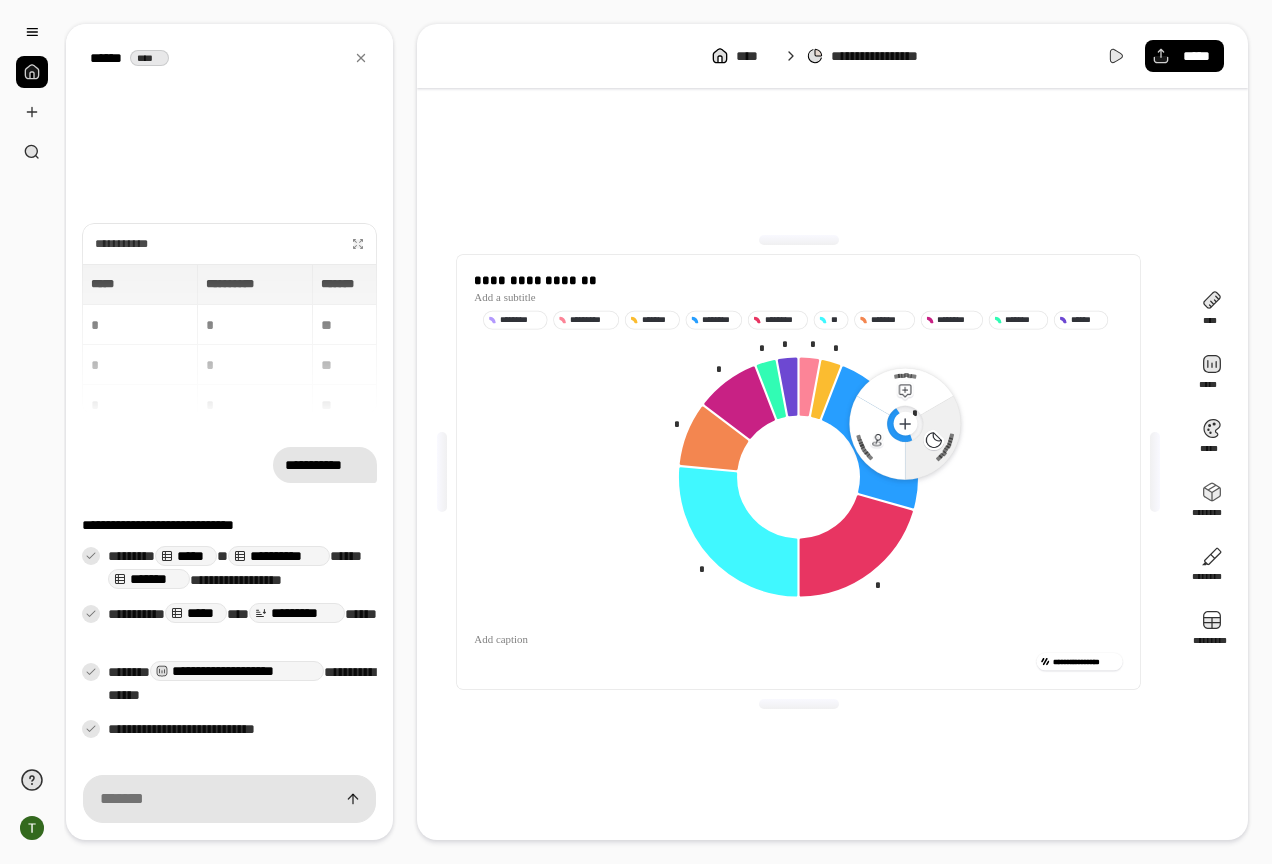 click 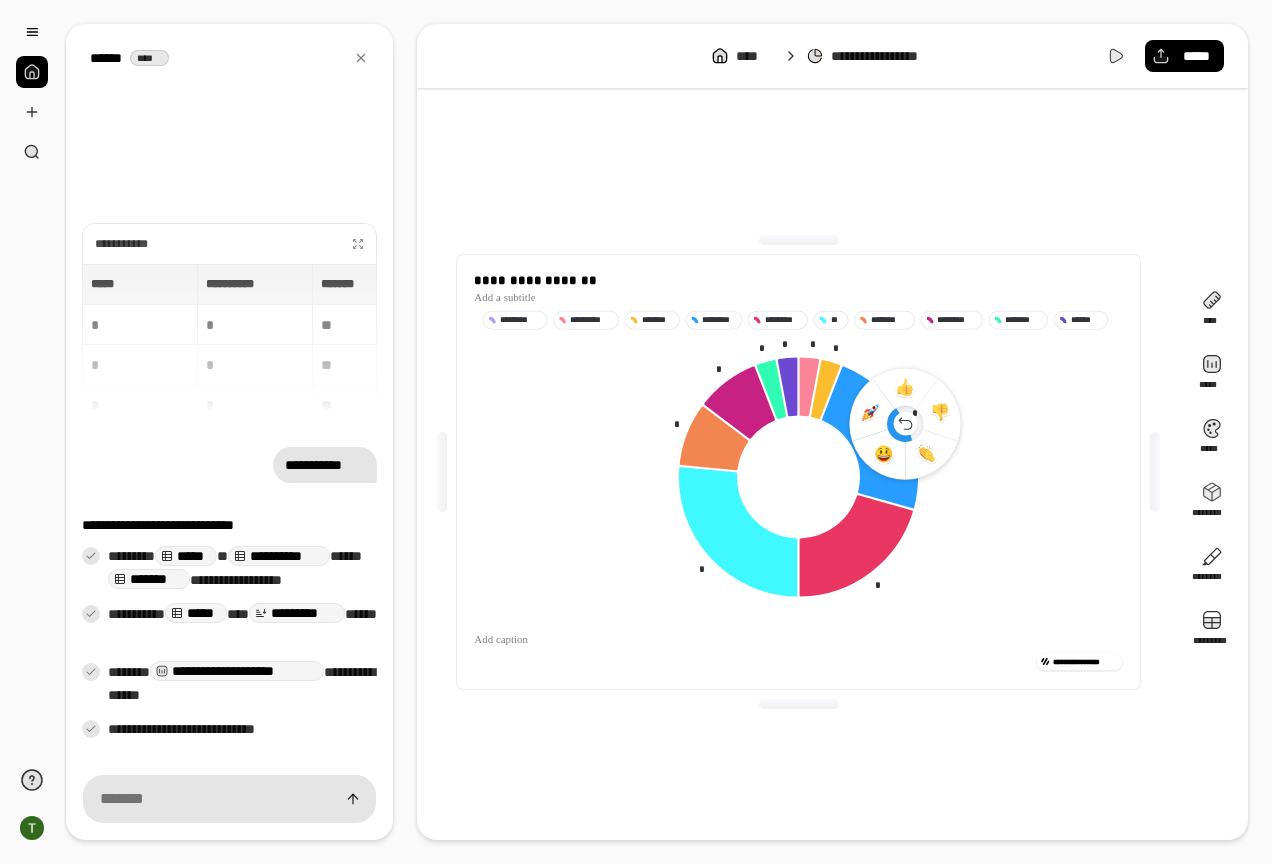 click 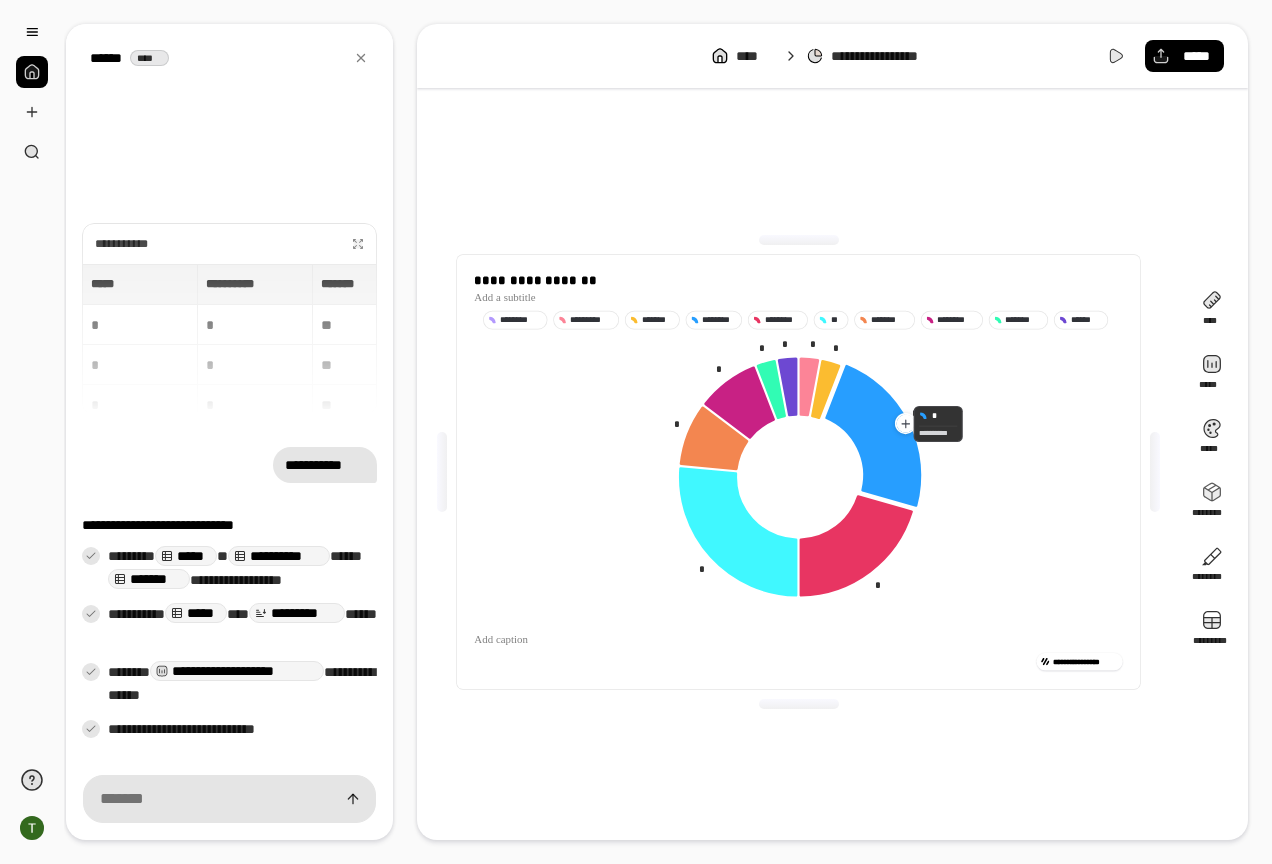 click 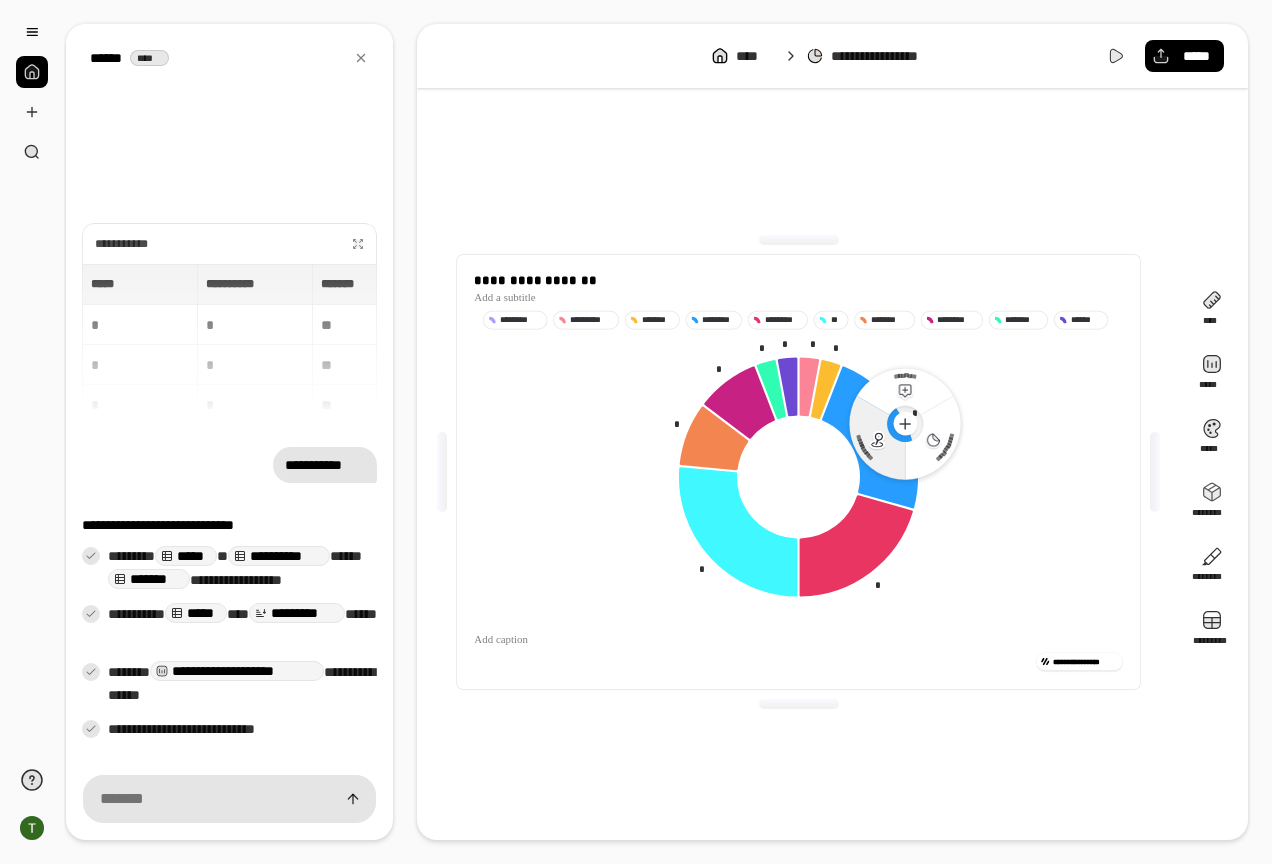 click 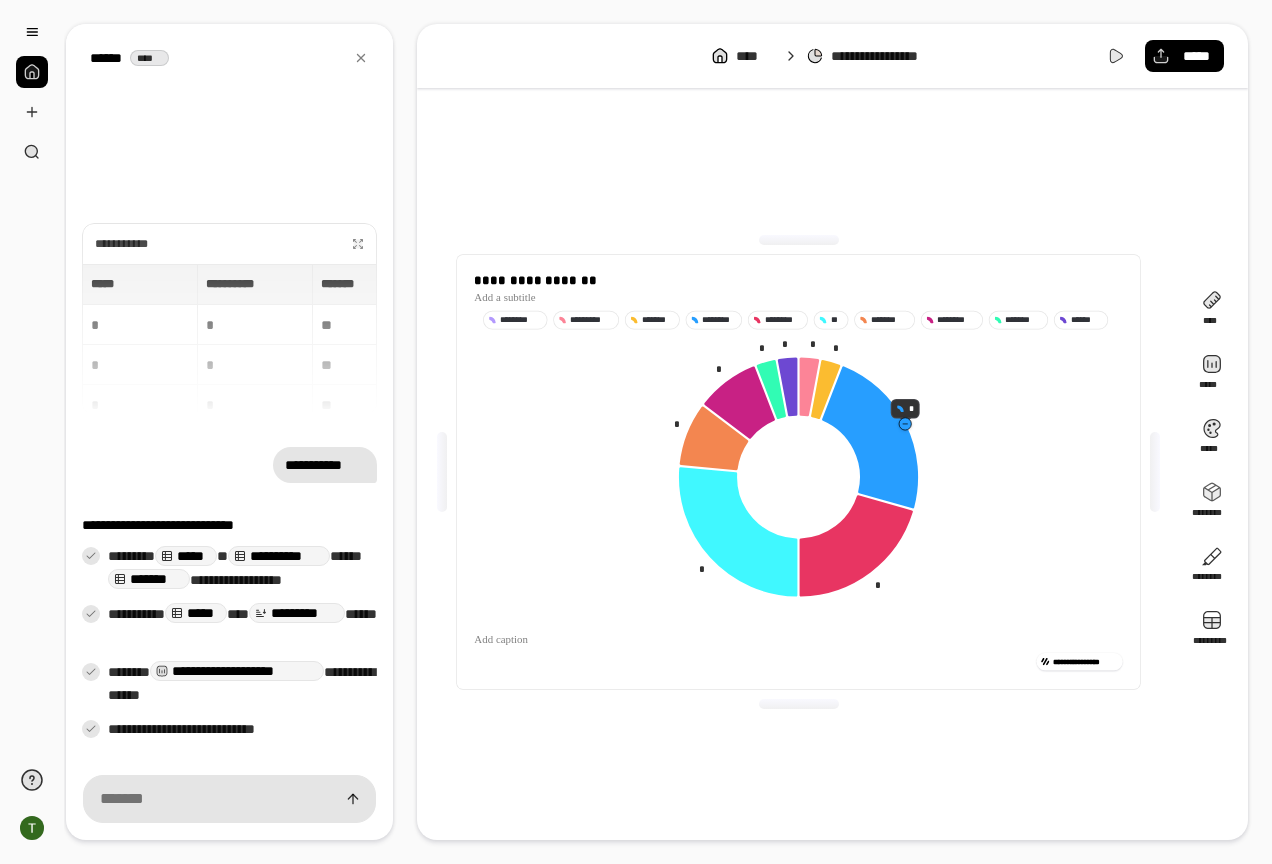 click 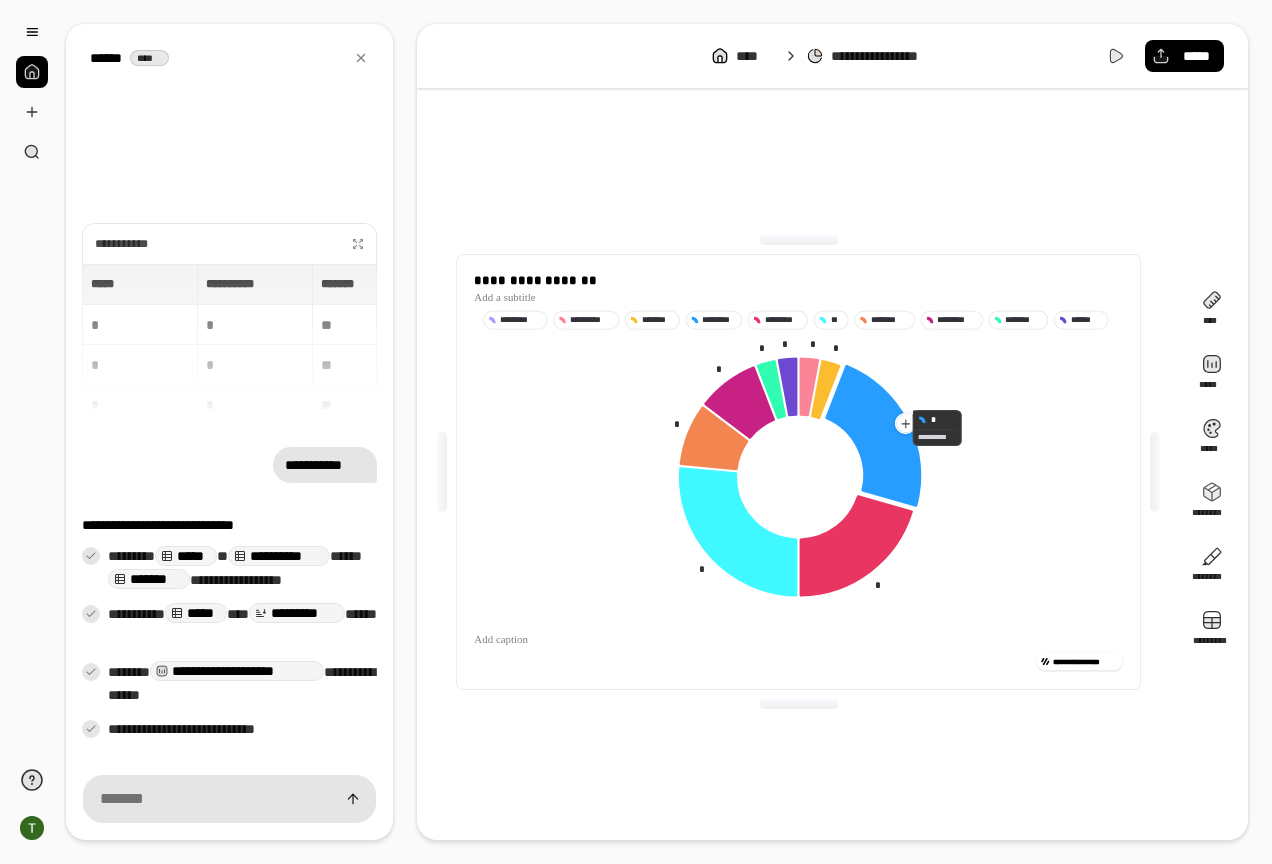 click 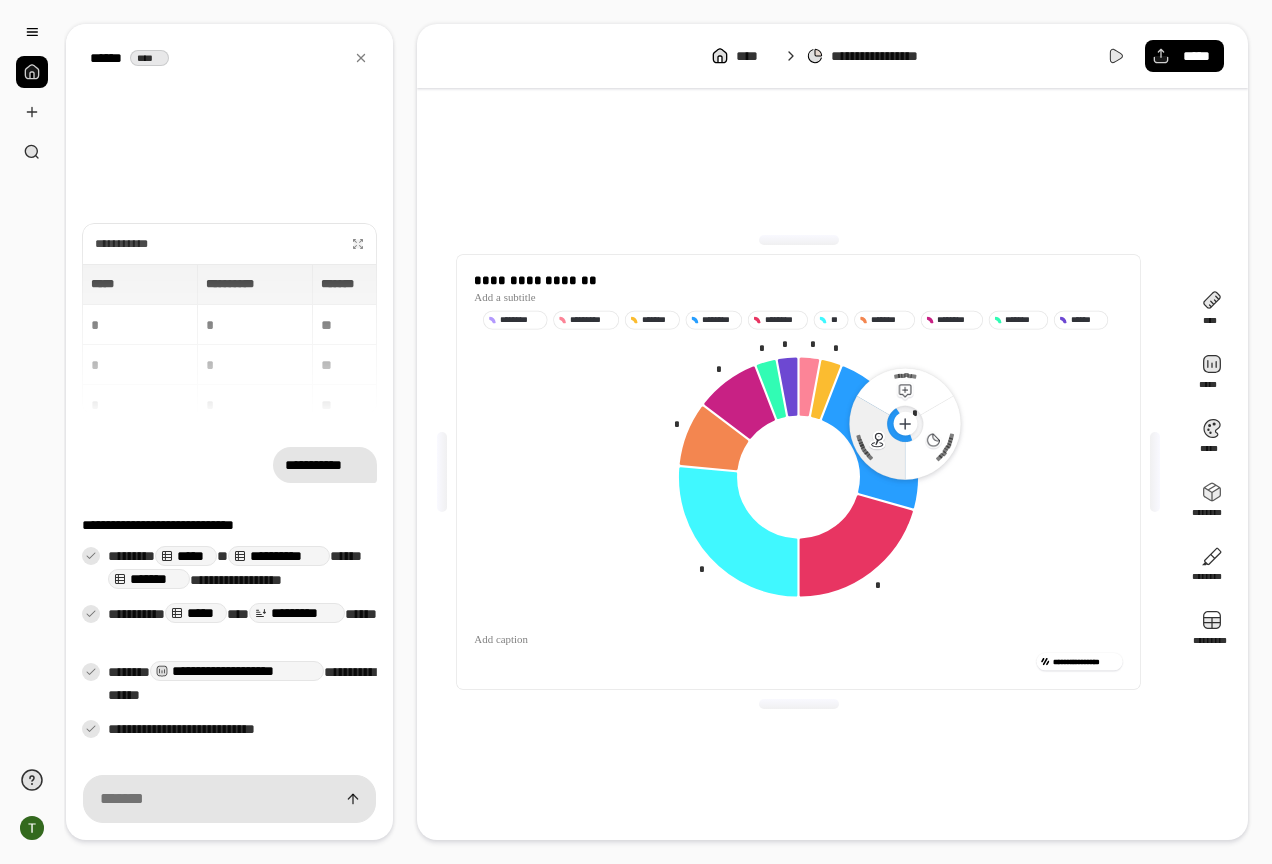 click 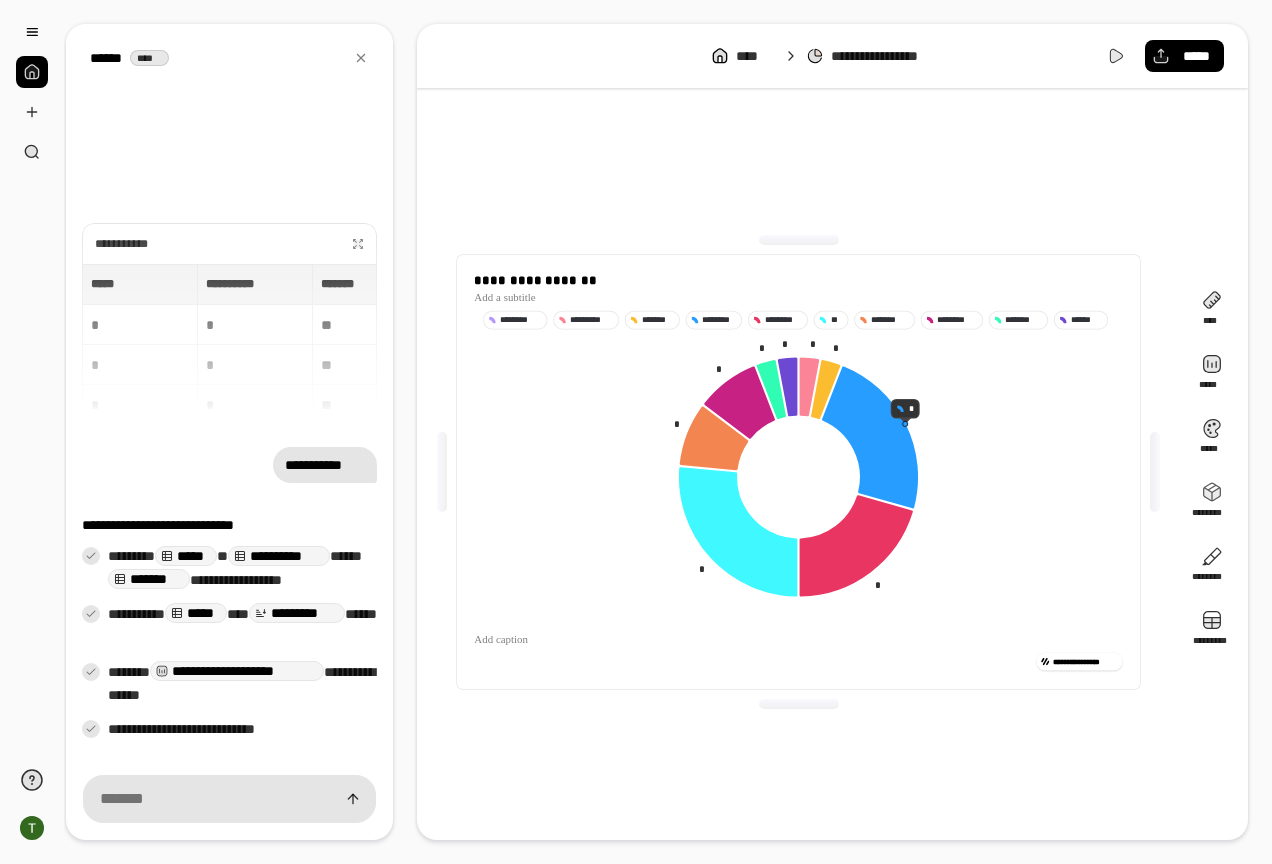 click 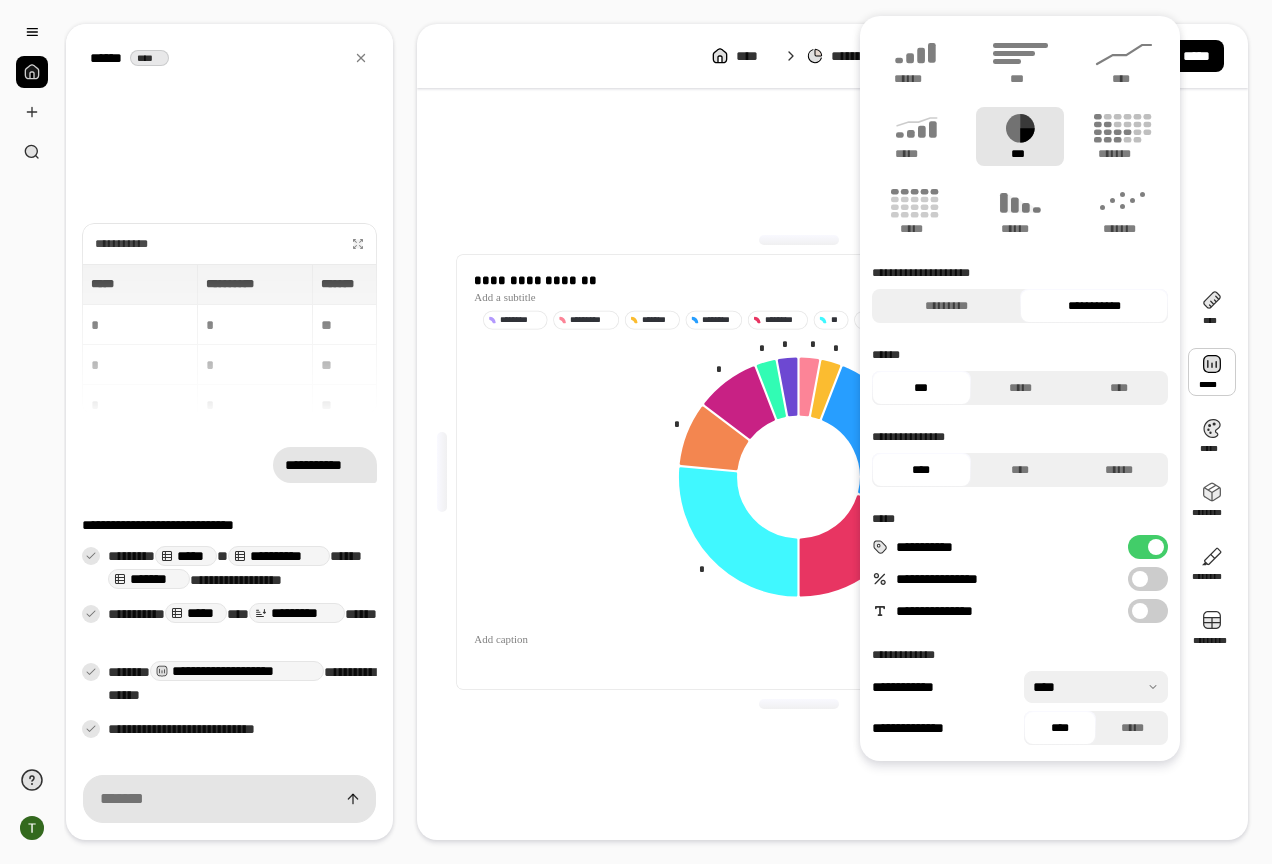 click at bounding box center [1212, 372] 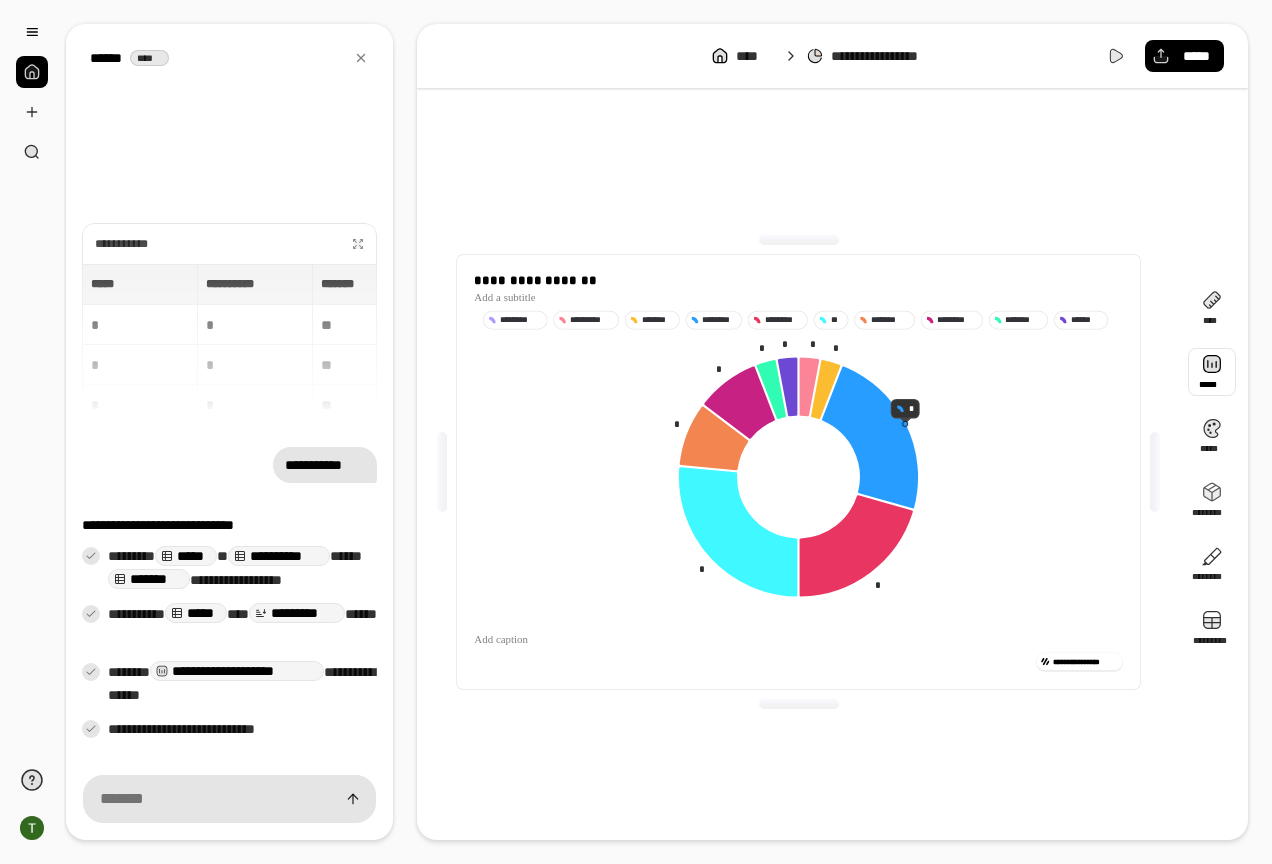 click at bounding box center (1212, 372) 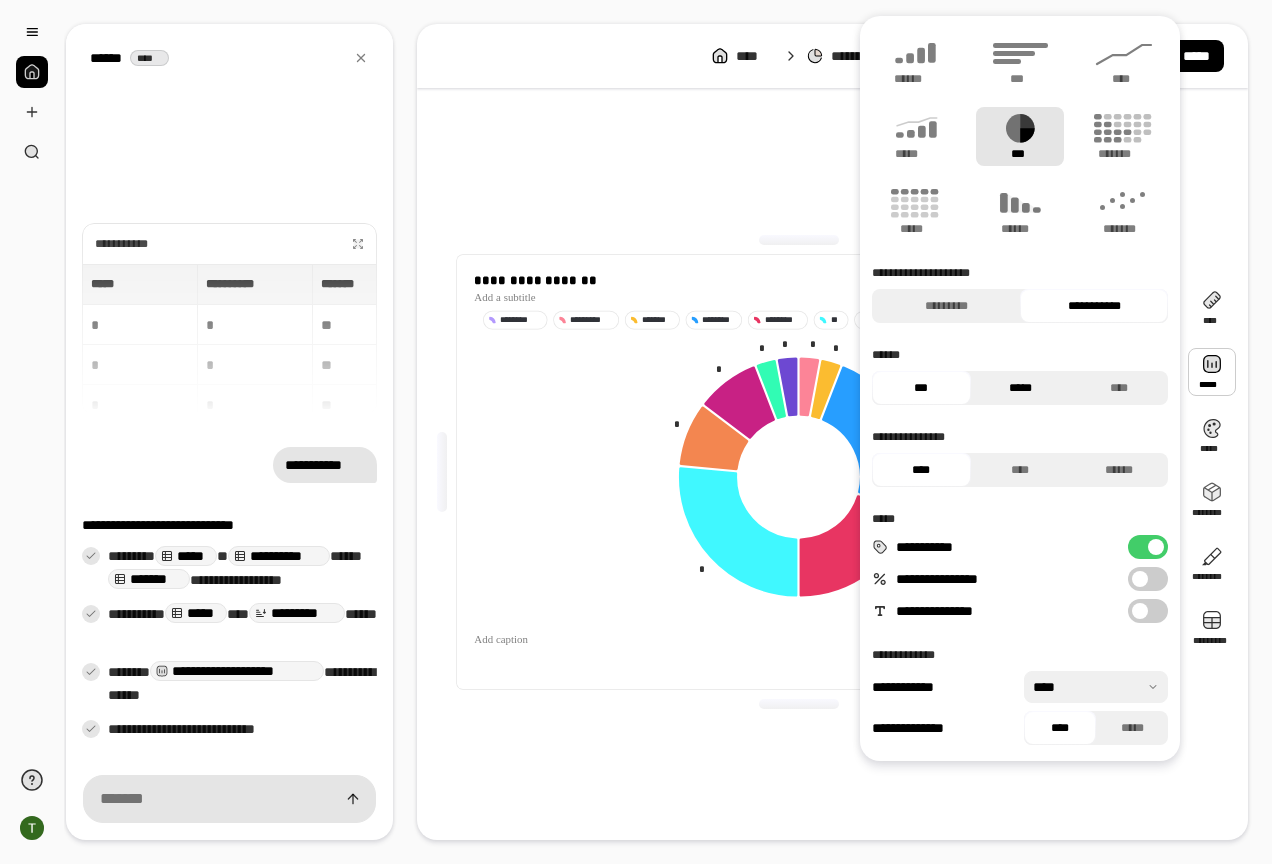 click on "*****" at bounding box center [1020, 388] 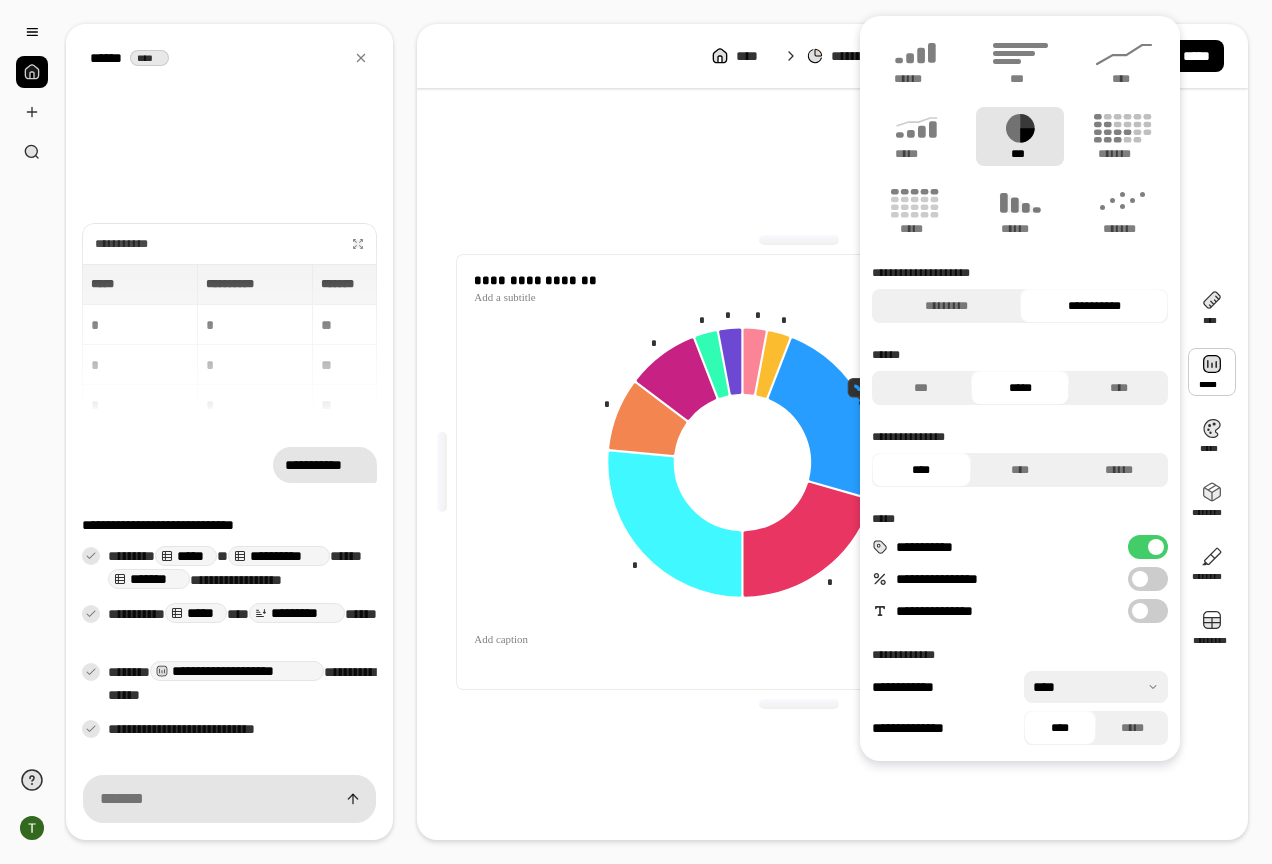 click on "**********" at bounding box center (798, 472) 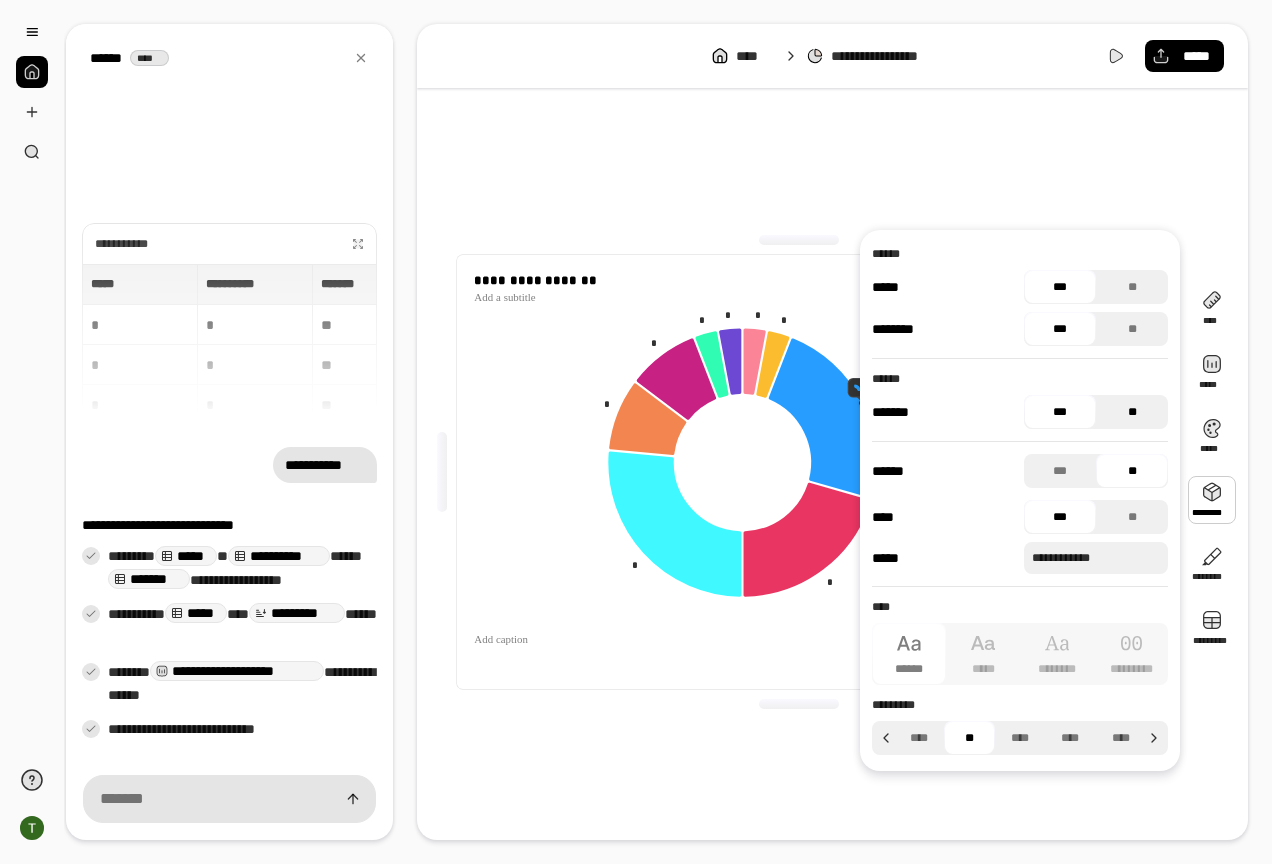 click on "**" at bounding box center [1132, 412] 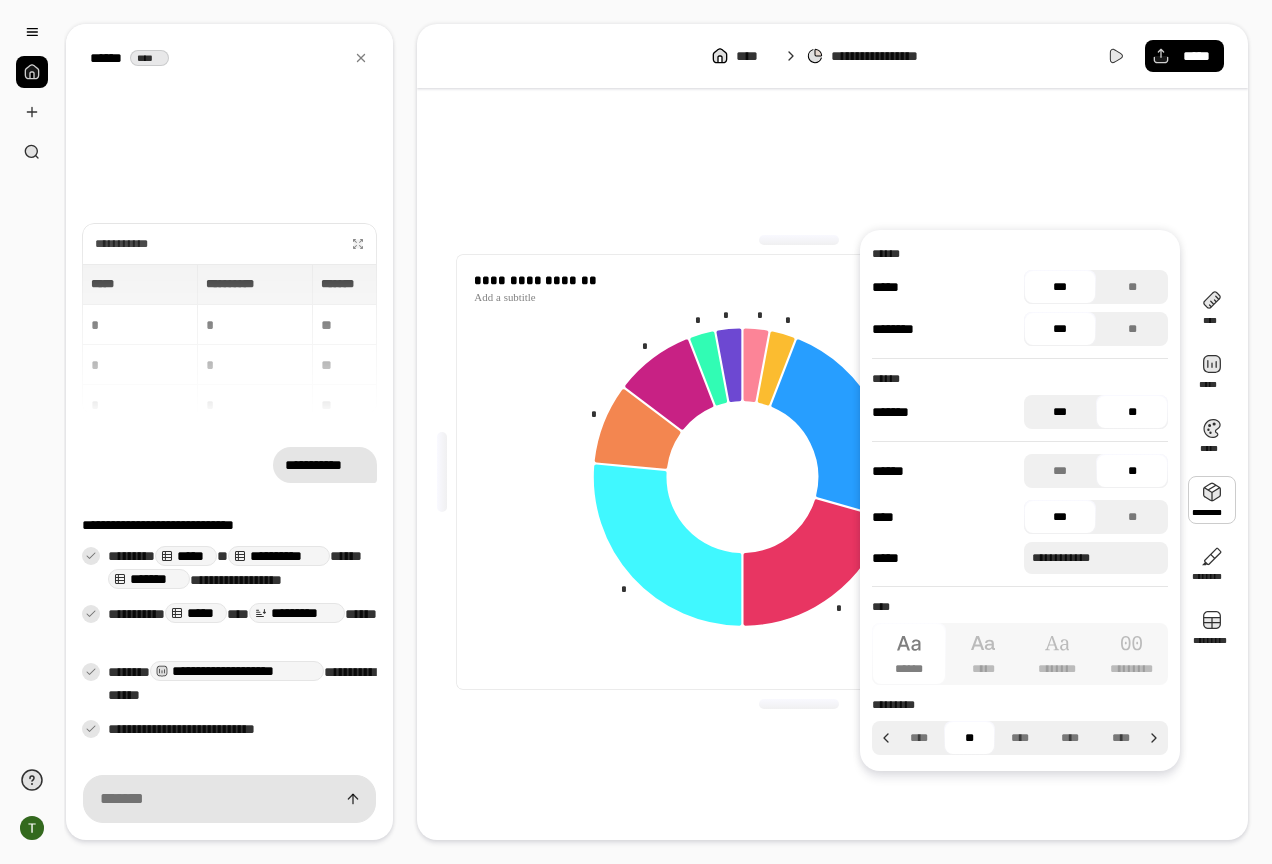 click on "***" at bounding box center (1060, 412) 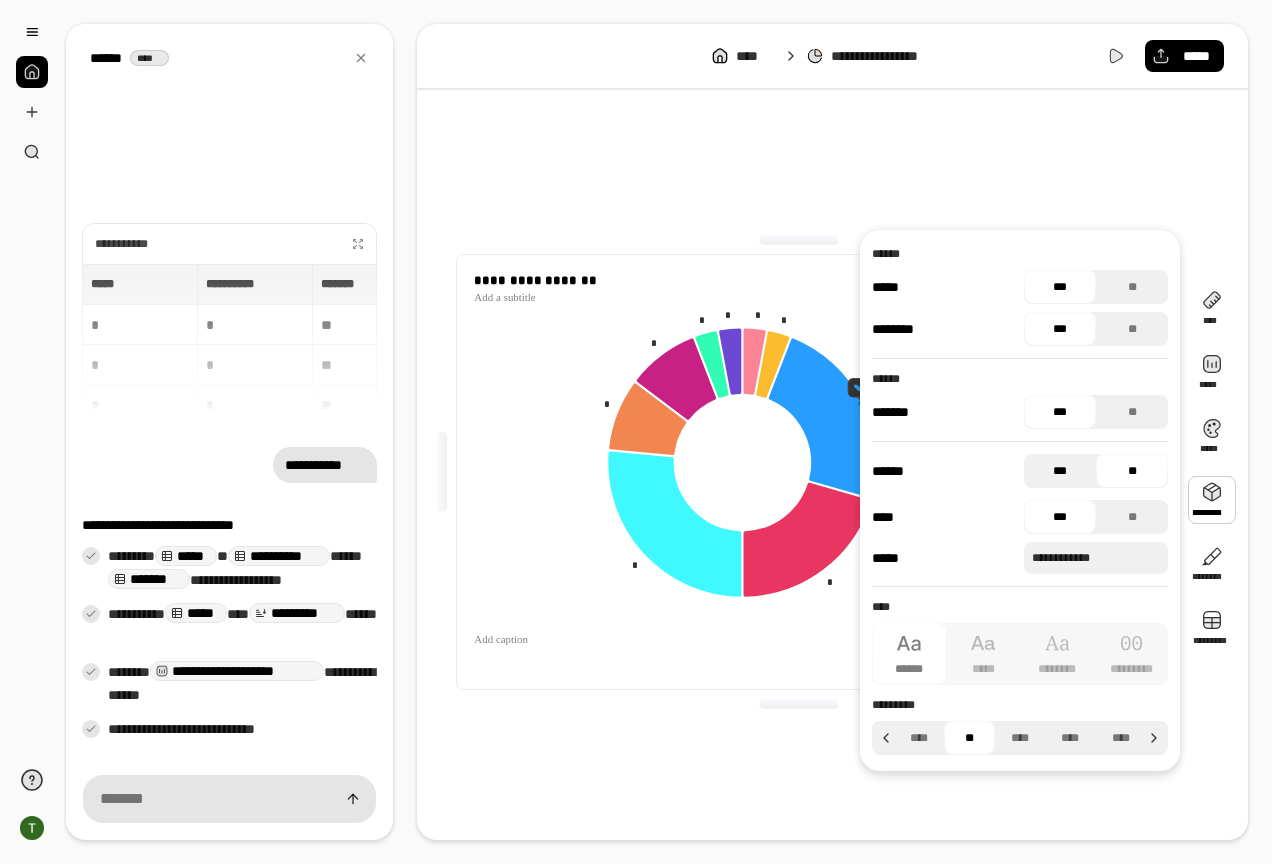 click on "***" at bounding box center (1060, 471) 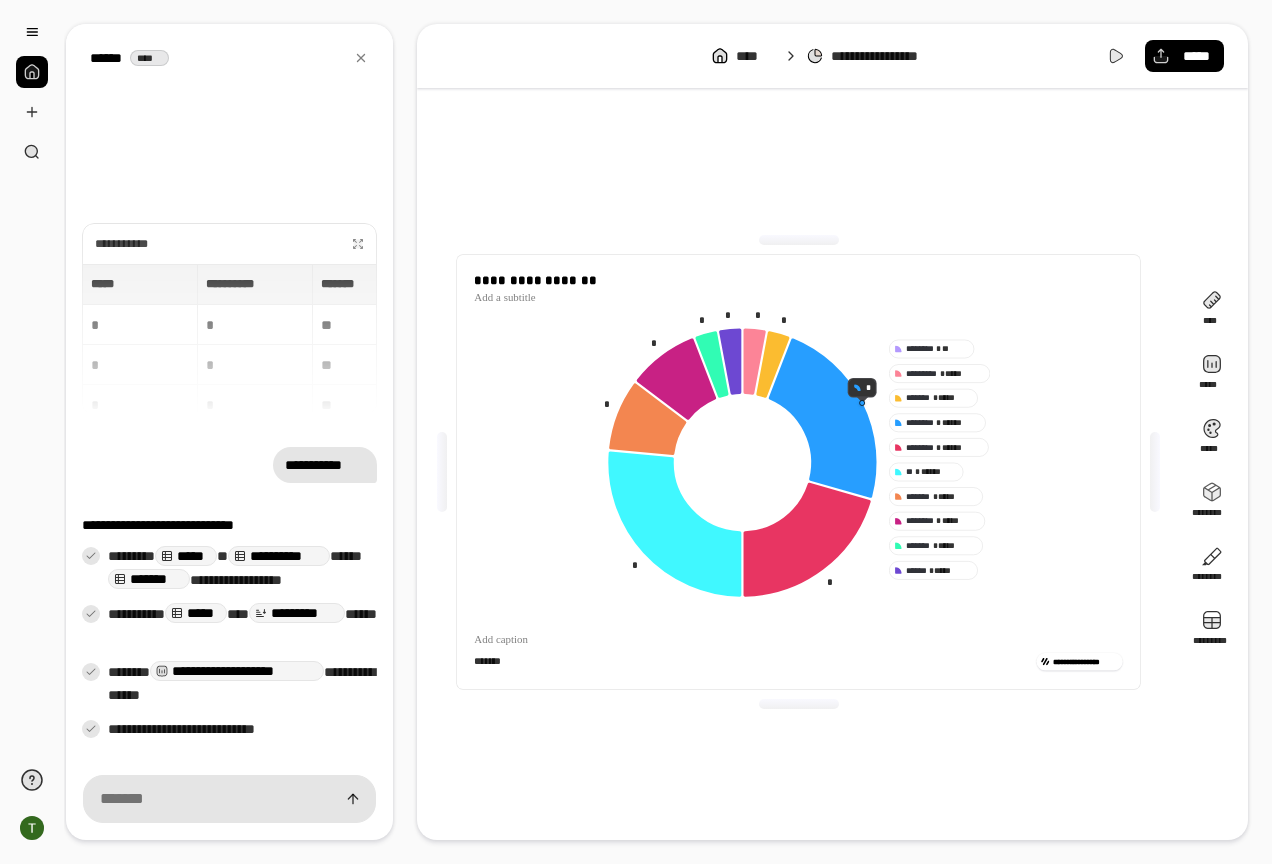 drag, startPoint x: 733, startPoint y: 758, endPoint x: 746, endPoint y: 710, distance: 49.729267 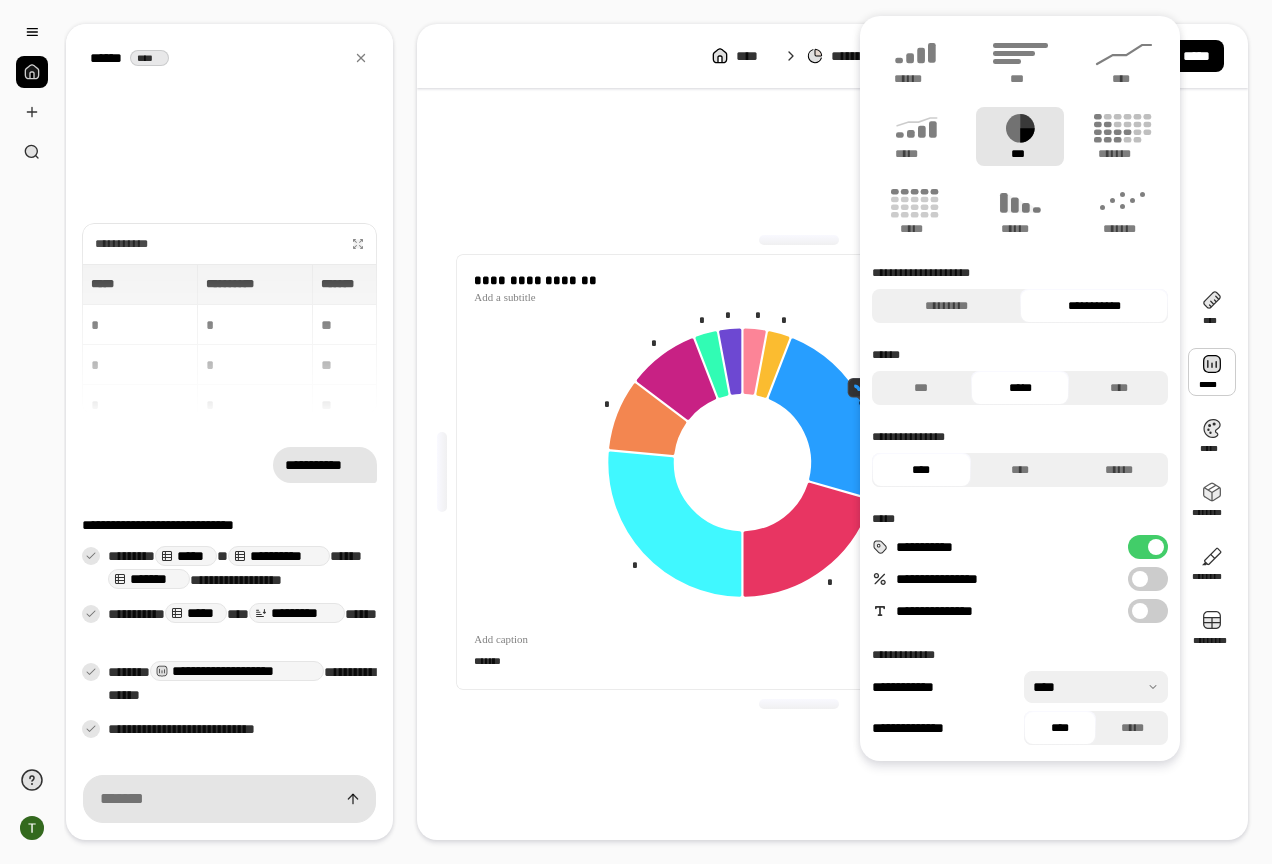 click at bounding box center (1212, 372) 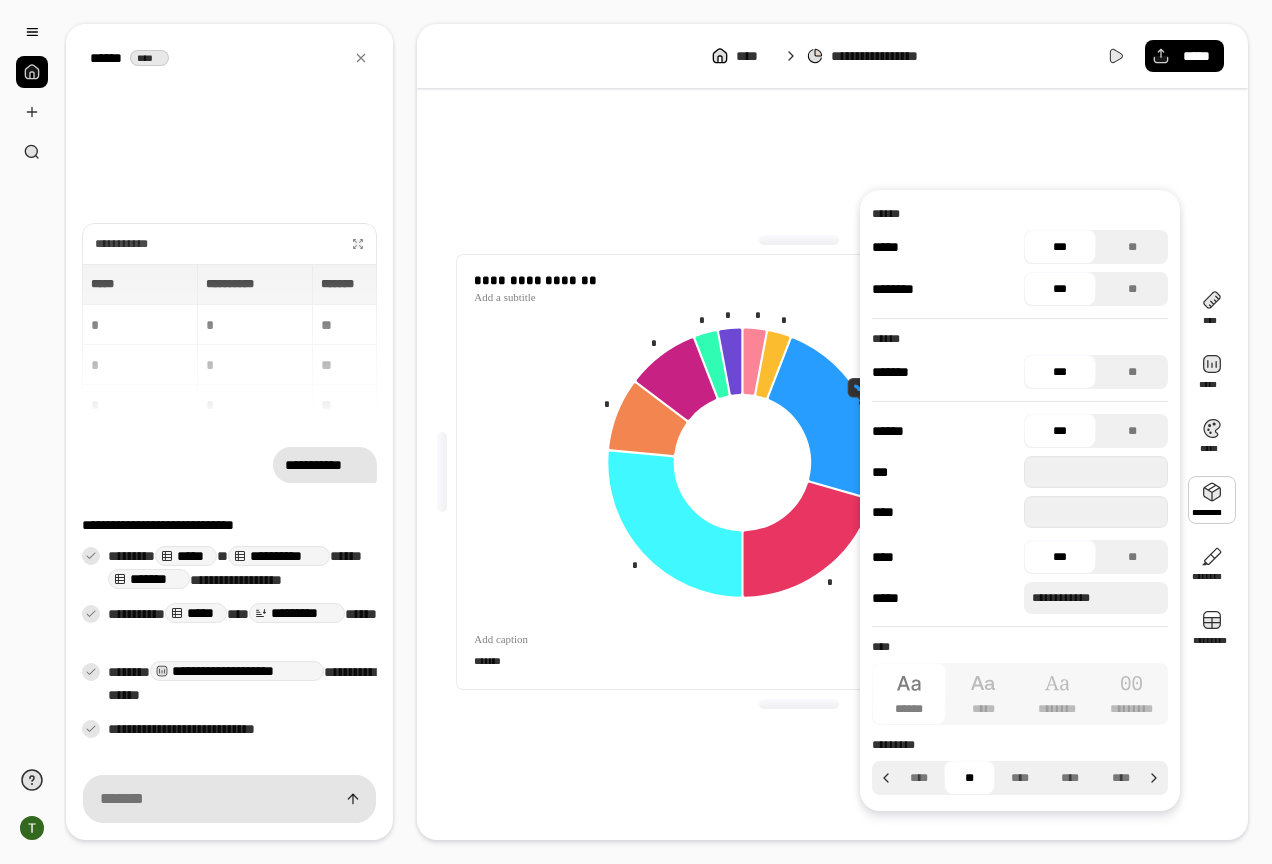 click at bounding box center (1212, 500) 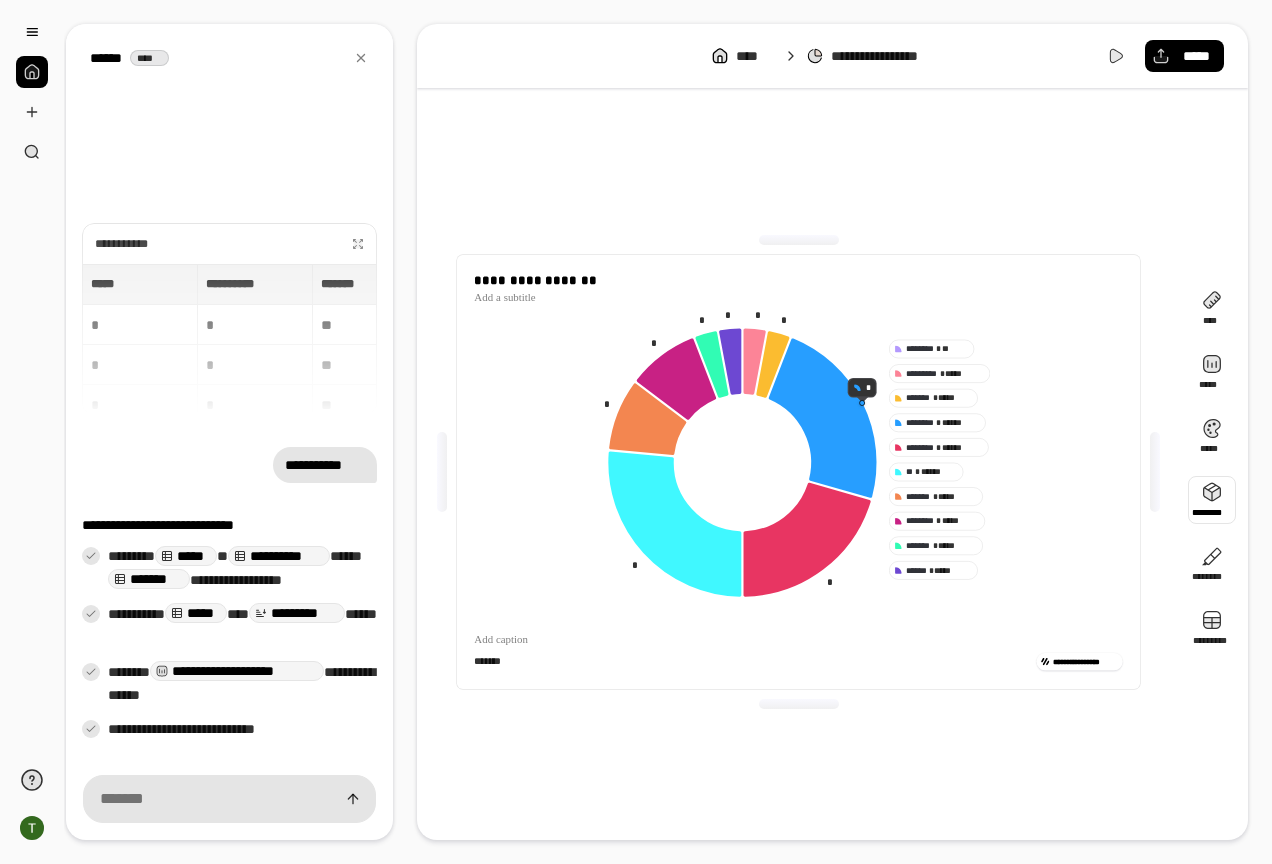 click at bounding box center [1212, 500] 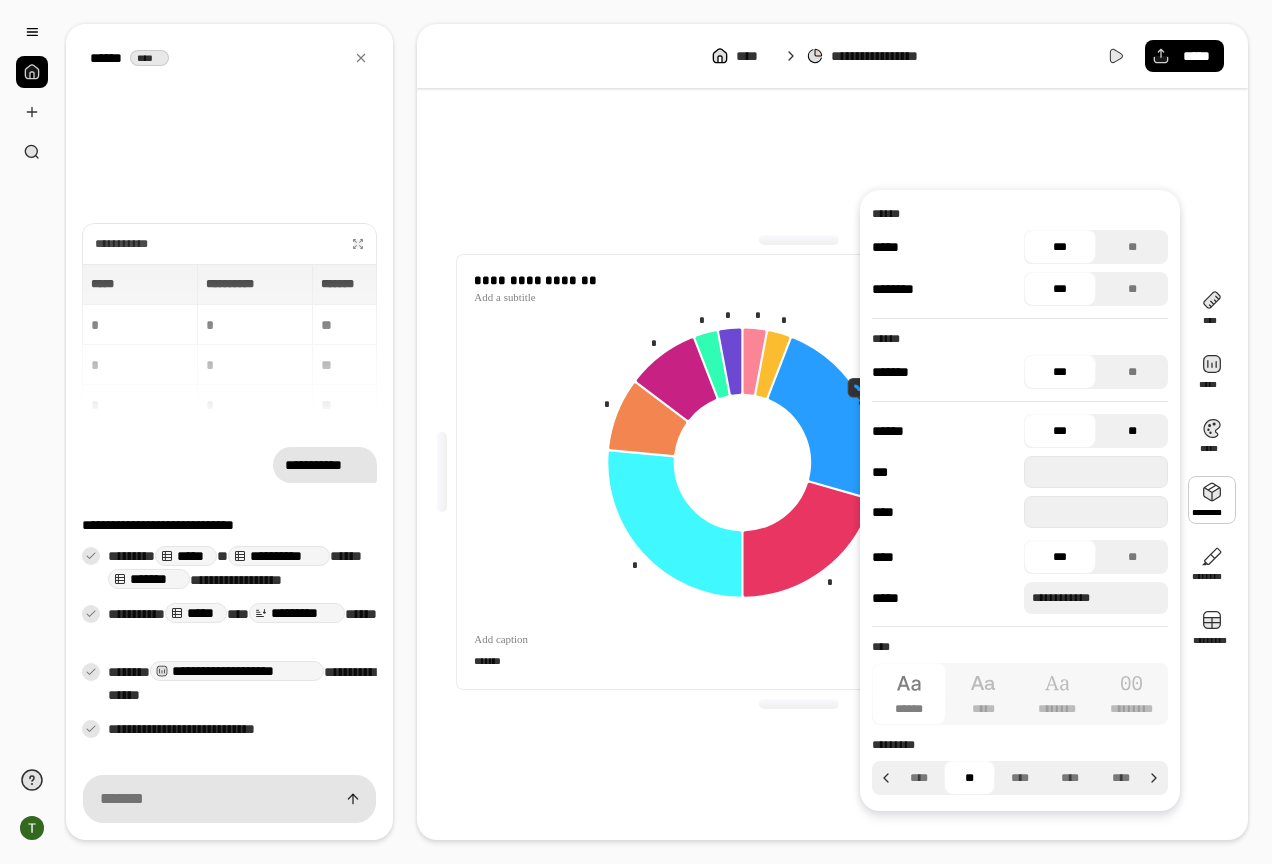 click on "**" at bounding box center (1132, 431) 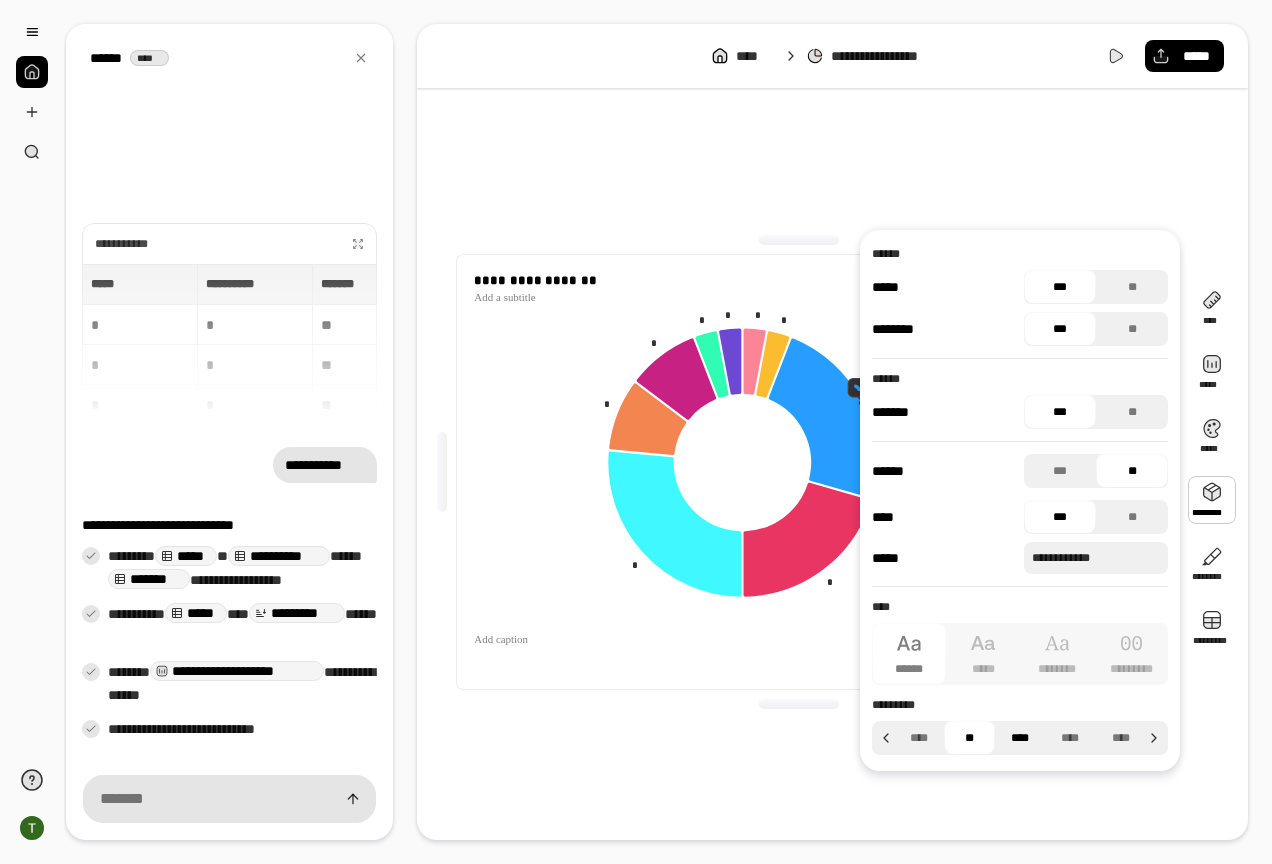 click on "****" at bounding box center [1020, 738] 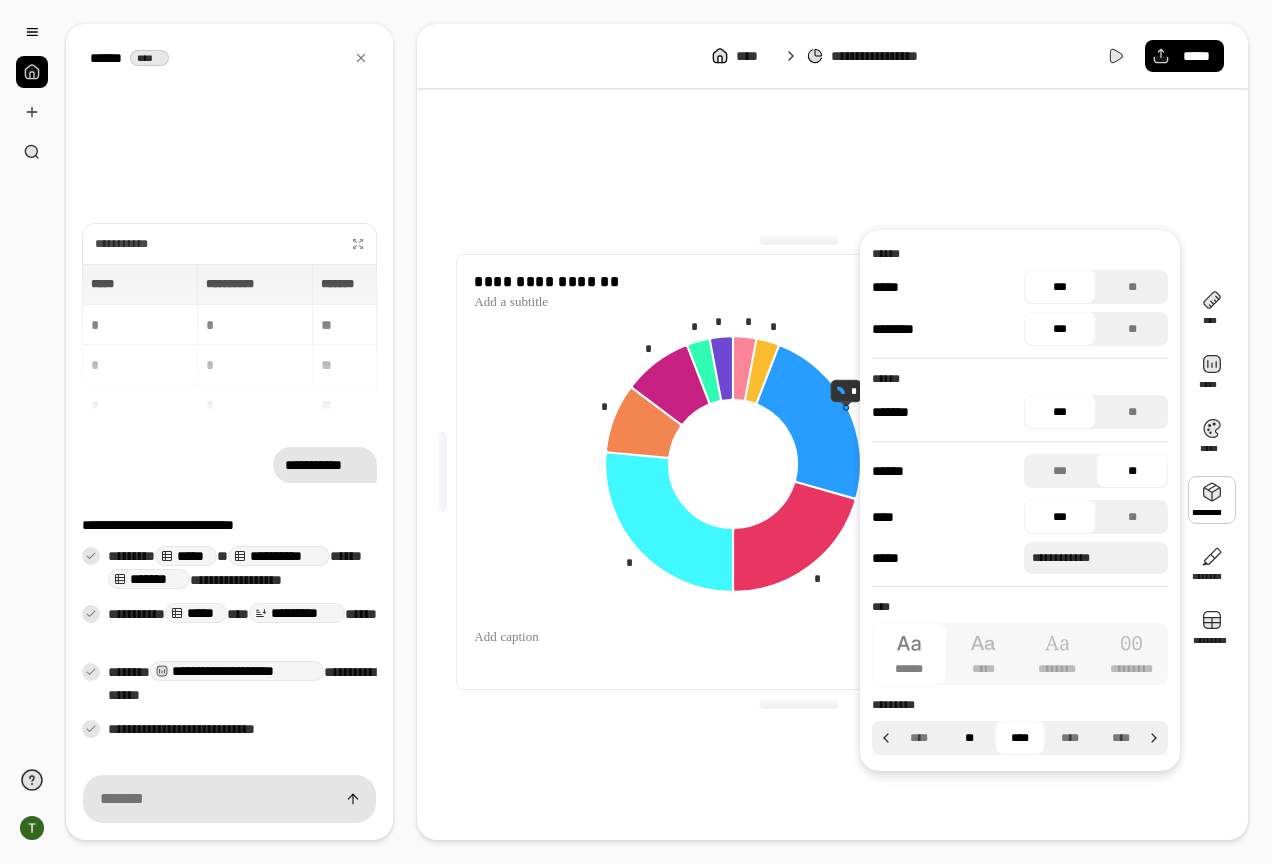 click on "**" at bounding box center (969, 738) 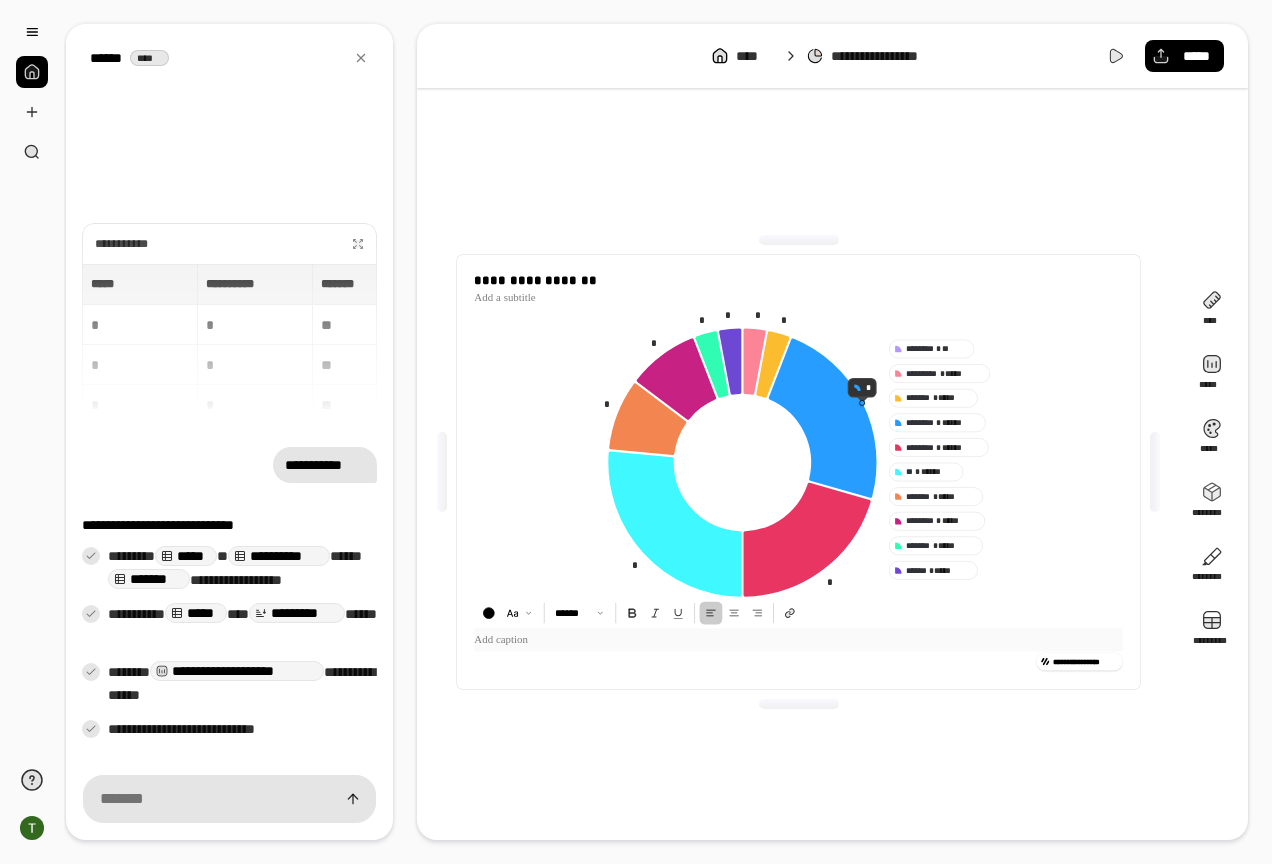 click at bounding box center (799, 639) 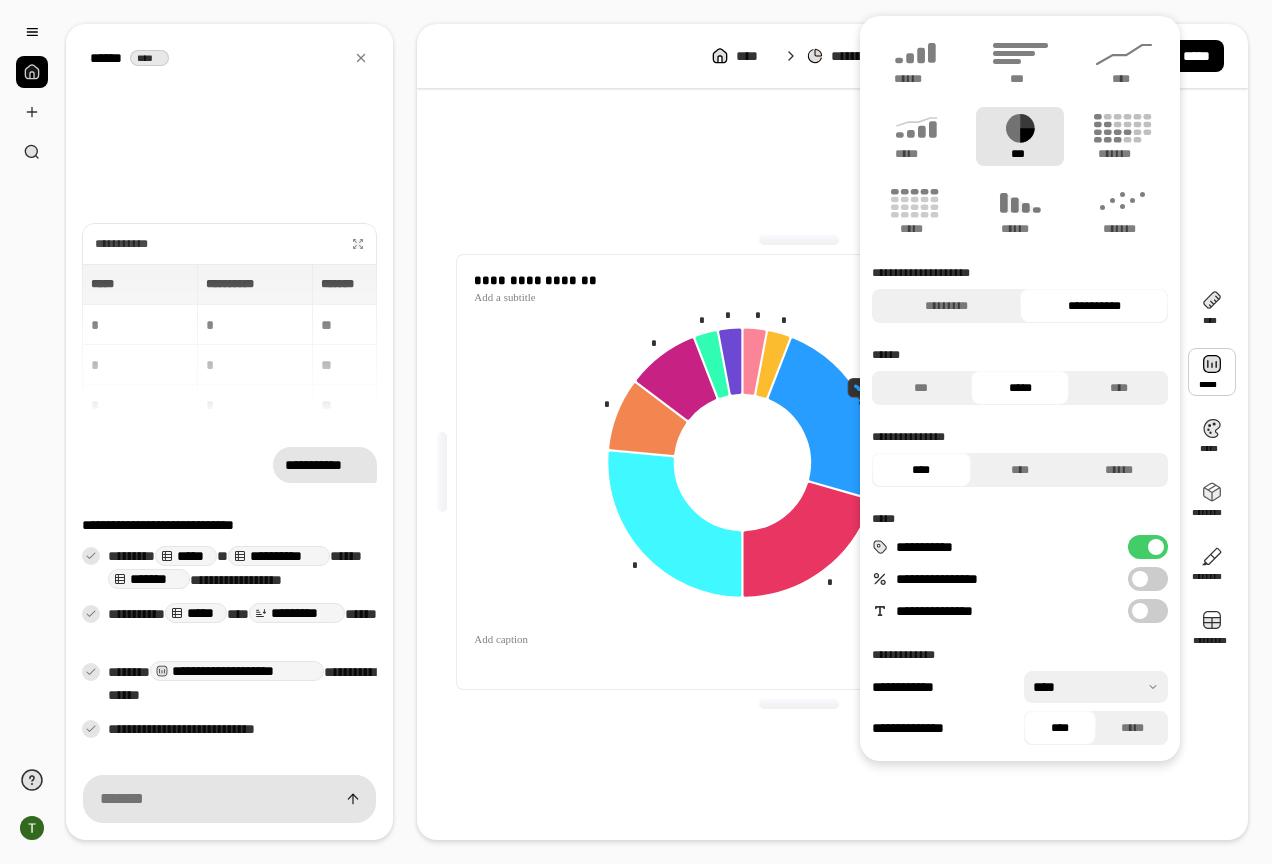 click at bounding box center [1140, 579] 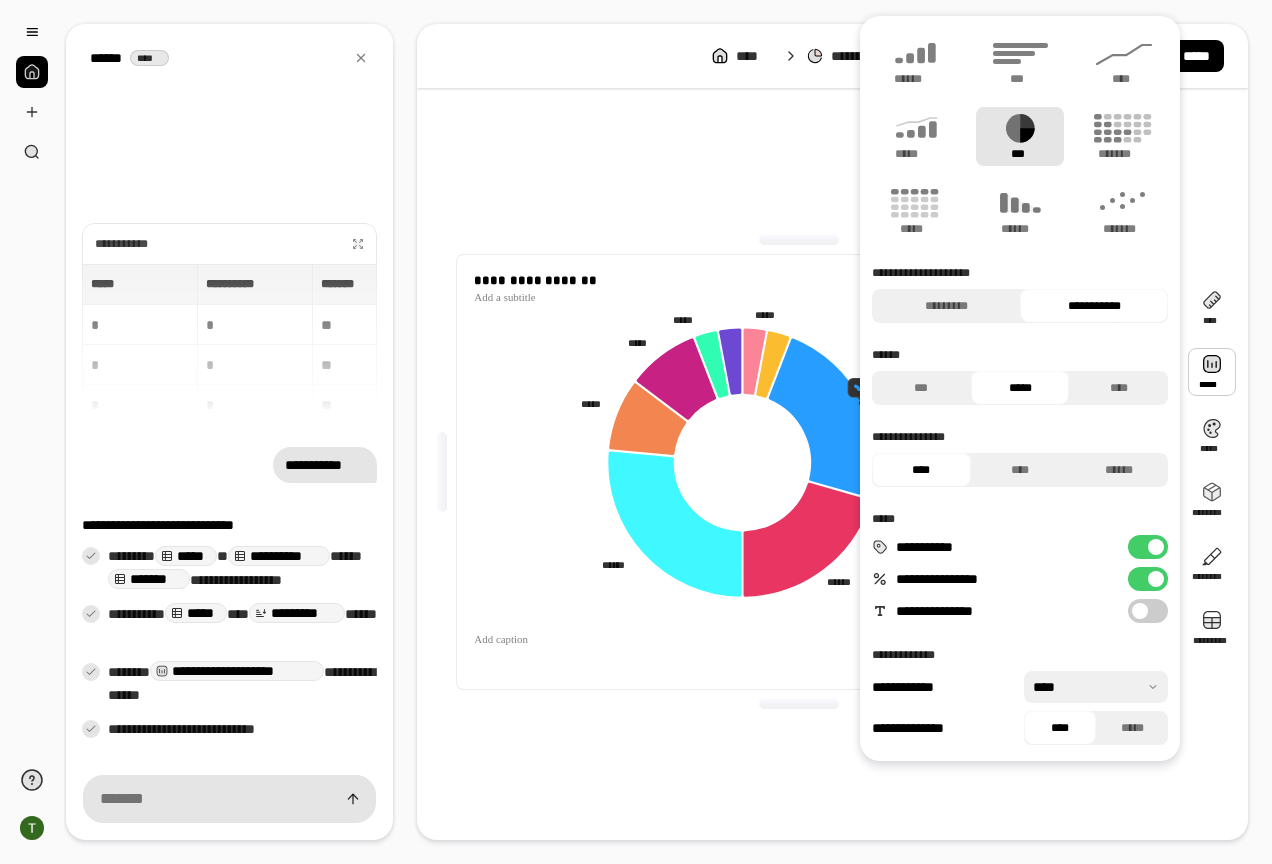 click on "**********" at bounding box center (1148, 579) 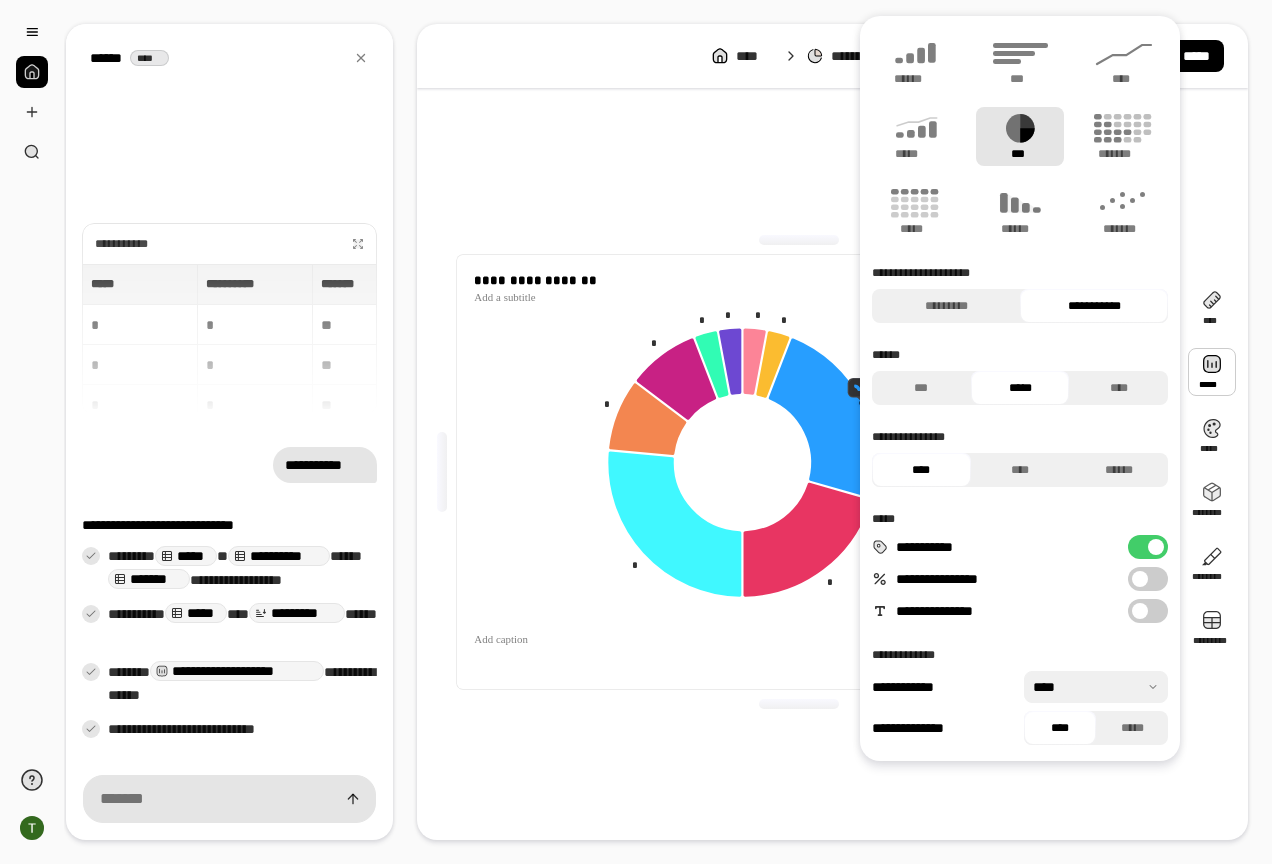 click on "**********" at bounding box center (1148, 547) 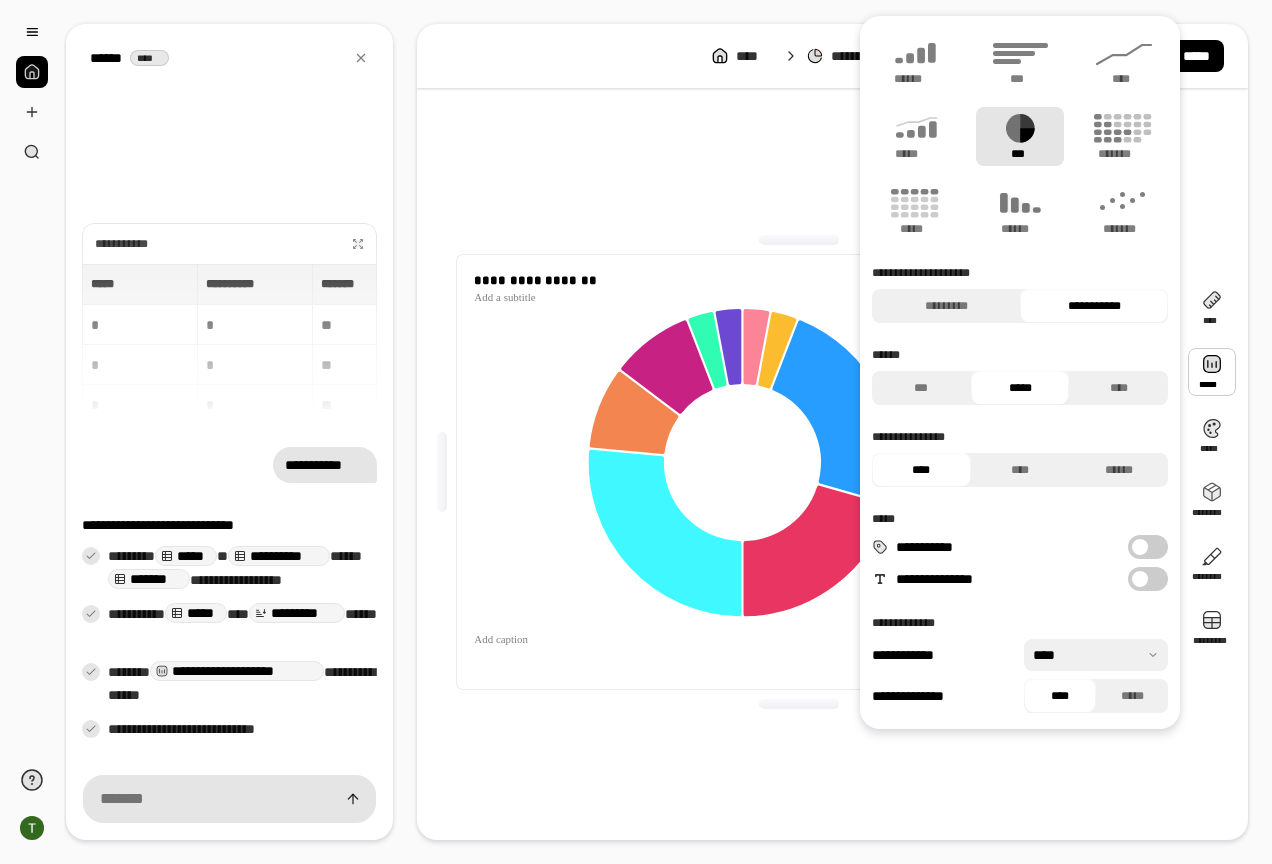click at bounding box center [1140, 547] 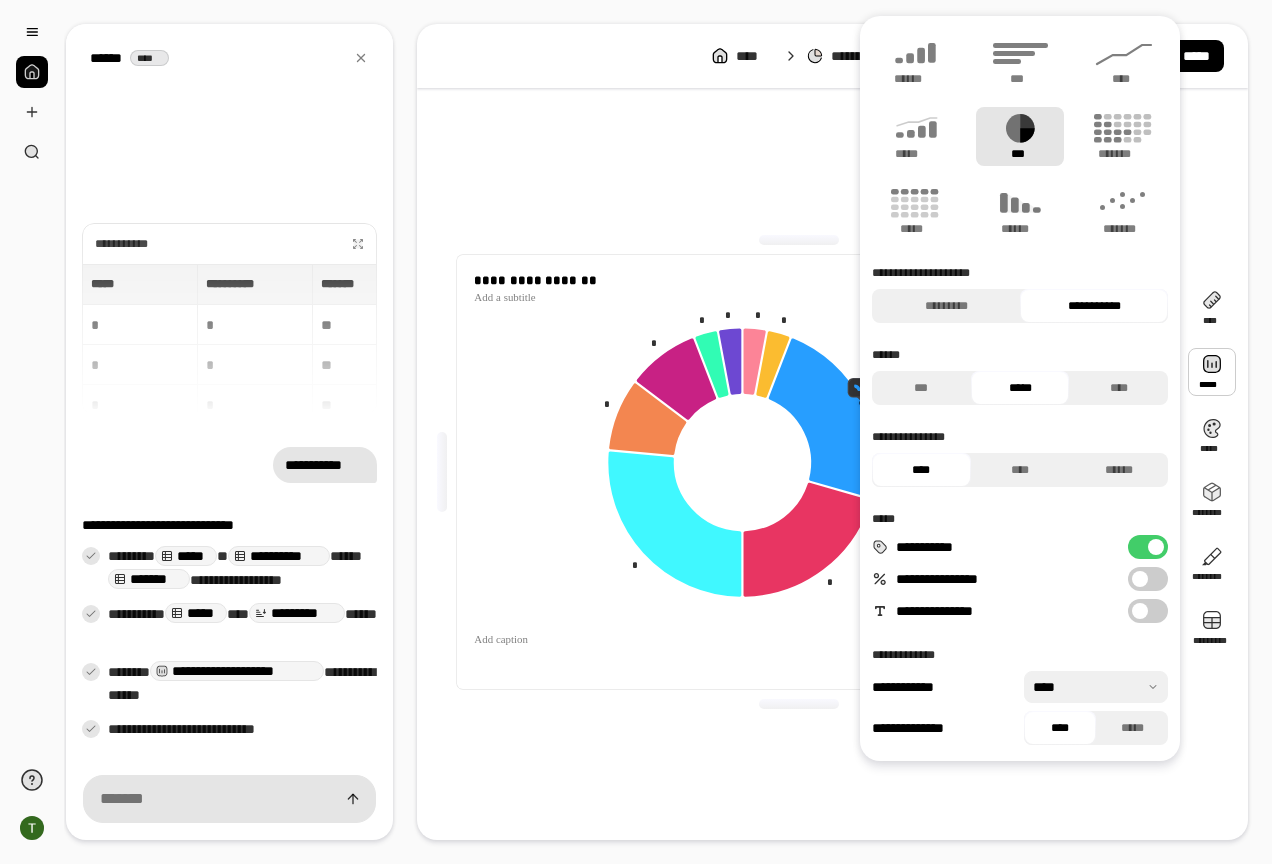 click at bounding box center [1140, 611] 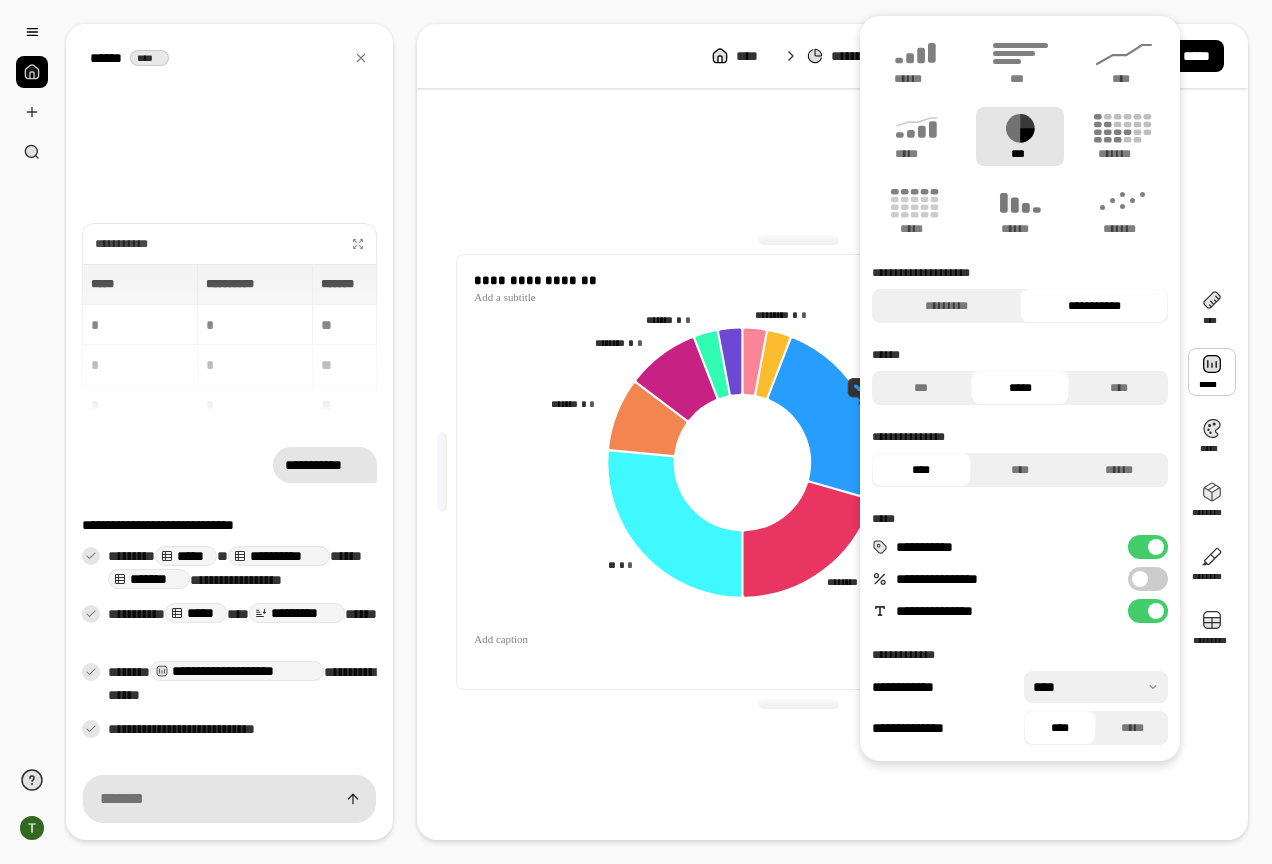 click at bounding box center (799, 704) 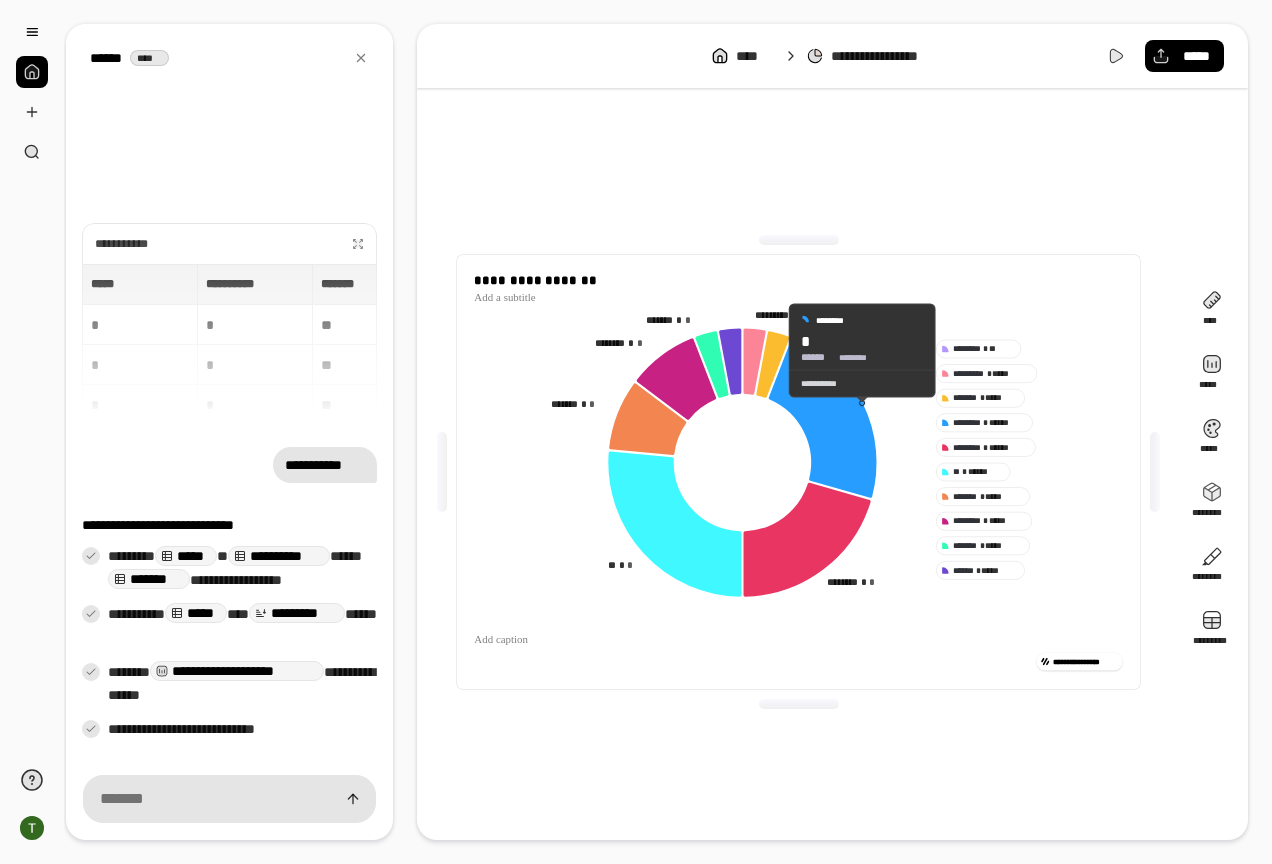 click on "**********" at bounding box center (862, 382) 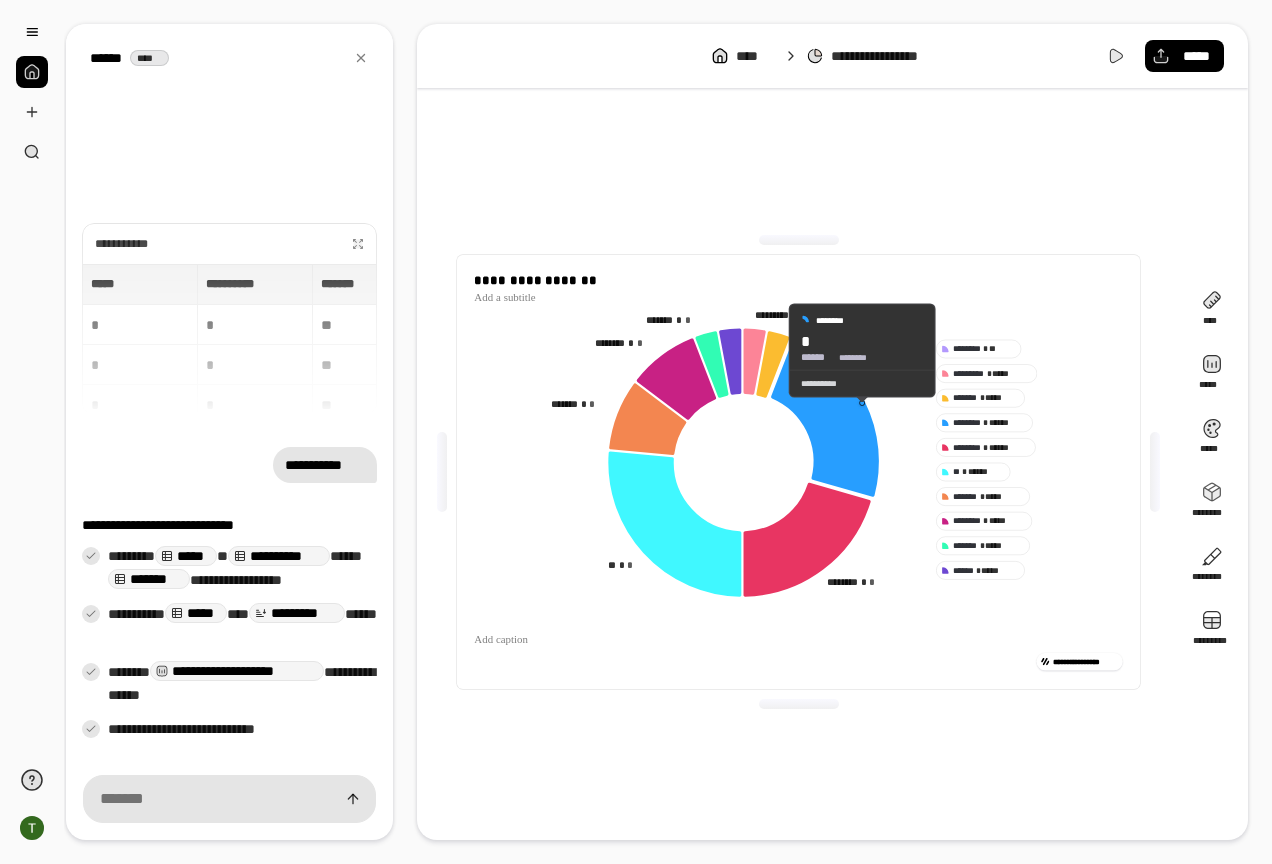 click on "**********" at bounding box center (862, 382) 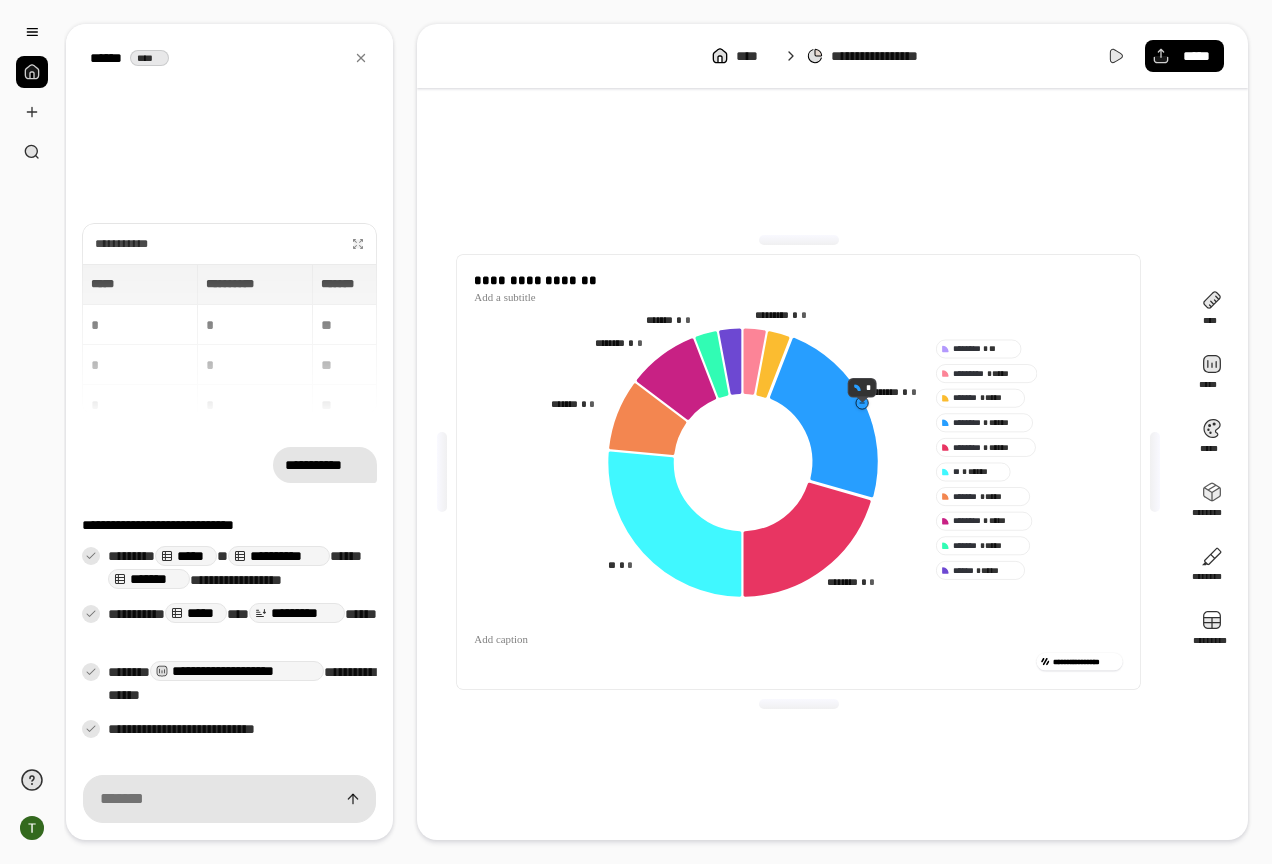 click 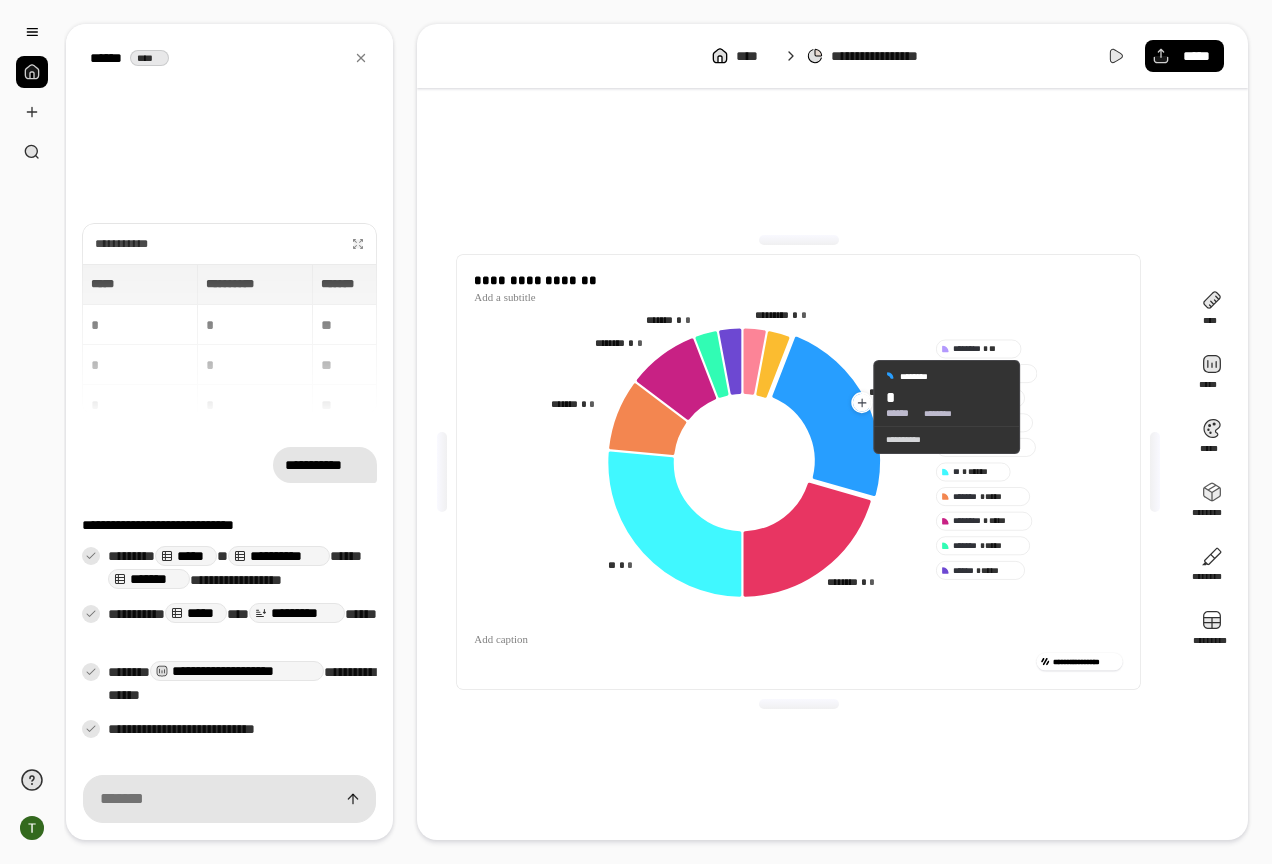 click 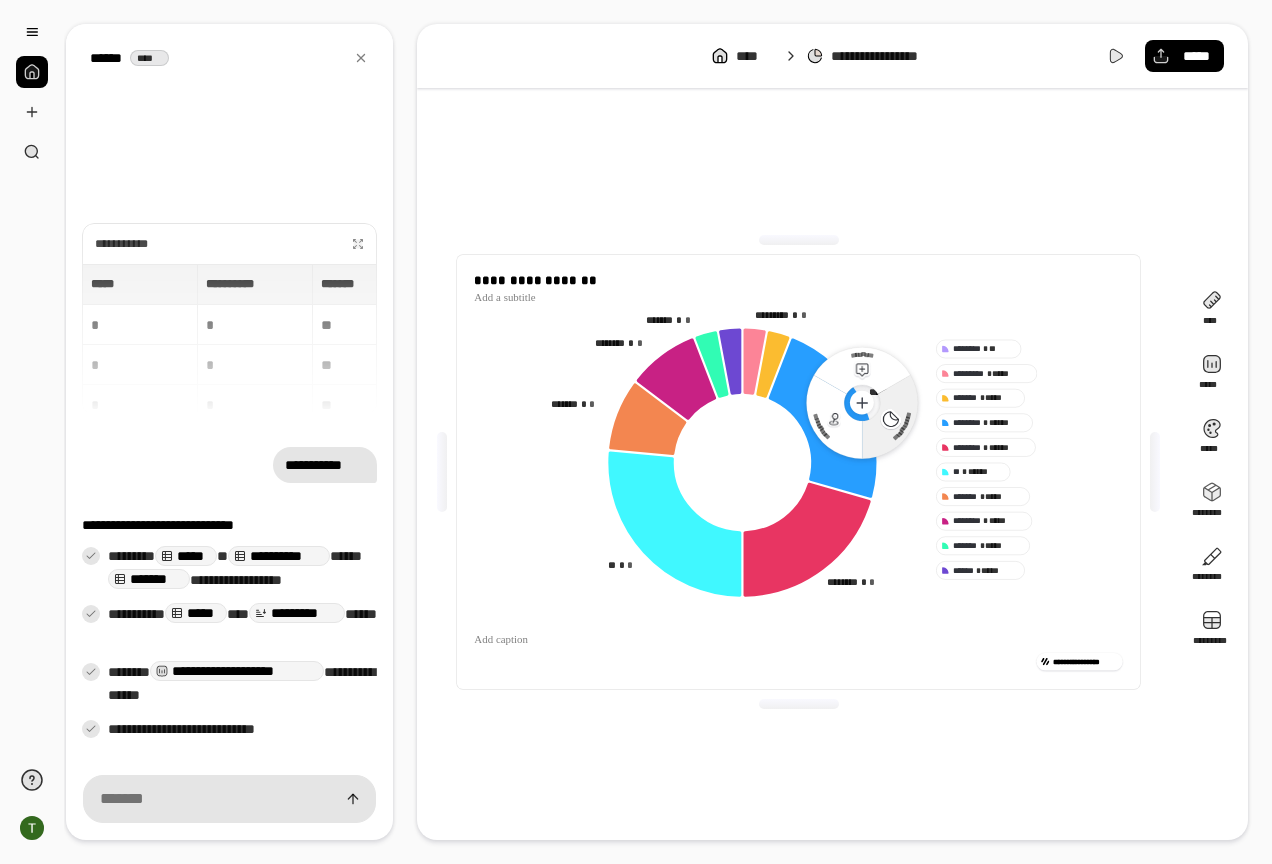 click 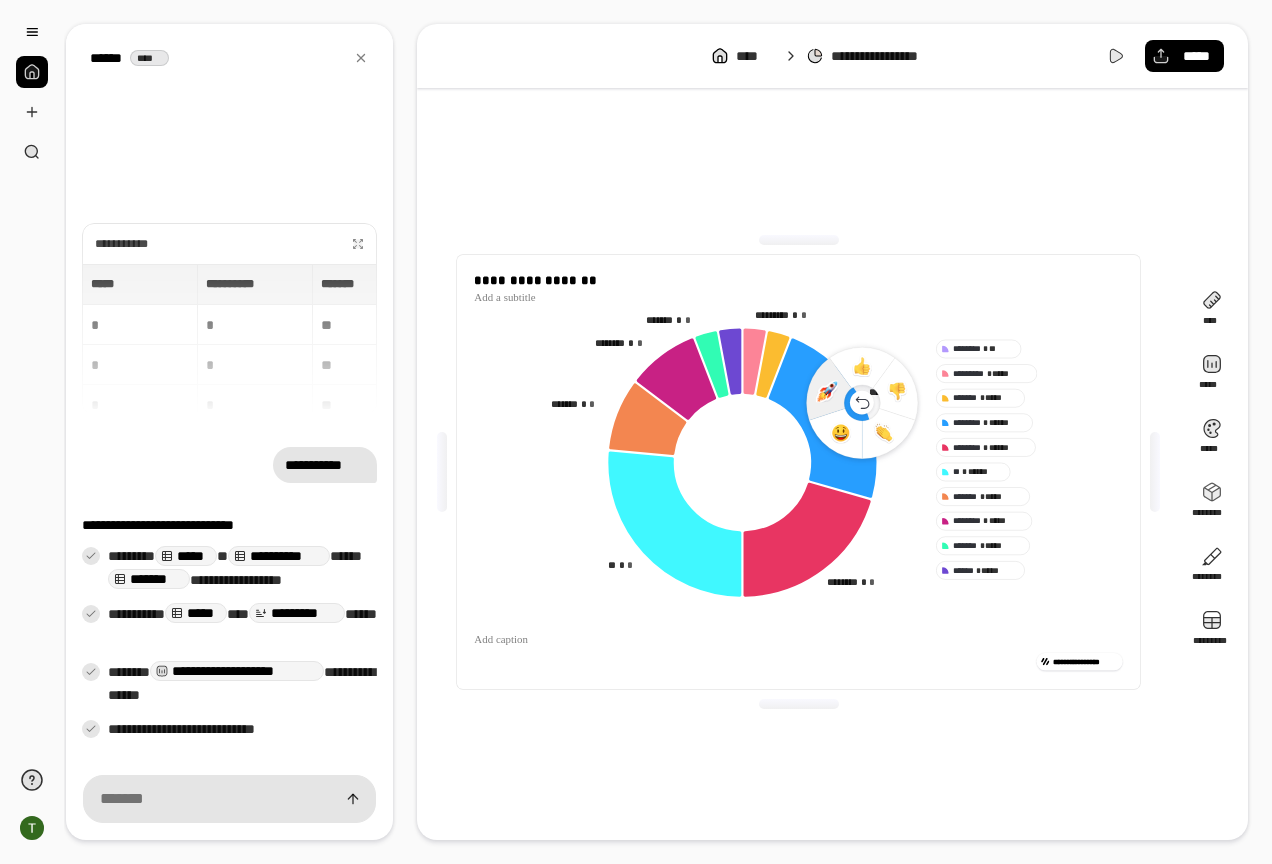click 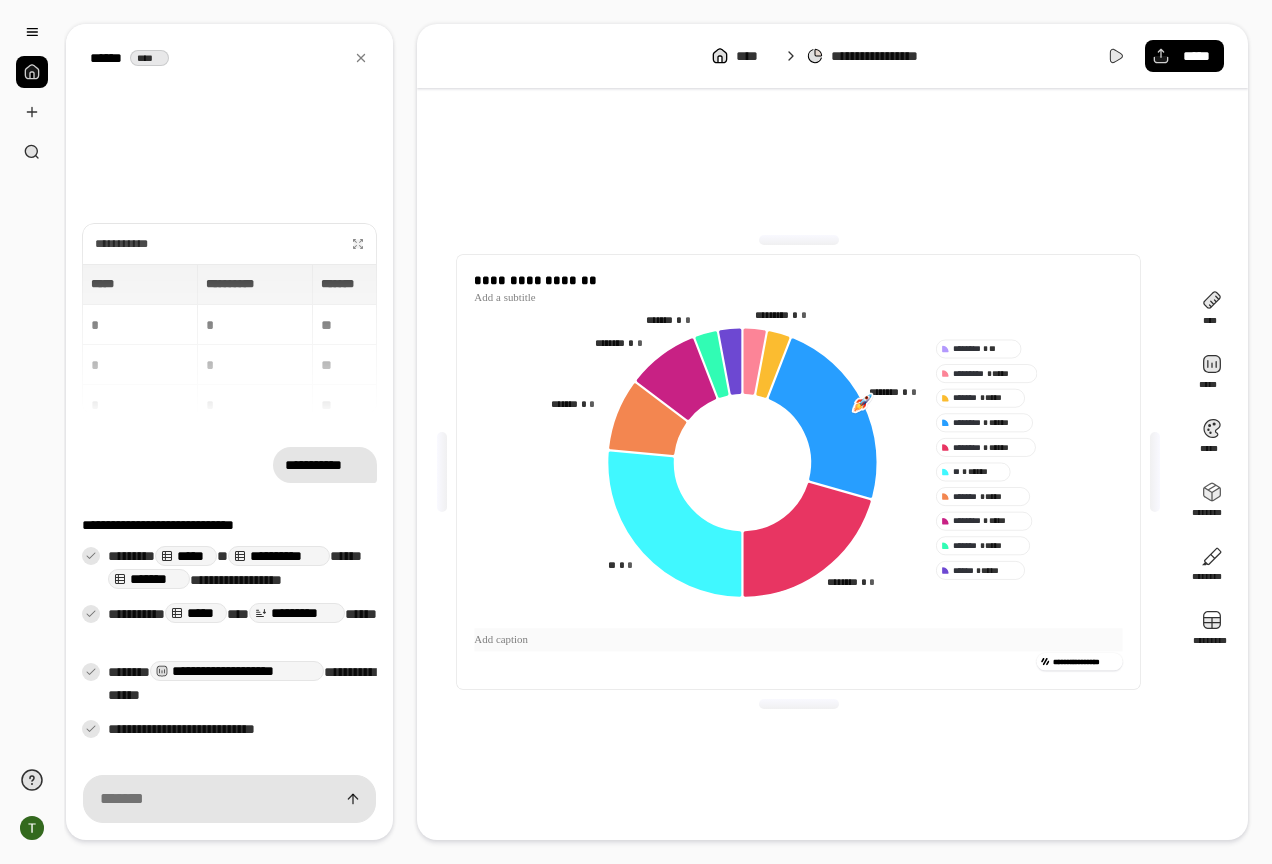 click at bounding box center [799, 639] 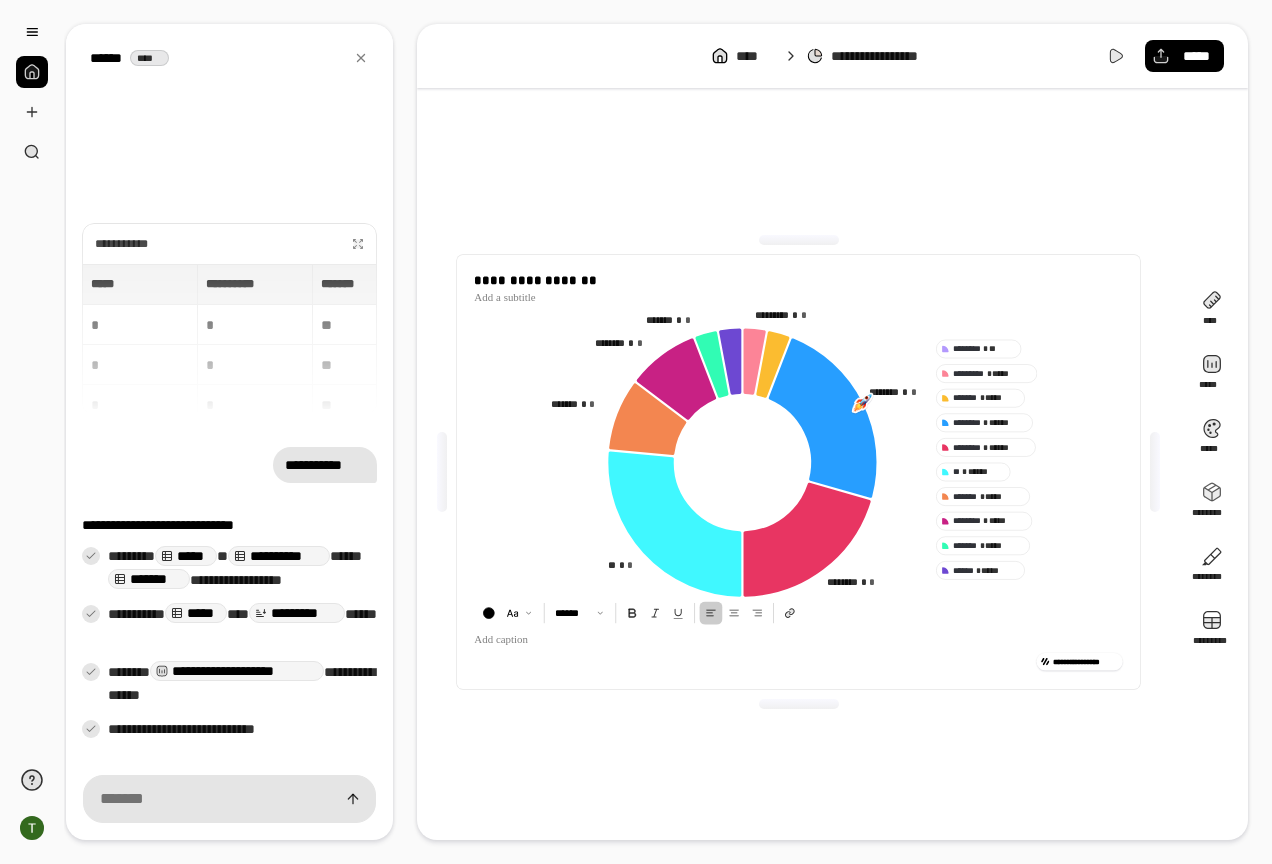click at bounding box center (862, 402) 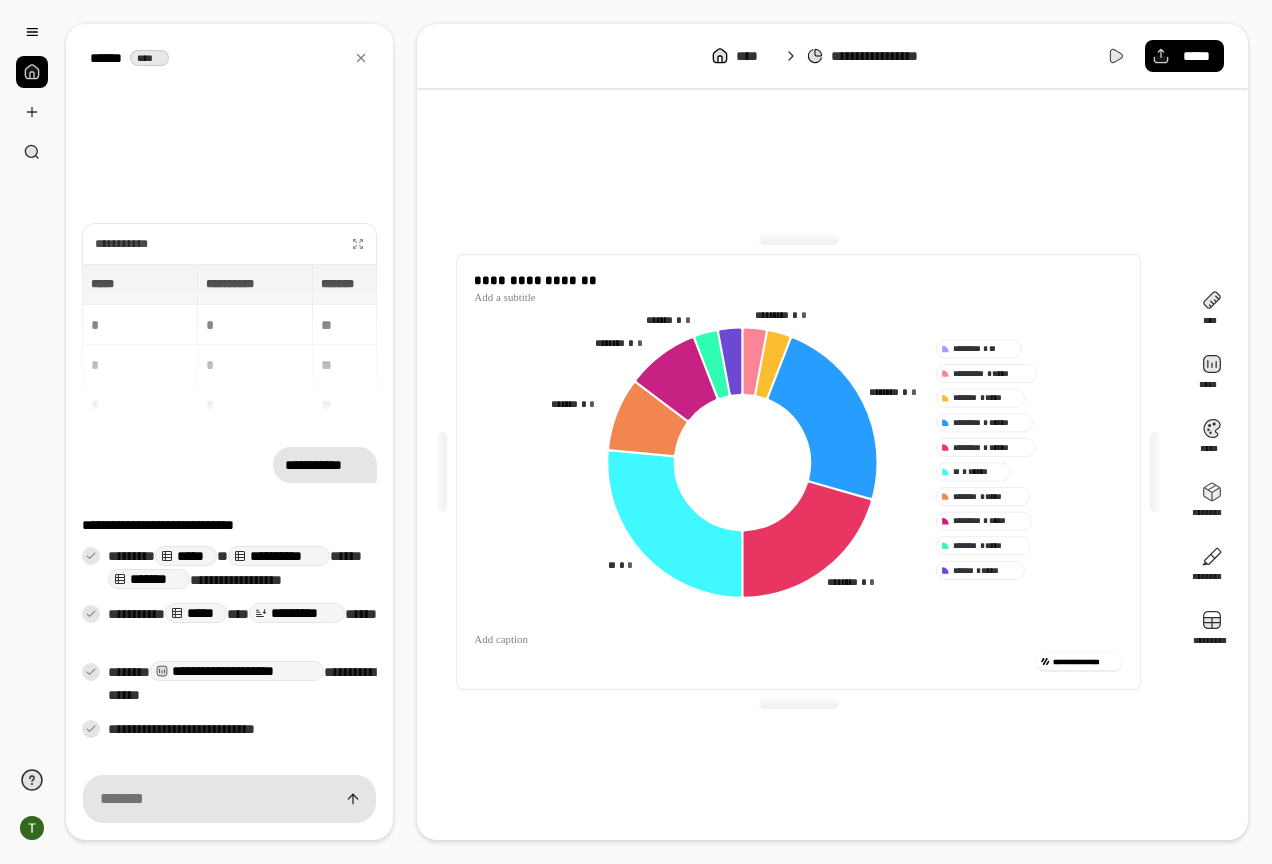 click on "**********" at bounding box center (799, 661) 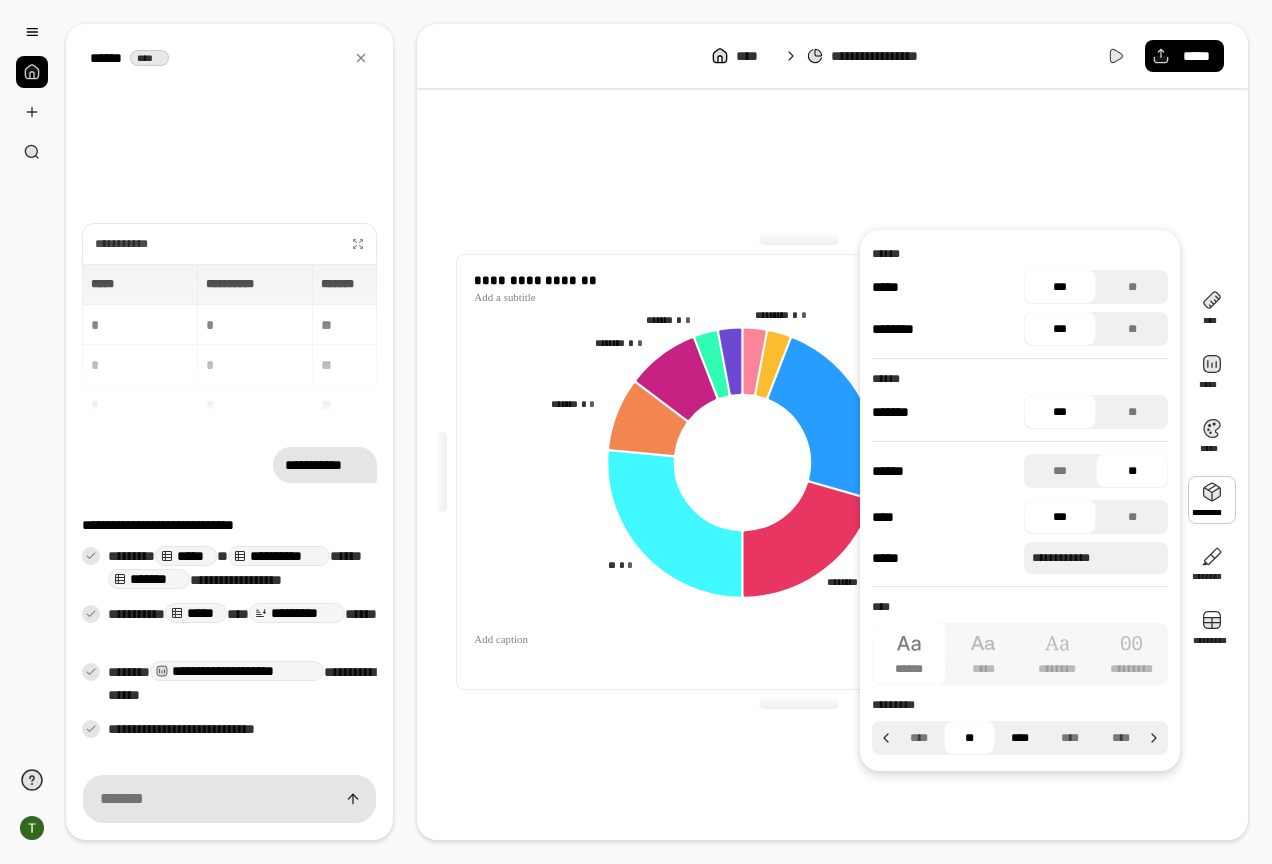 click on "****" at bounding box center [1020, 738] 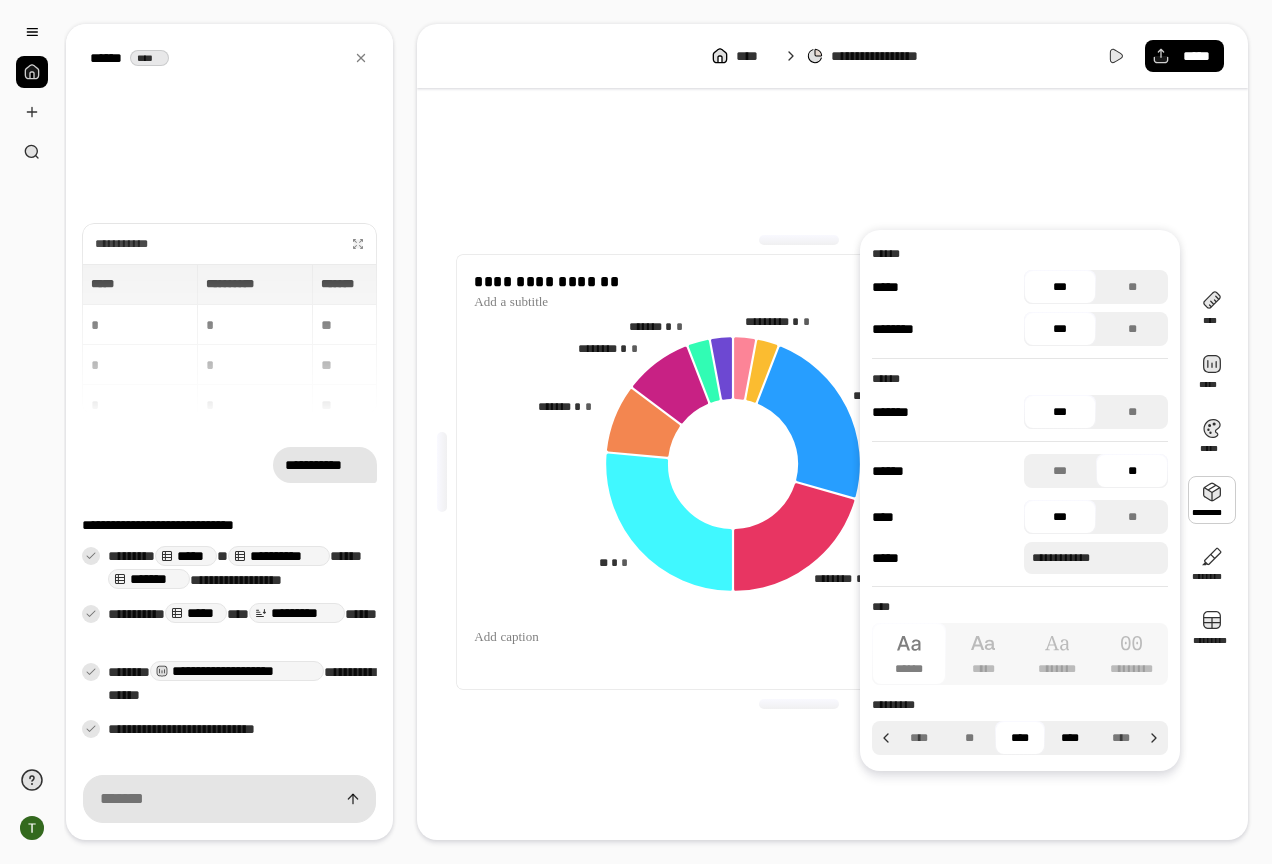 click on "****" at bounding box center [1070, 738] 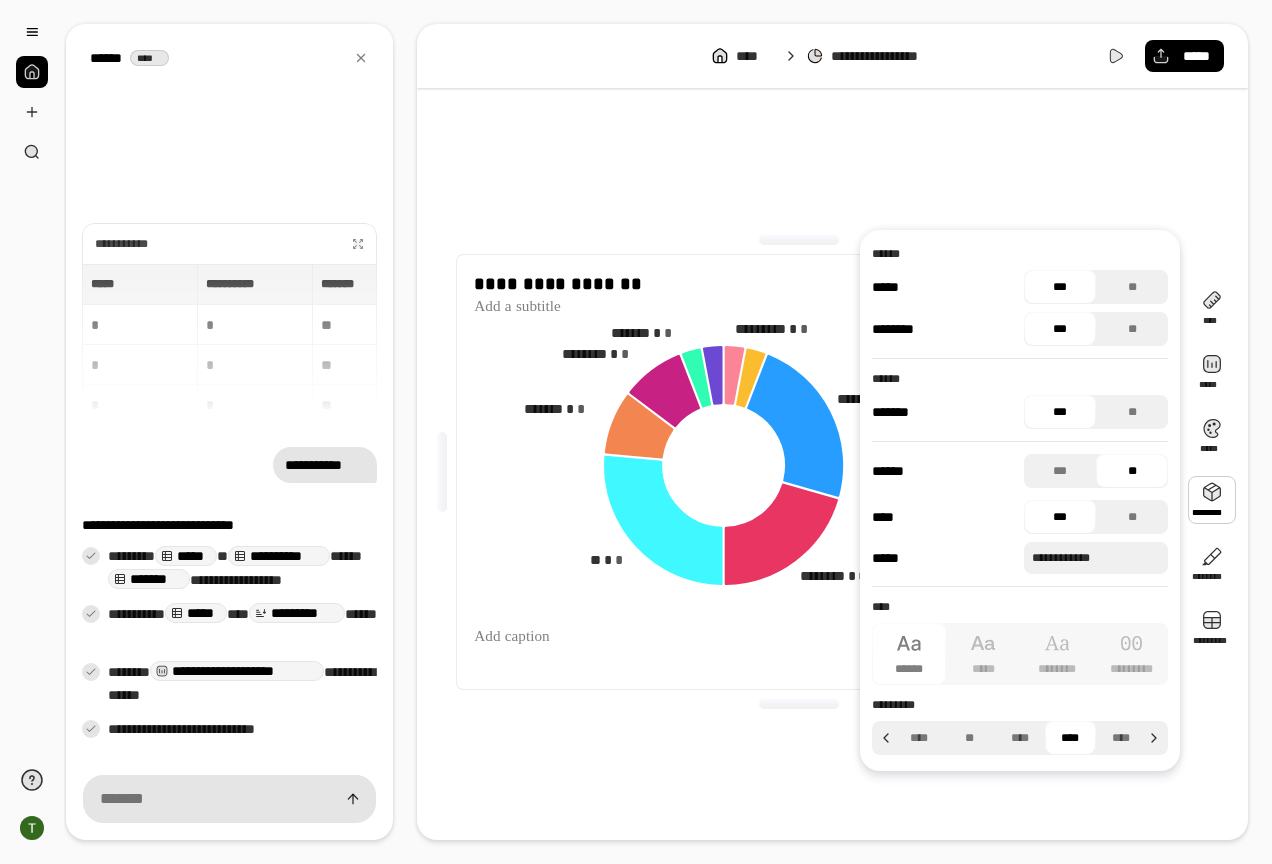 click at bounding box center [799, 704] 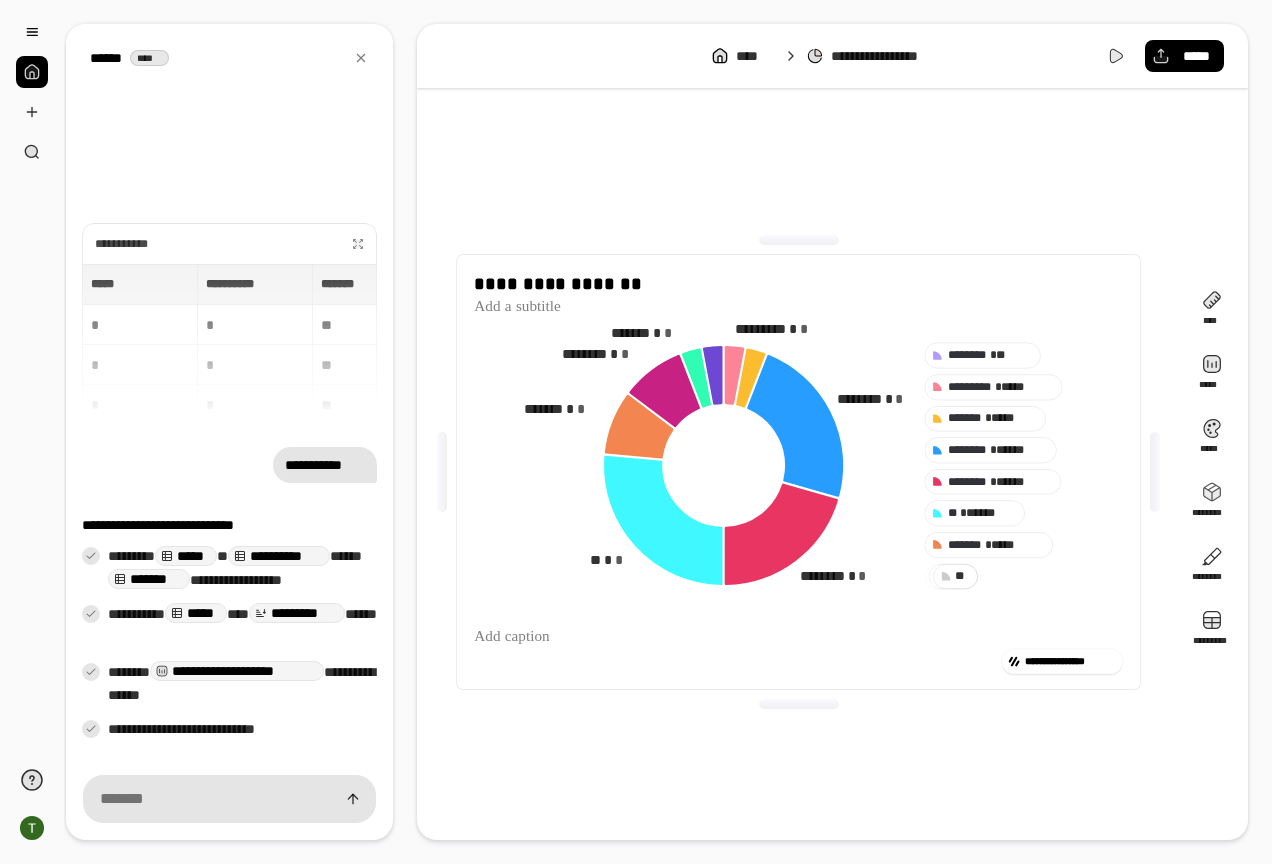 click on "**********" at bounding box center [798, 472] 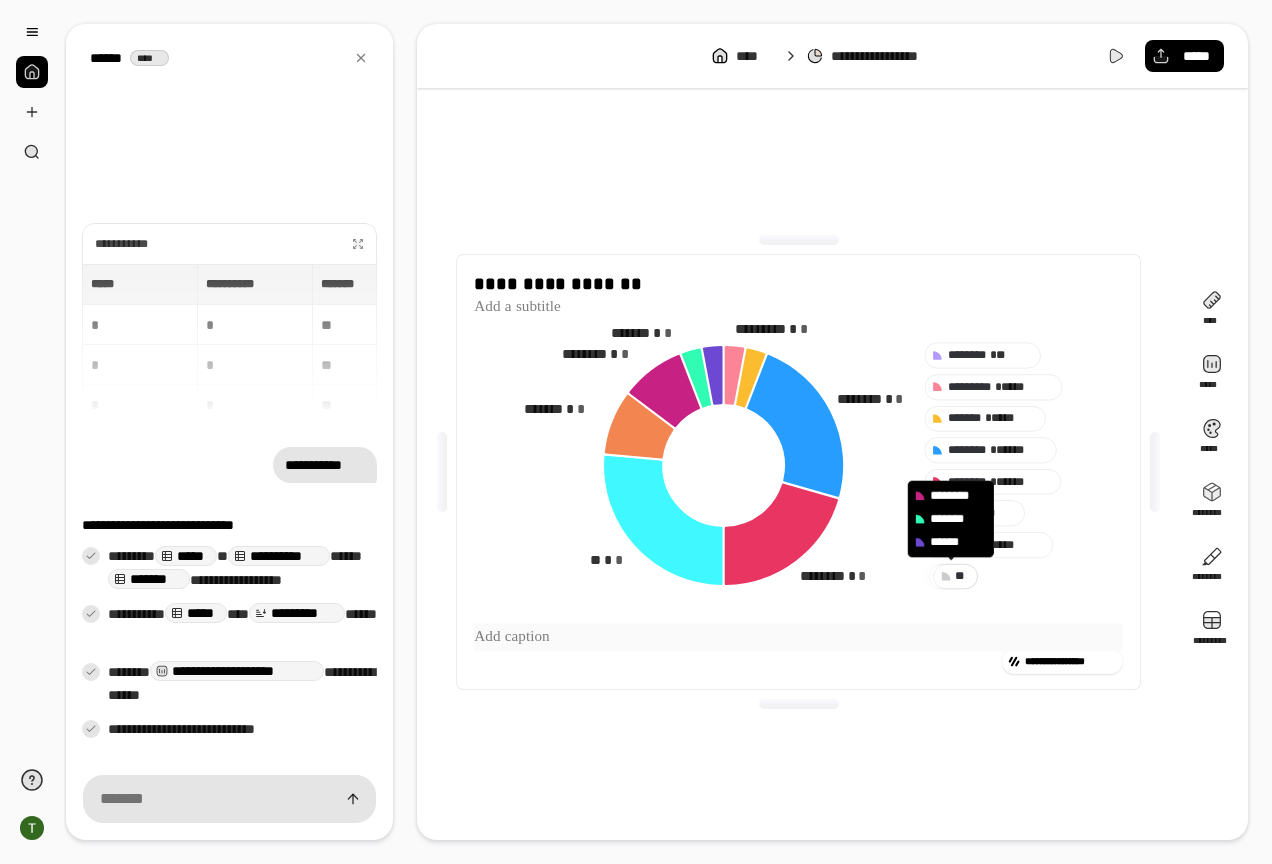click at bounding box center [799, 637] 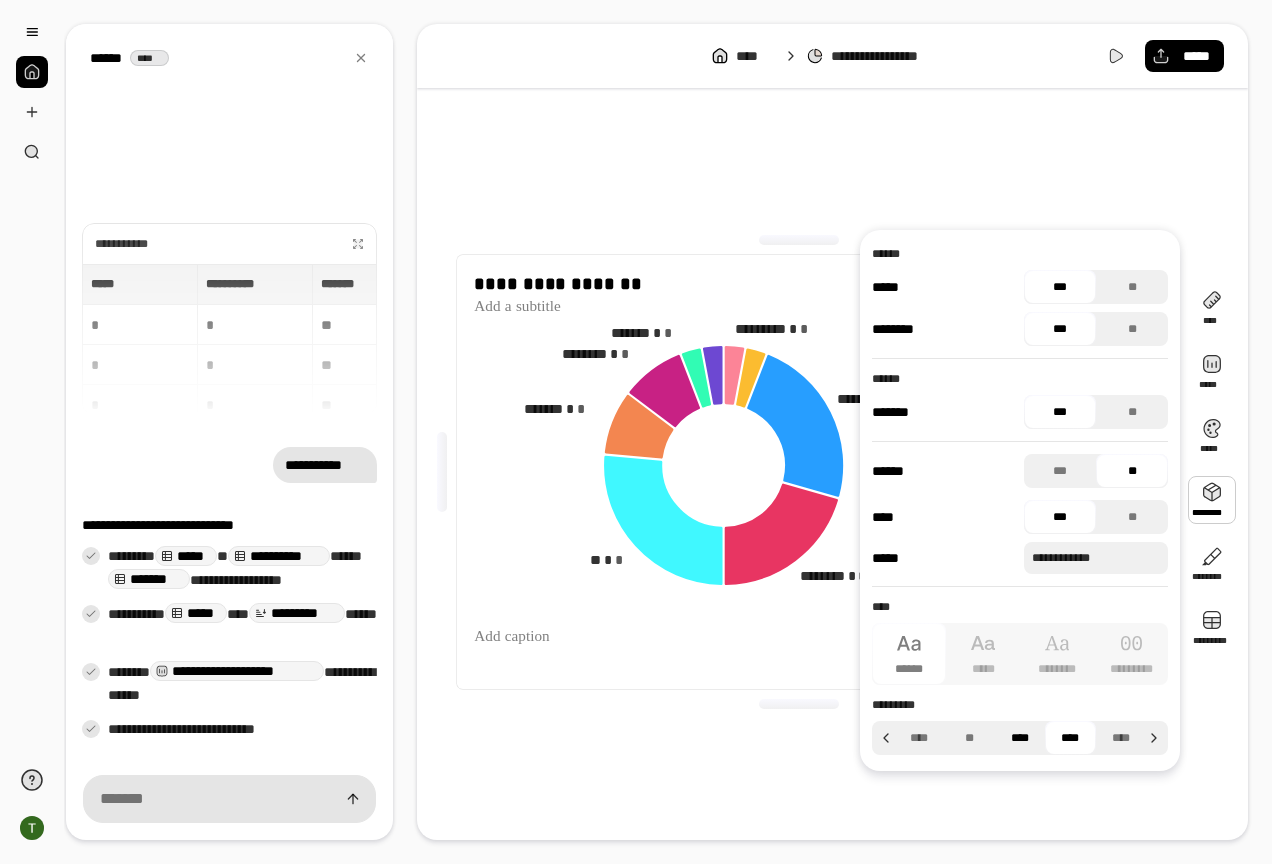 click on "****" at bounding box center (1020, 738) 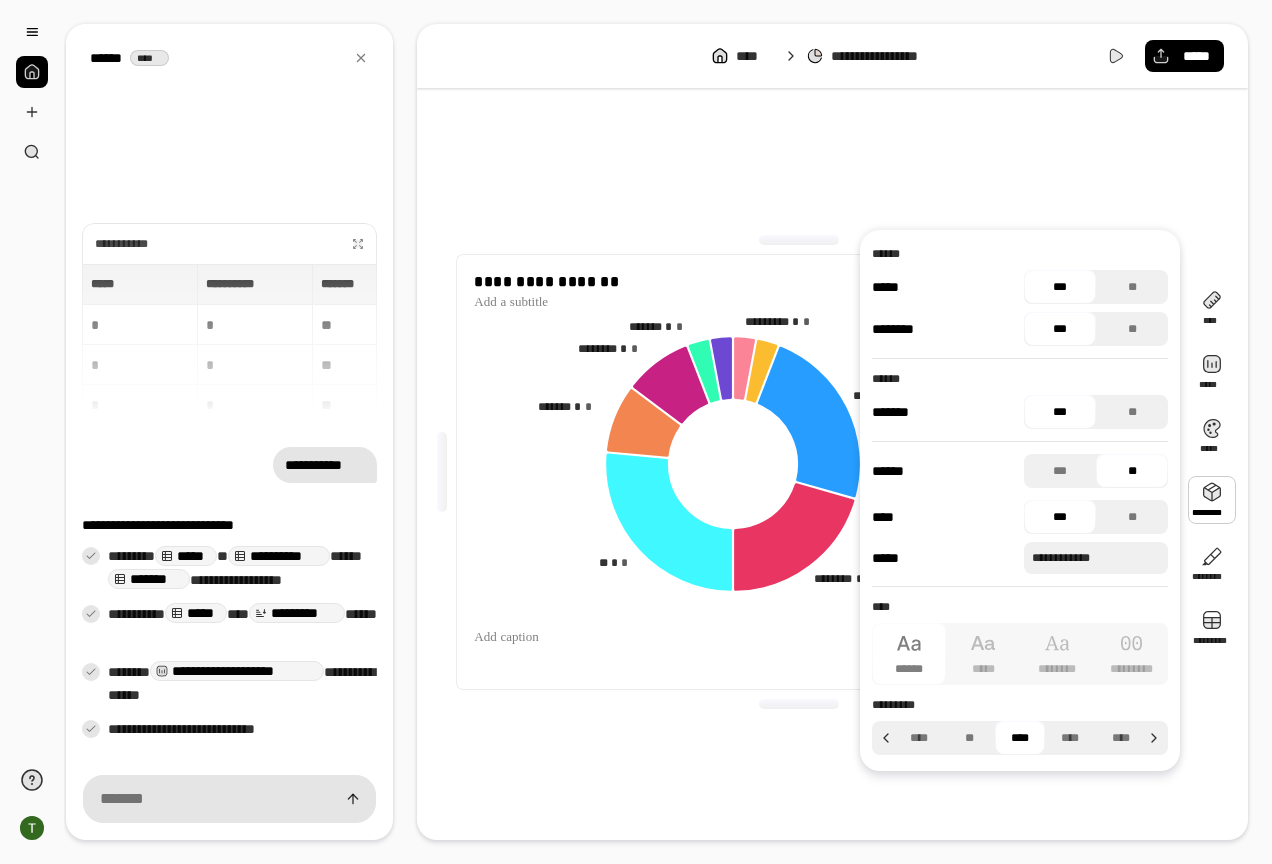 click on "**********" at bounding box center [798, 472] 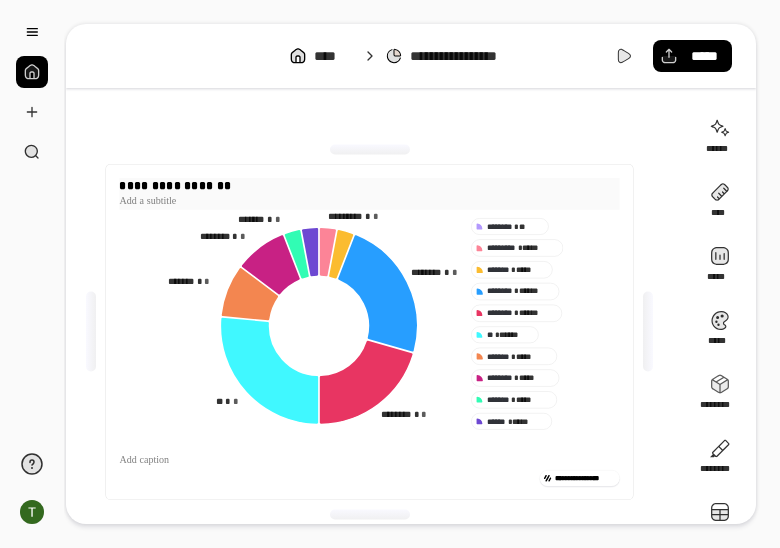 click on "**********" at bounding box center [369, 185] 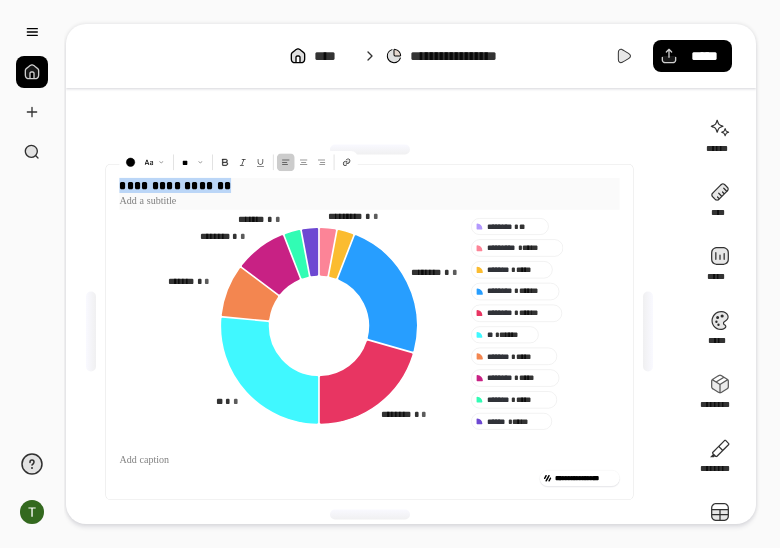 drag, startPoint x: 227, startPoint y: 185, endPoint x: 115, endPoint y: 182, distance: 112.04017 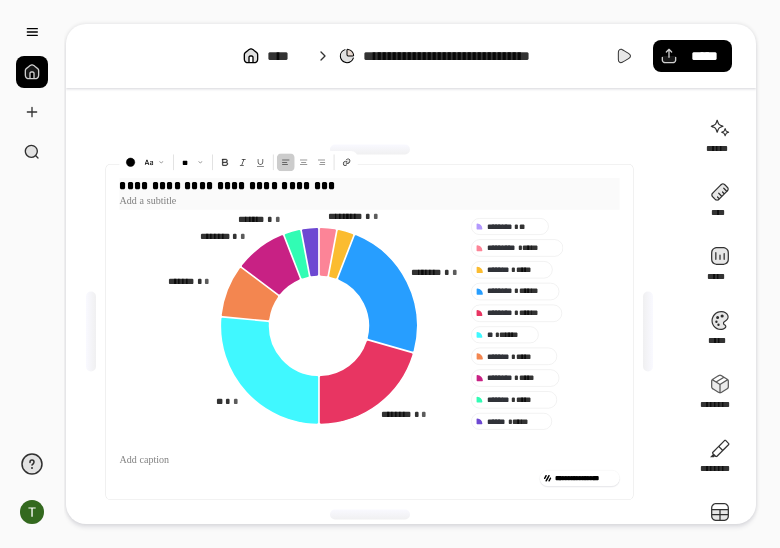 type 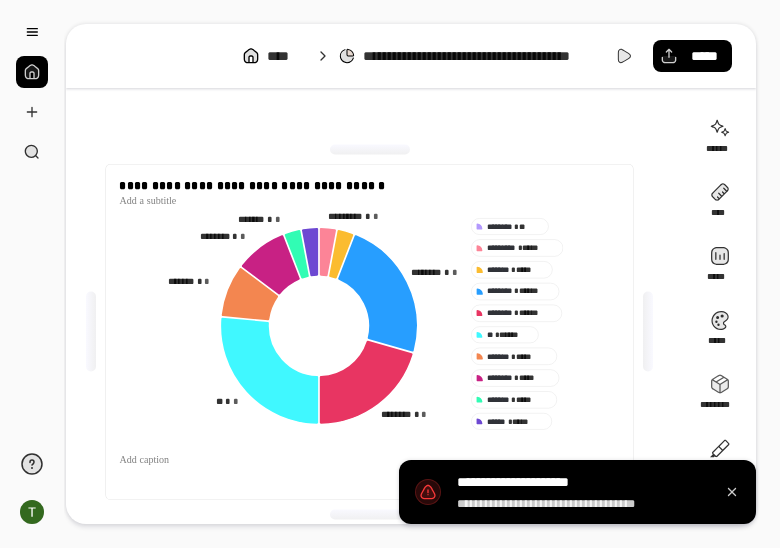 click on "**********" at bounding box center (377, 332) 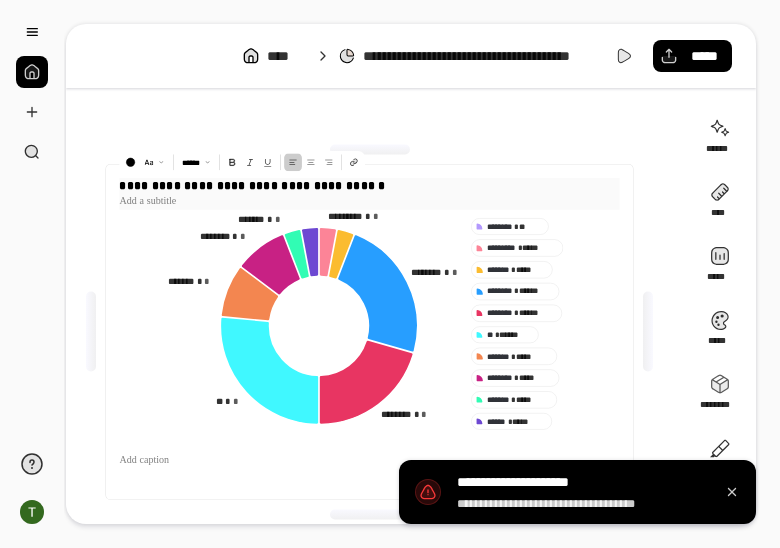 click at bounding box center [369, 201] 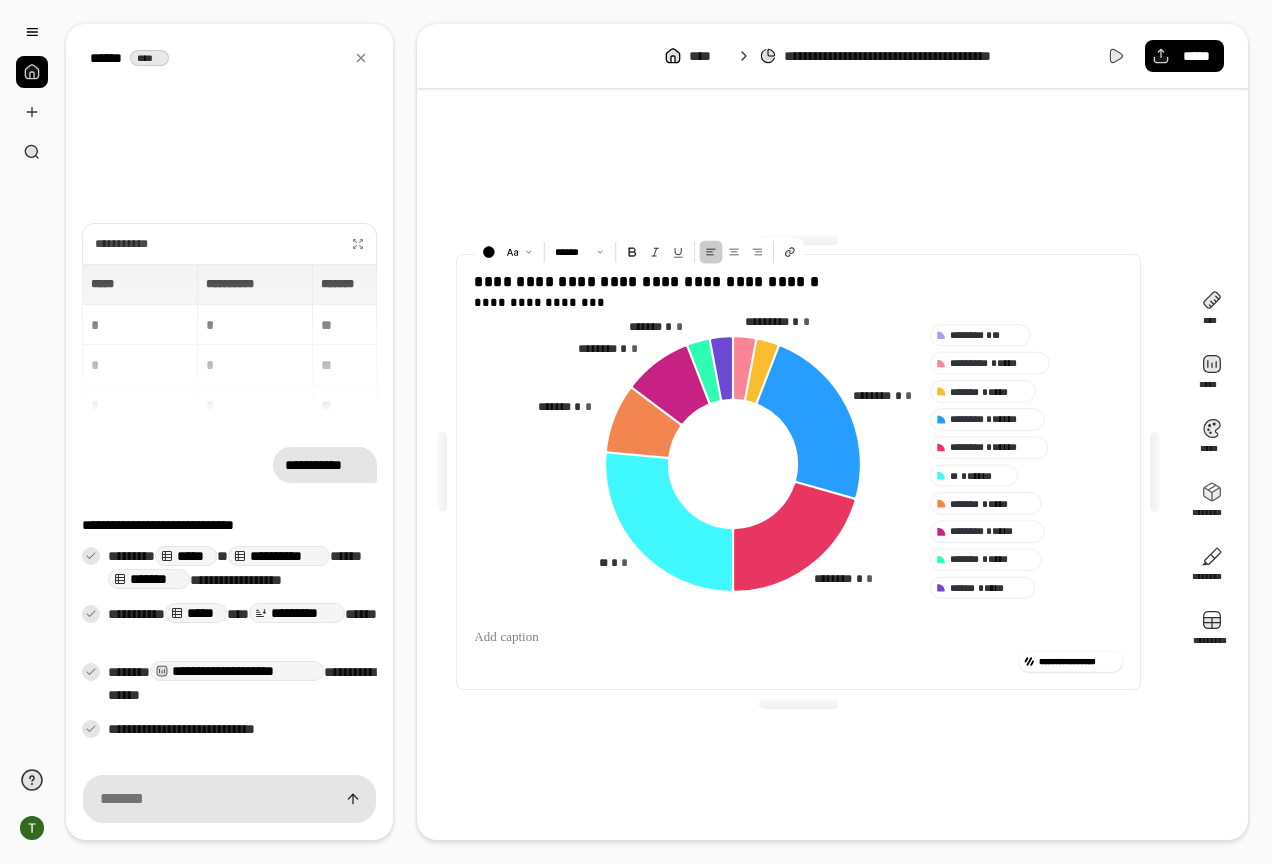 click on "**********" at bounding box center (798, 472) 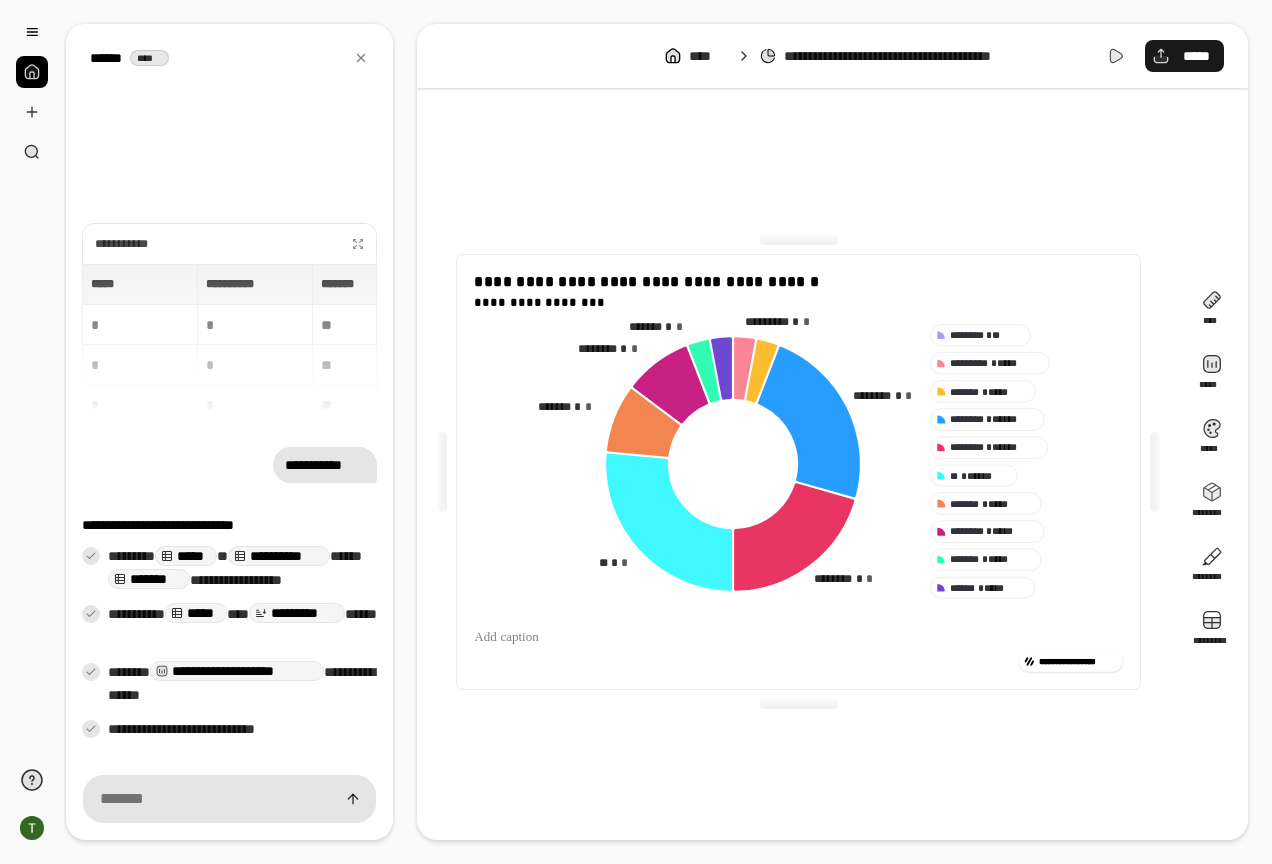 click on "*****" at bounding box center [1184, 56] 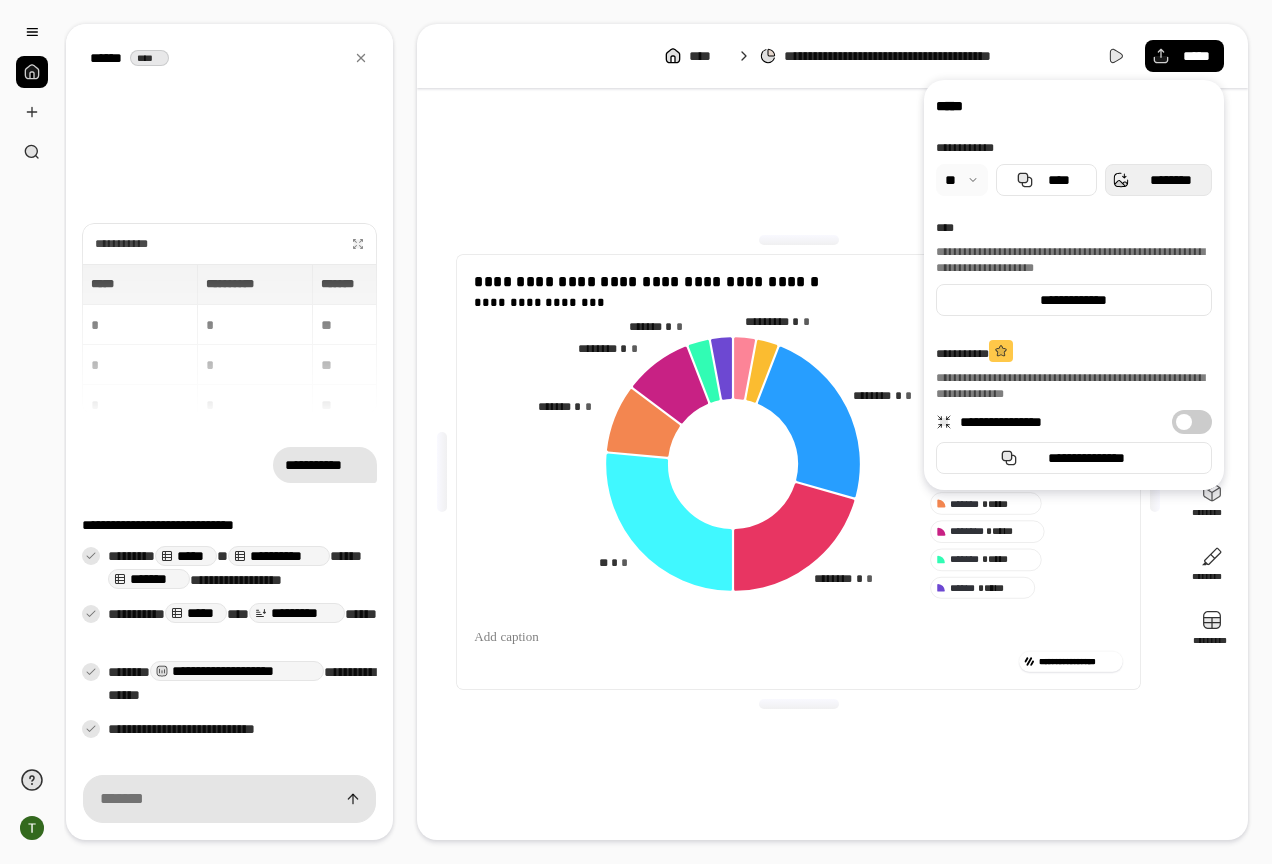 click on "********" at bounding box center [1170, 180] 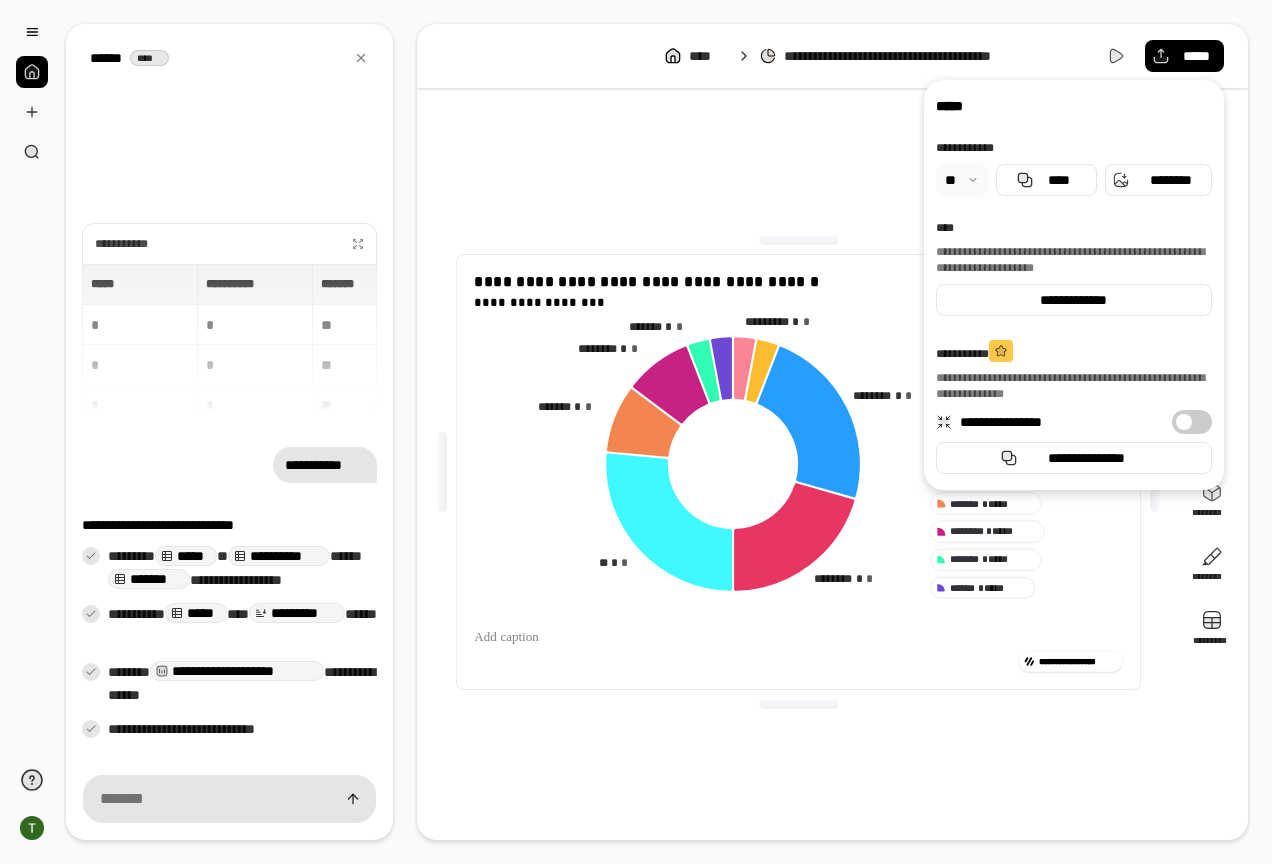 drag, startPoint x: 940, startPoint y: 674, endPoint x: 907, endPoint y: 663, distance: 34.785053 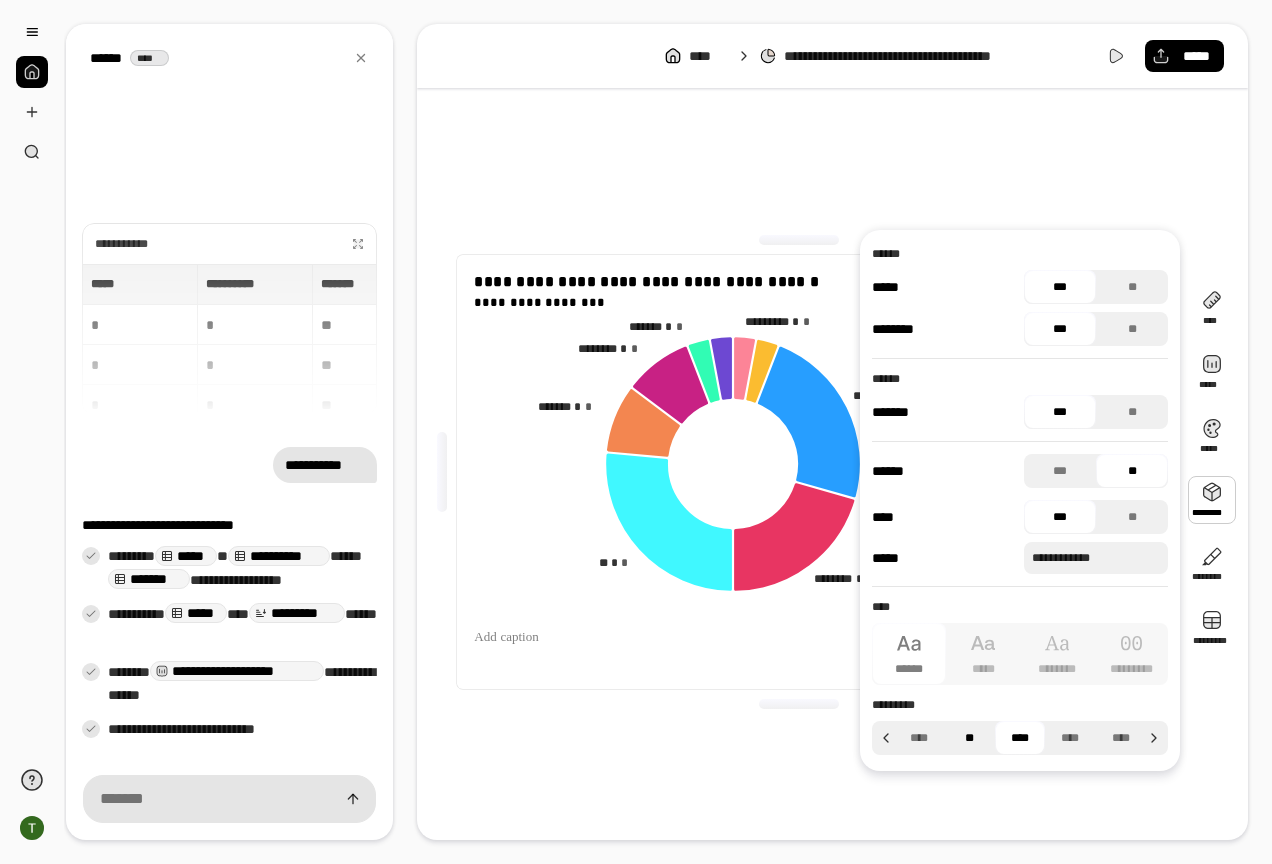 click on "**" at bounding box center [969, 738] 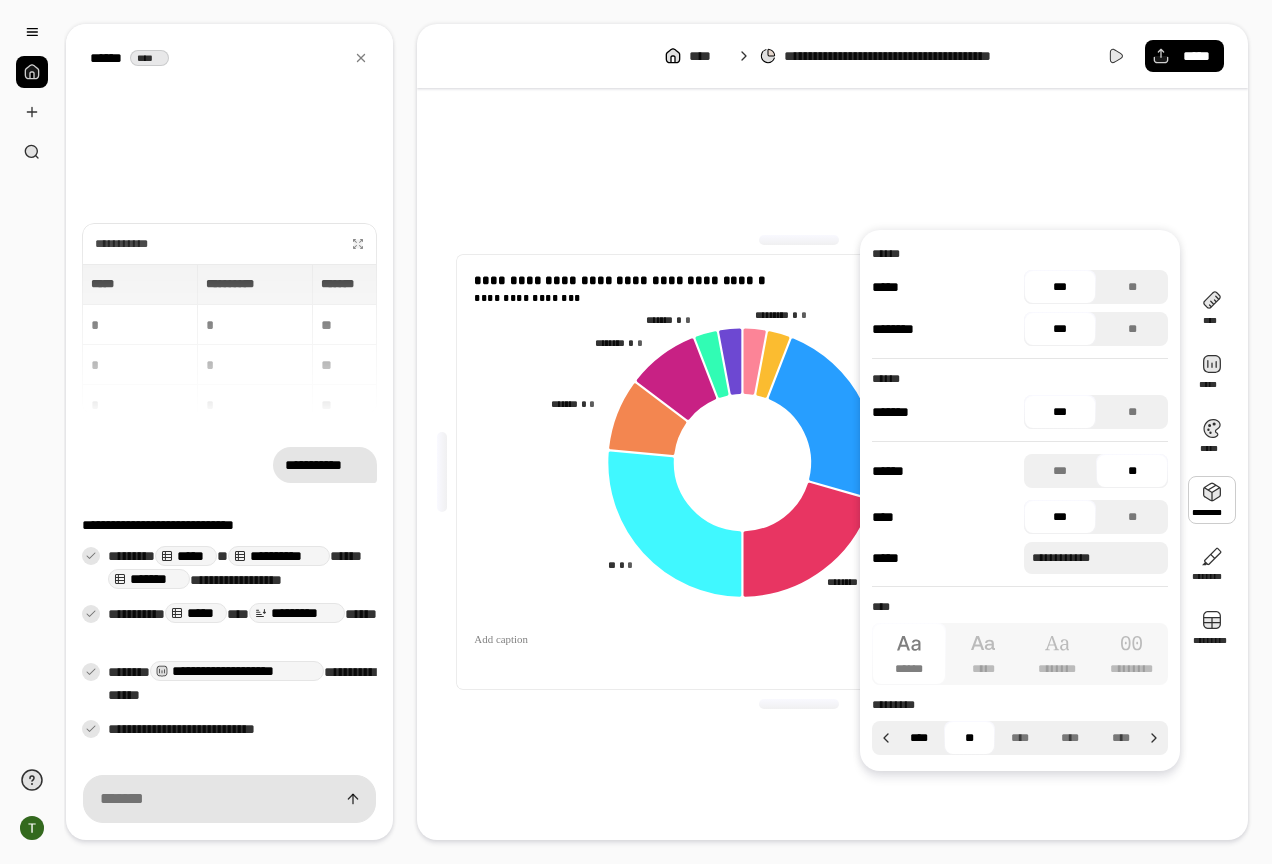 click on "****" at bounding box center (919, 738) 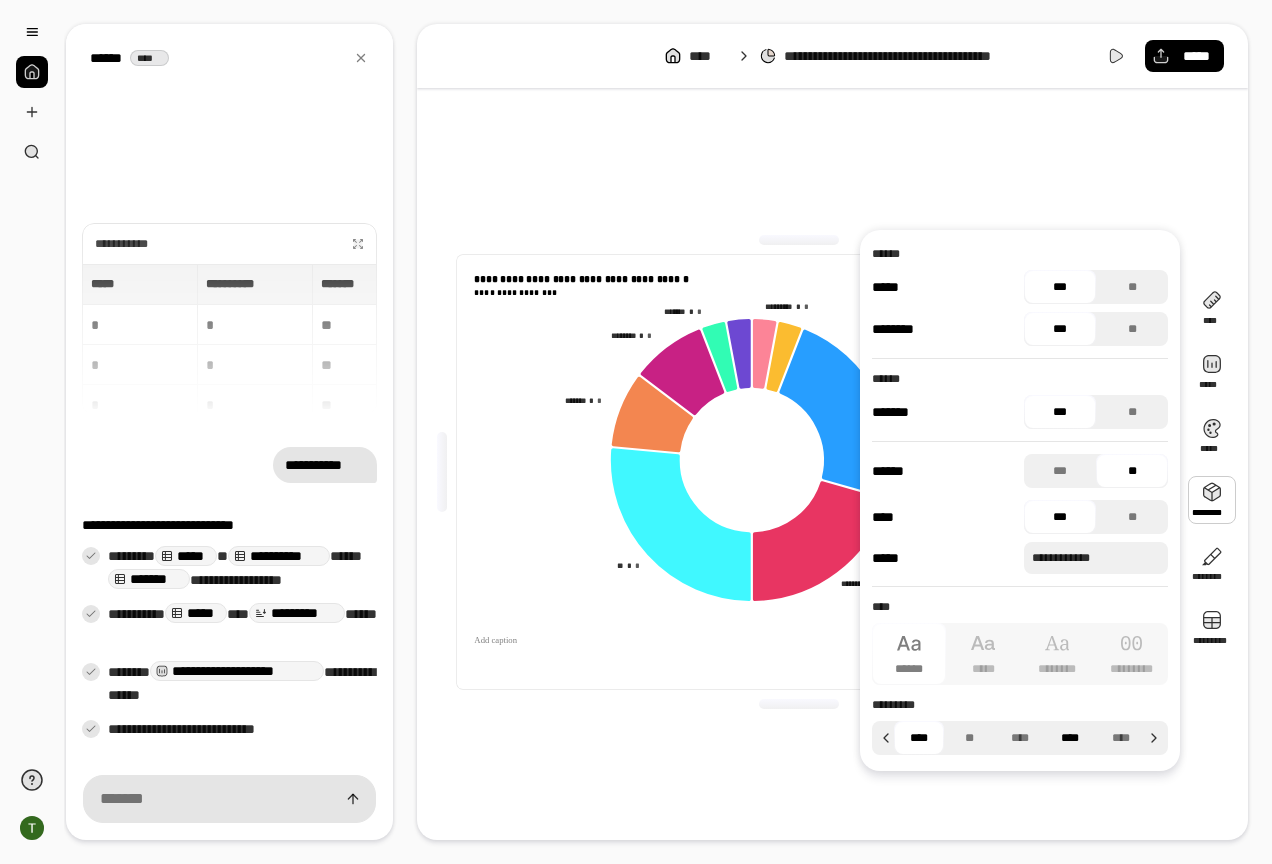 click on "****" at bounding box center [1070, 738] 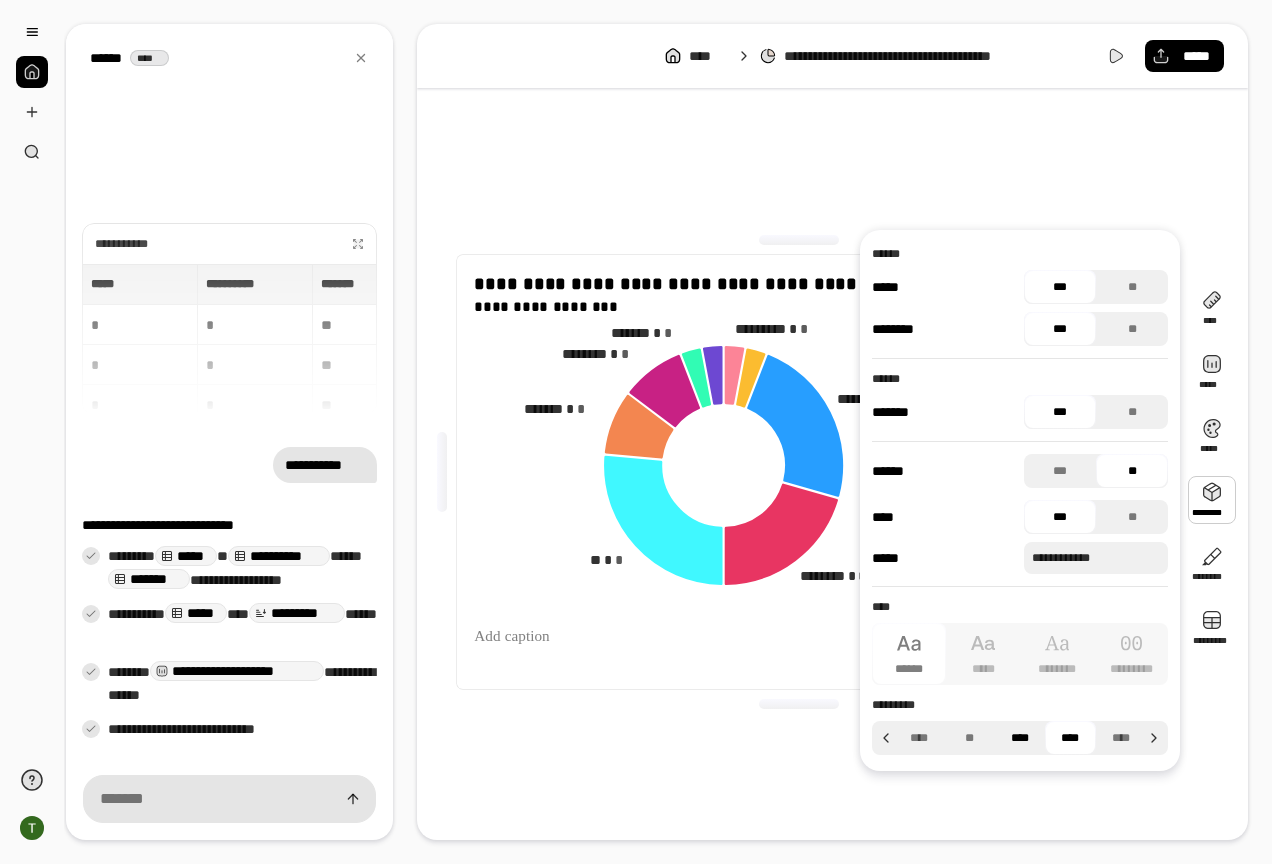 click on "****" at bounding box center (1020, 738) 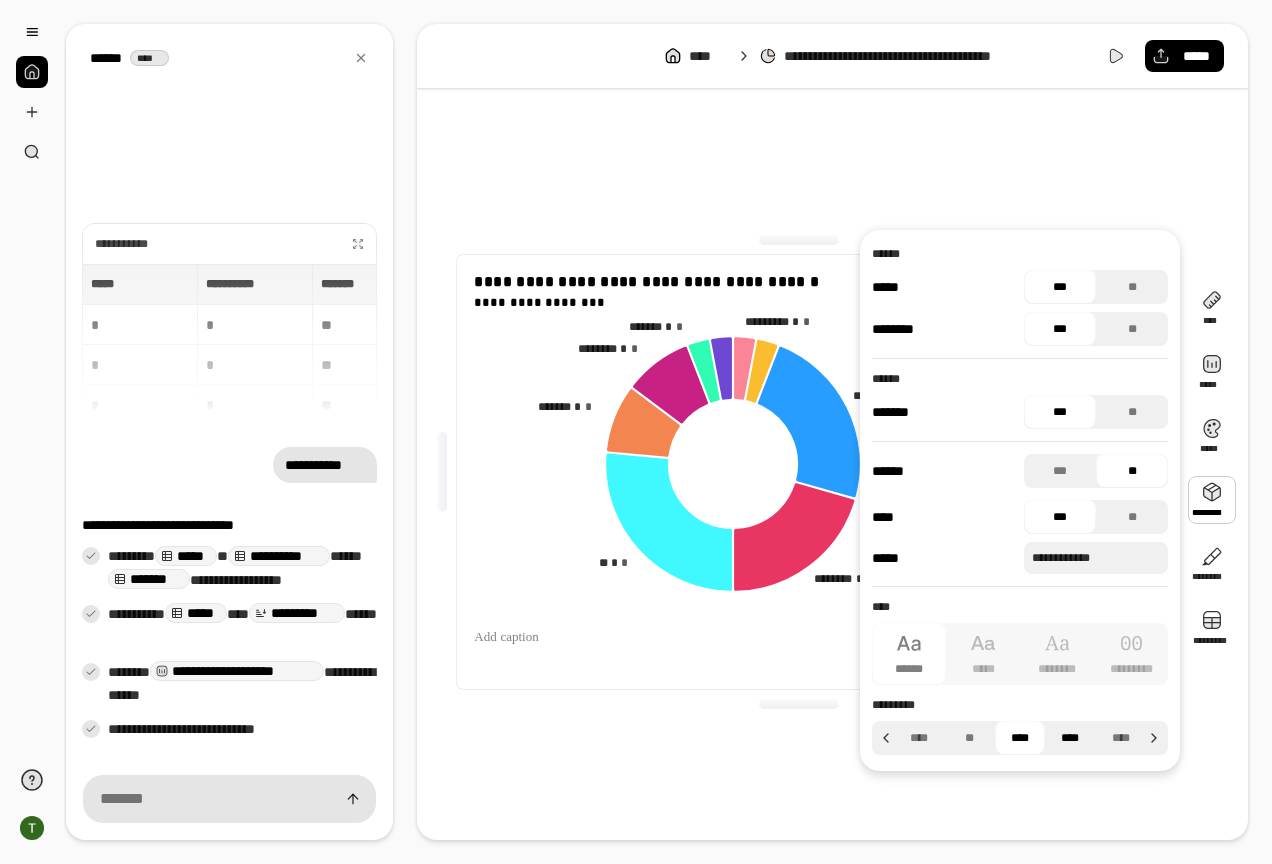 click on "****" at bounding box center (1070, 738) 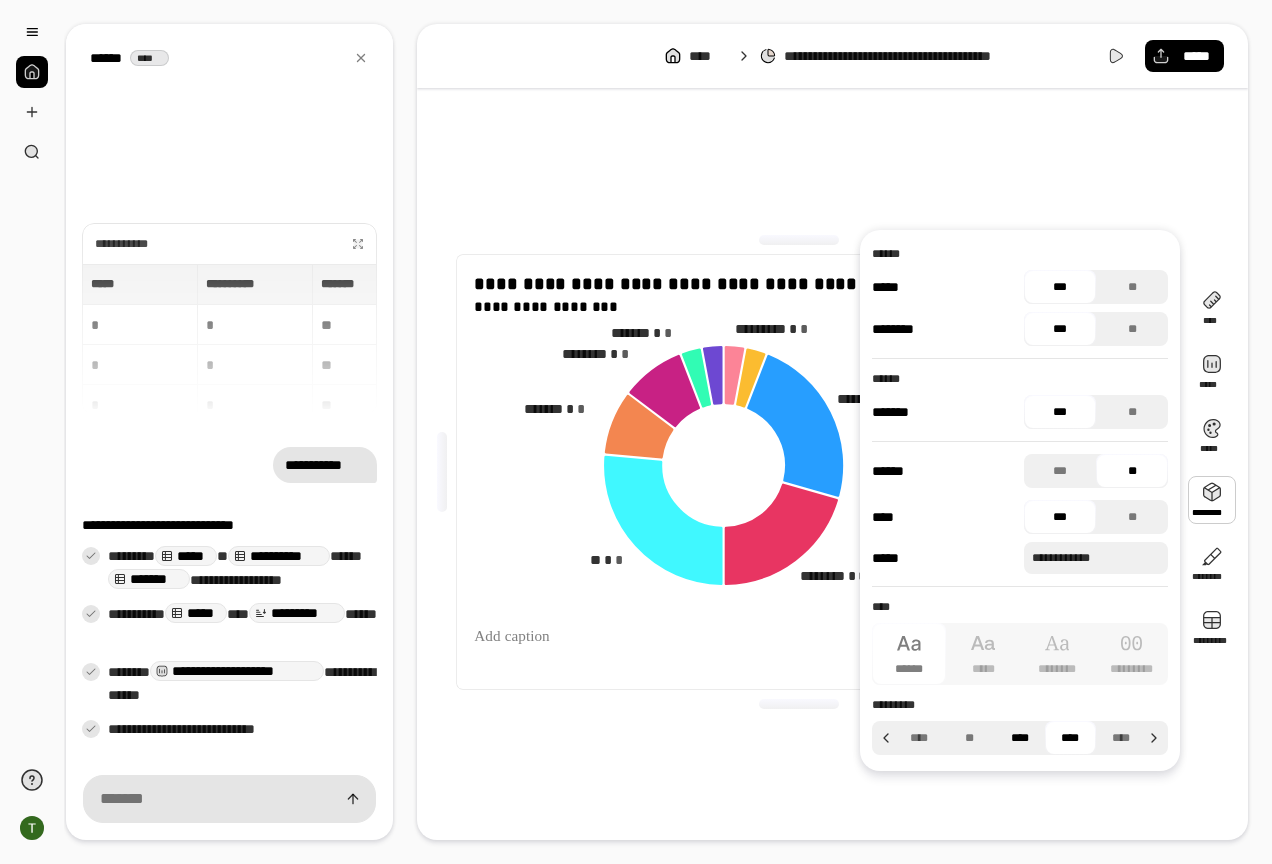 click on "****" at bounding box center [1020, 738] 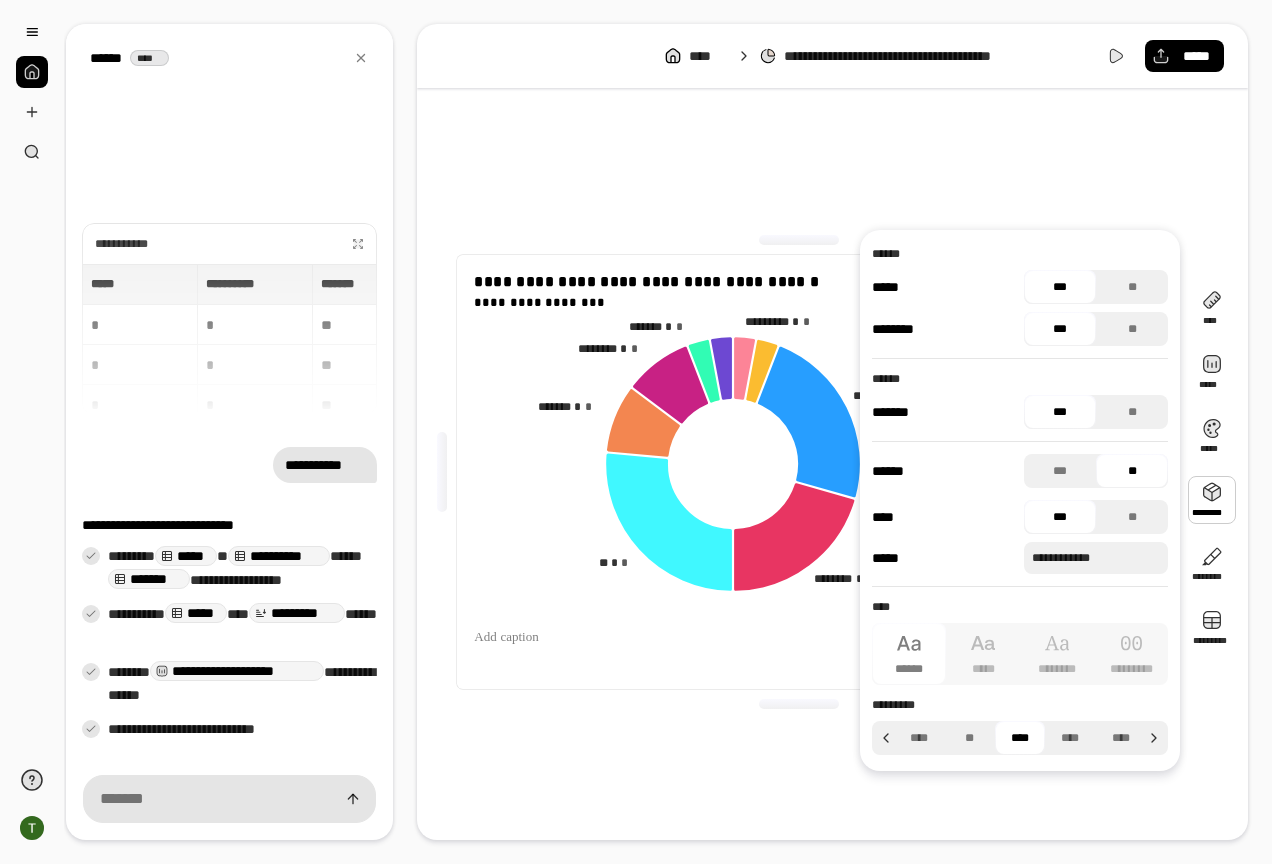 click on "**********" at bounding box center [798, 472] 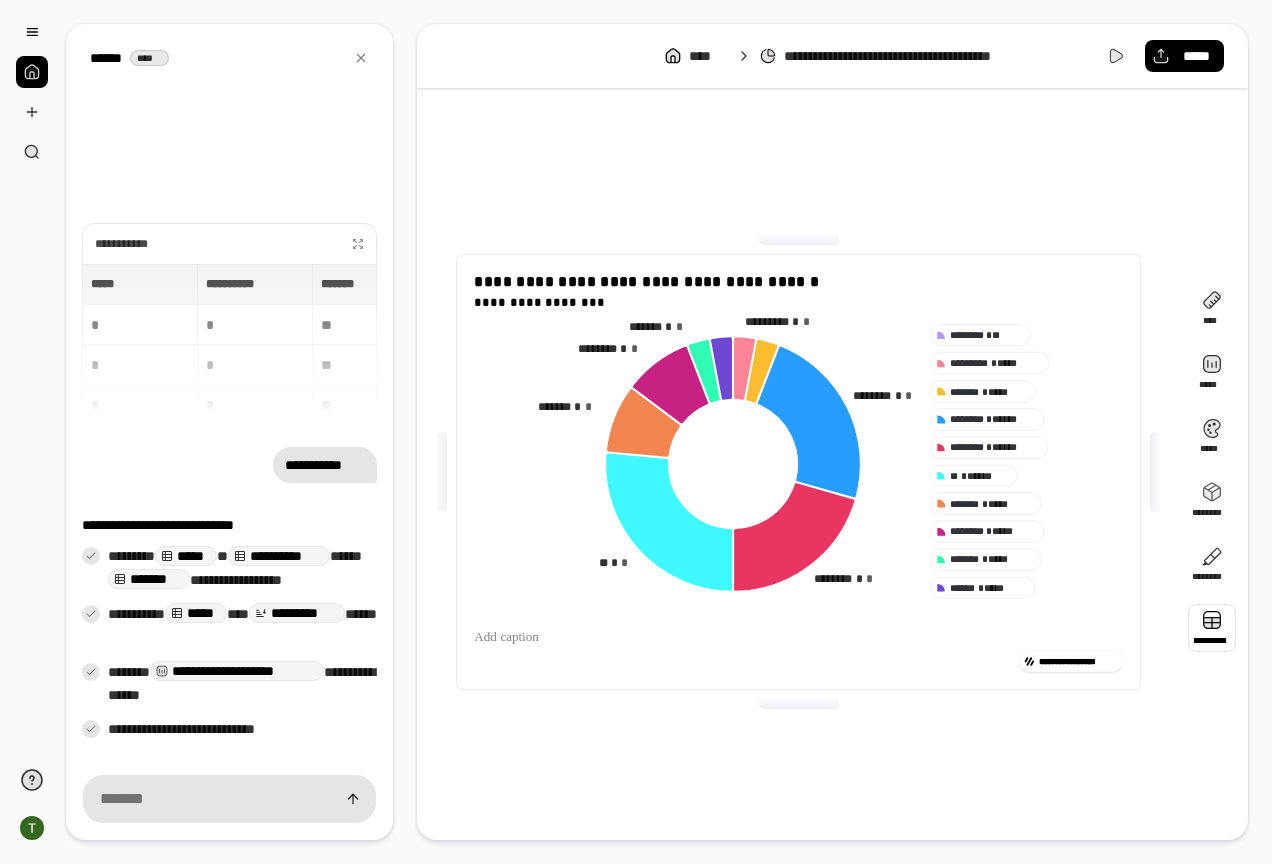 click at bounding box center [1212, 628] 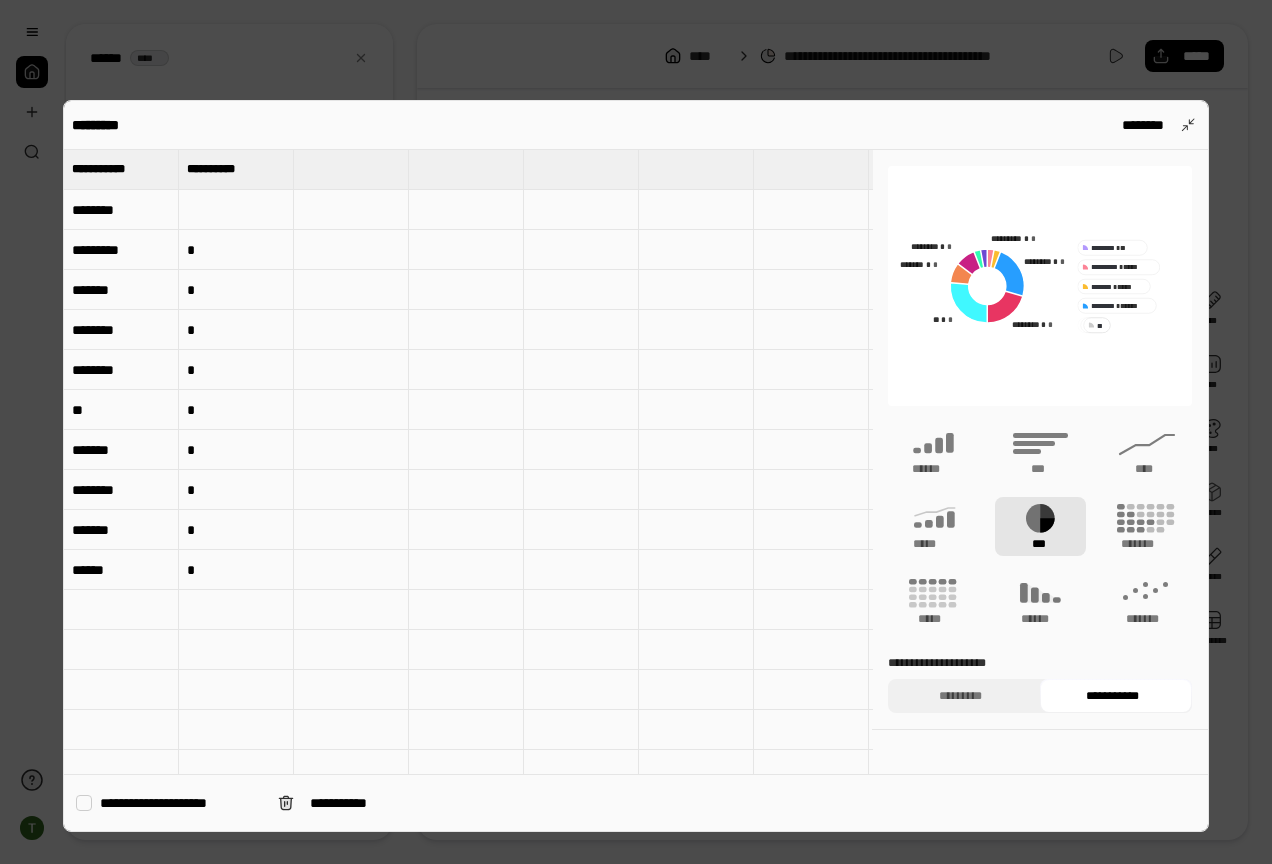 click at bounding box center (236, 210) 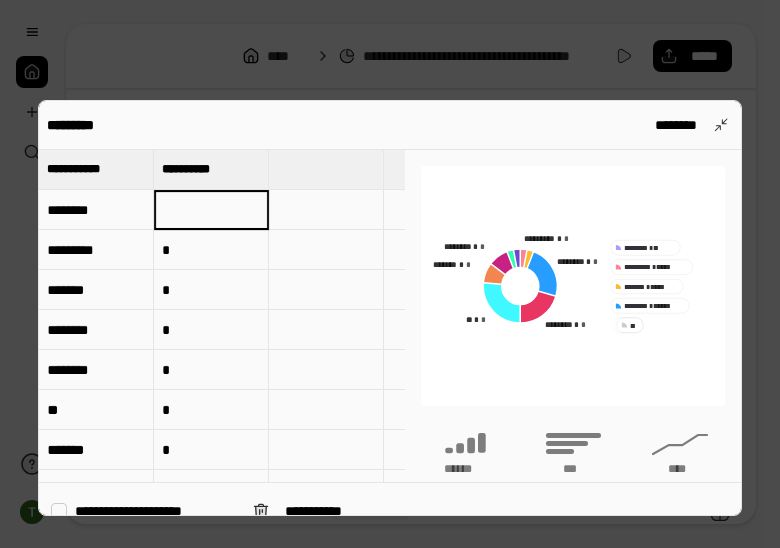 click on "********* ********" at bounding box center [390, 125] 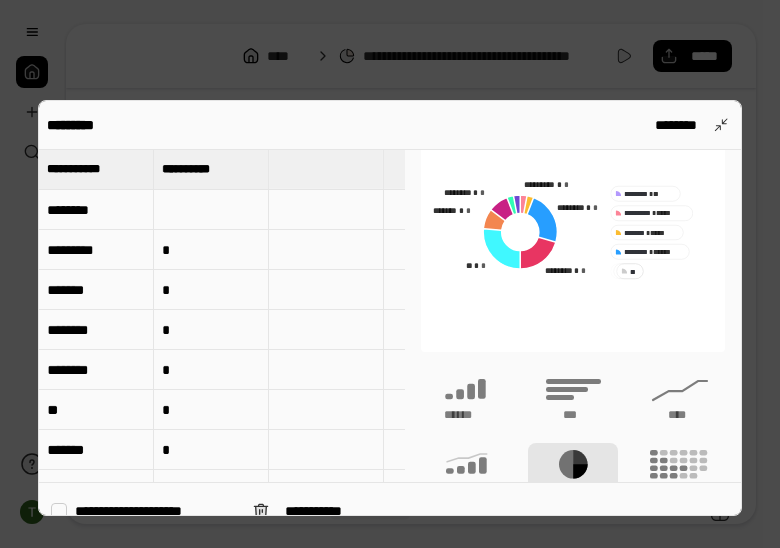 scroll, scrollTop: 100, scrollLeft: 0, axis: vertical 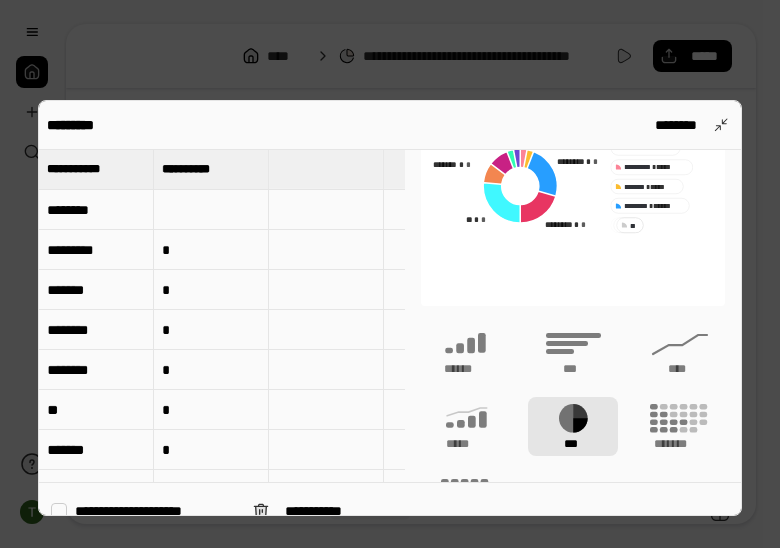 click at bounding box center (211, 210) 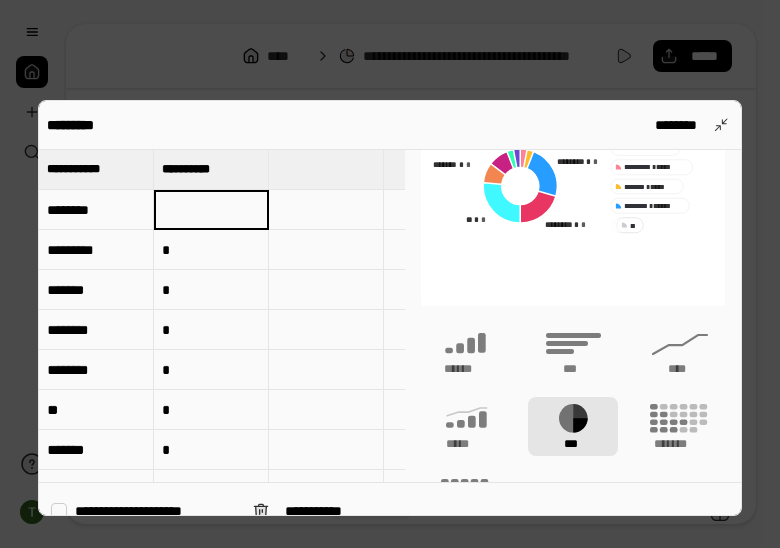 type on "*" 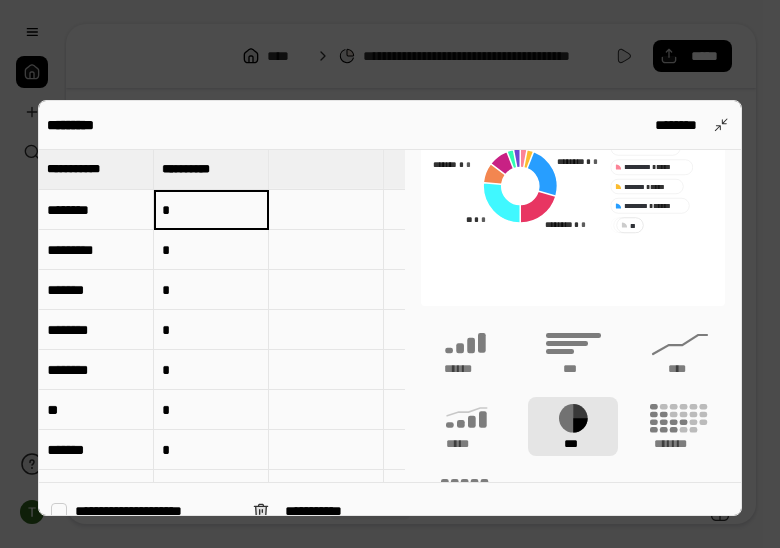 drag, startPoint x: 208, startPoint y: 251, endPoint x: 178, endPoint y: 264, distance: 32.695564 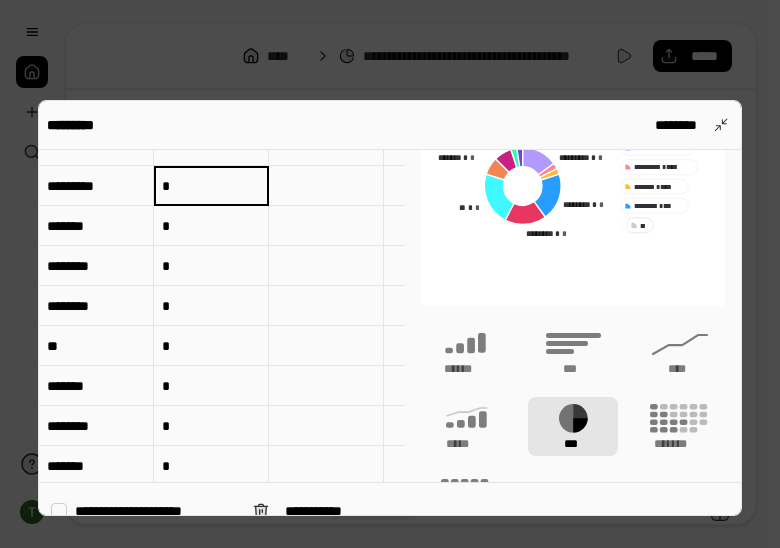 scroll, scrollTop: 0, scrollLeft: 0, axis: both 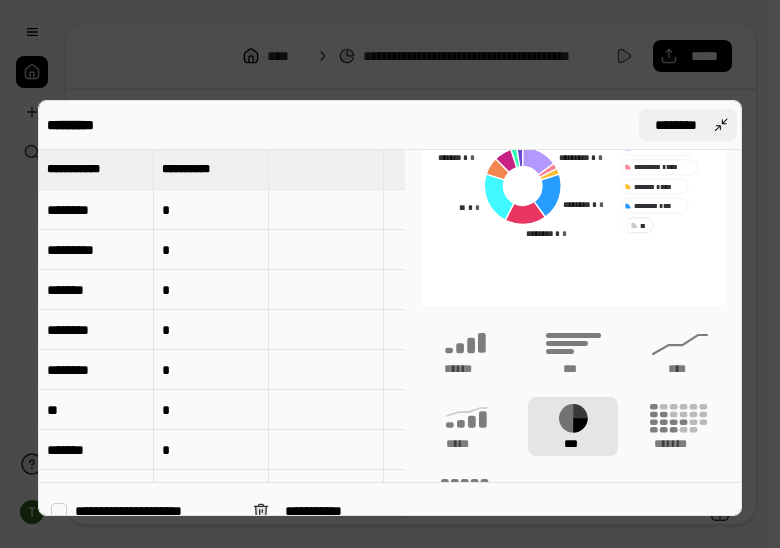 click on "********" at bounding box center [676, 125] 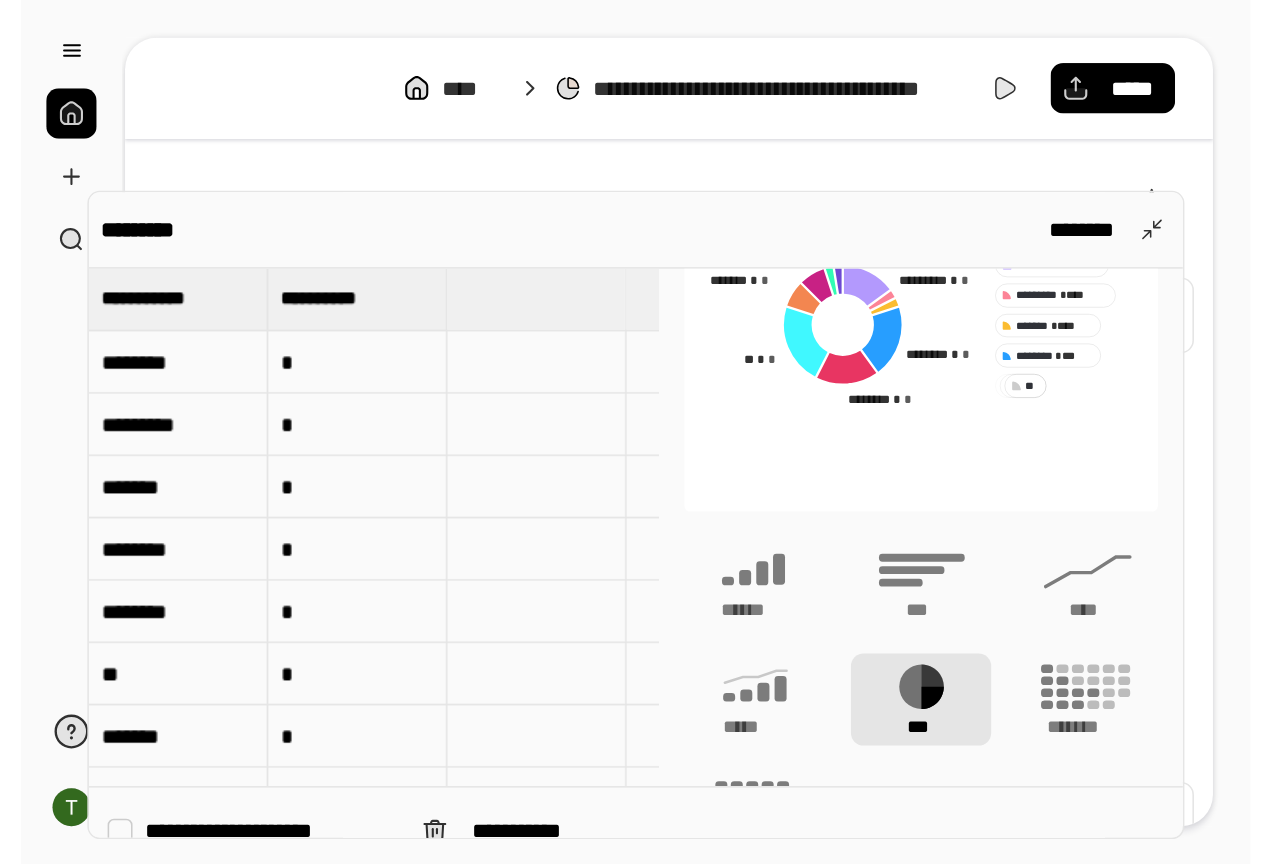 scroll, scrollTop: 20, scrollLeft: 0, axis: vertical 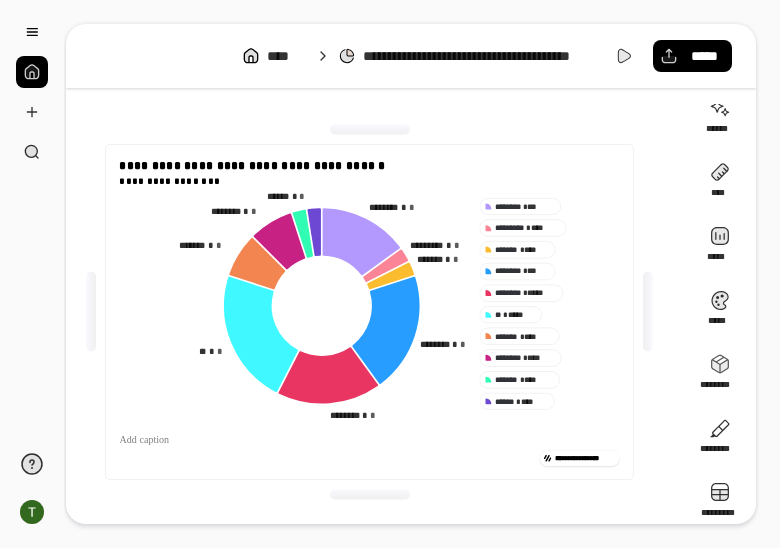 click on "**" at bounding box center (32, 274) 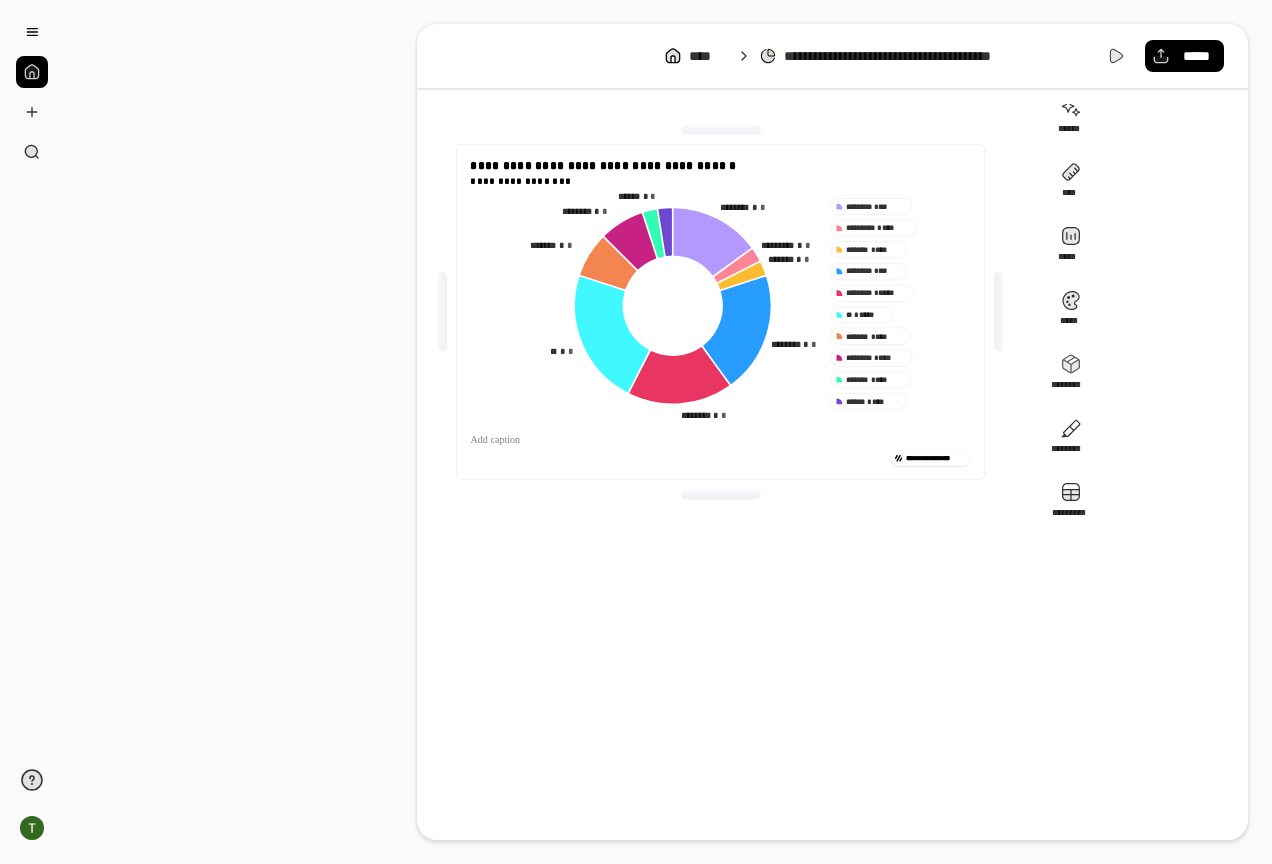 scroll, scrollTop: 0, scrollLeft: 0, axis: both 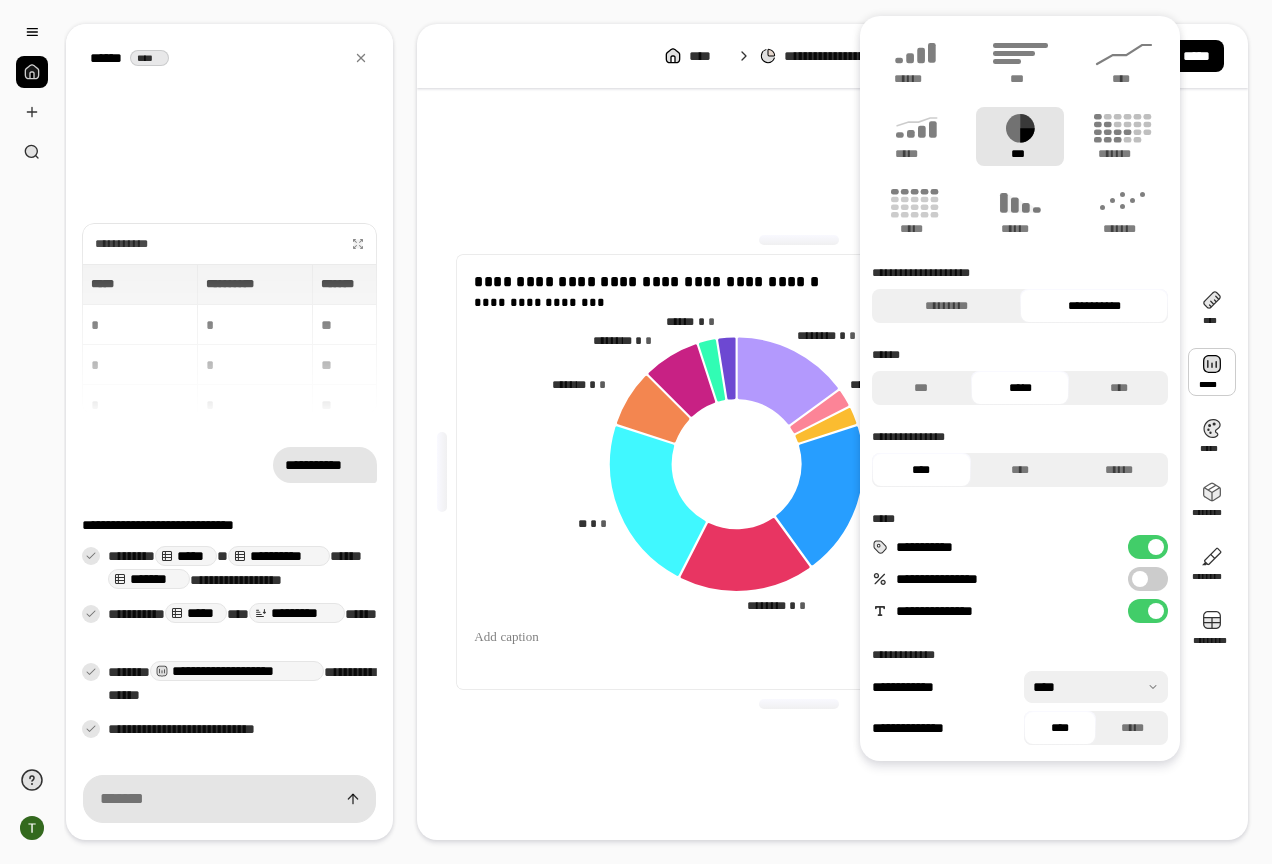 click at bounding box center (799, 704) 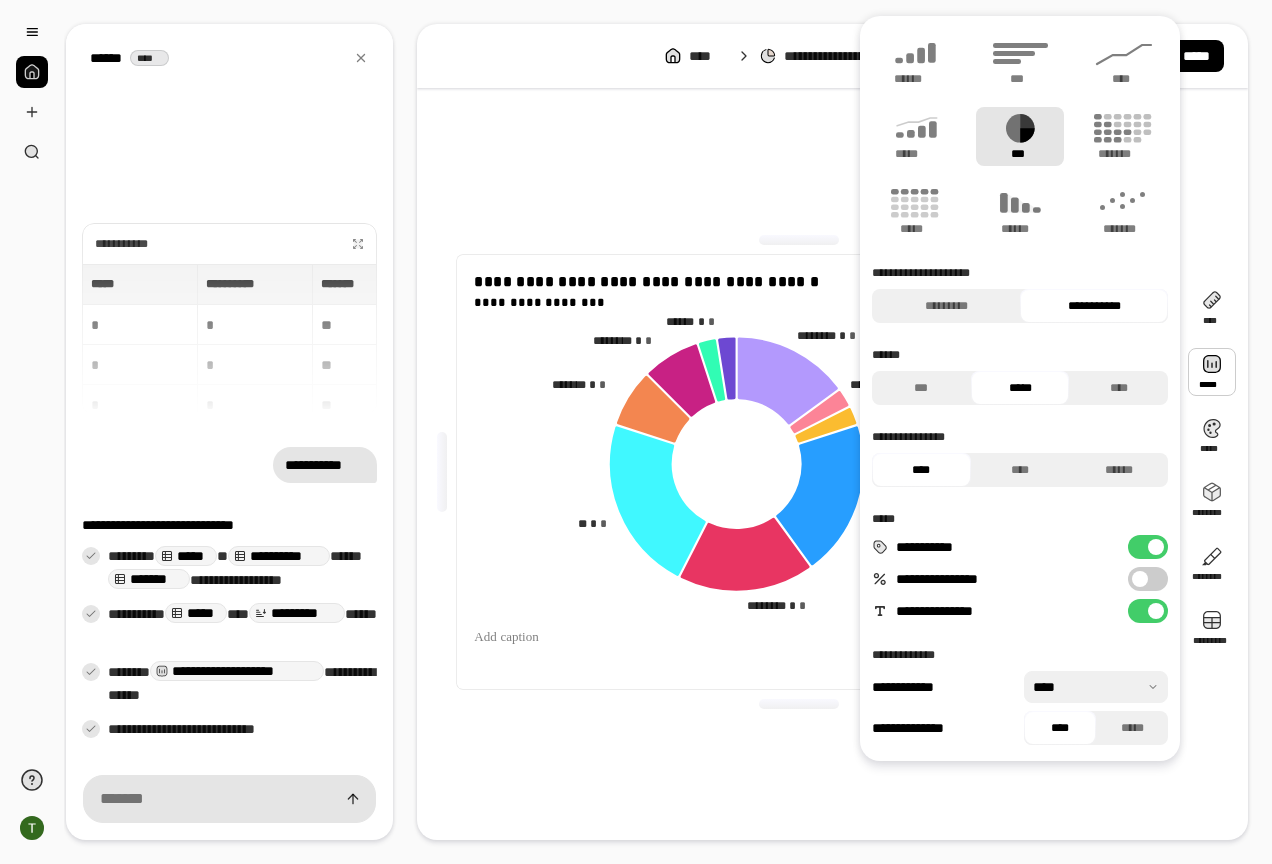 click on "**********" at bounding box center [798, 472] 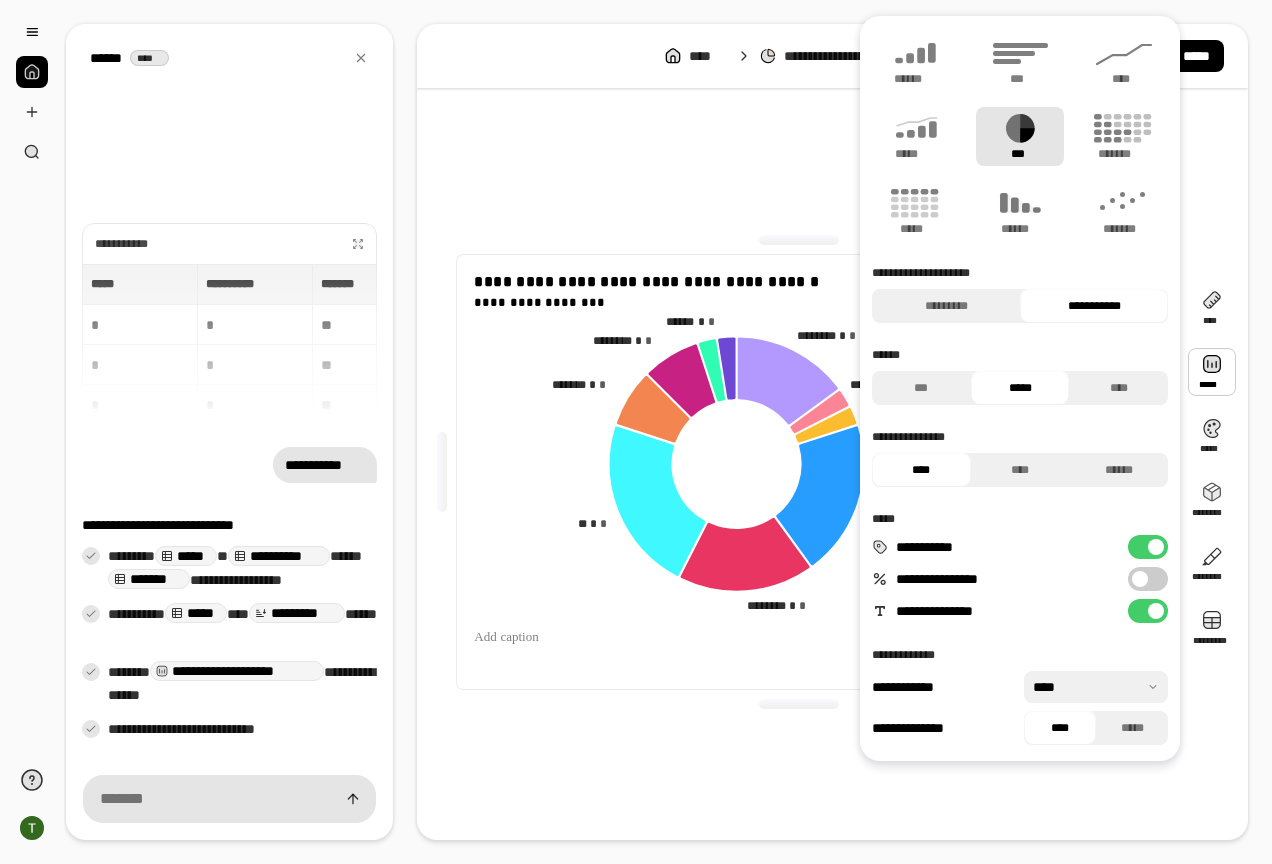 click at bounding box center [799, 704] 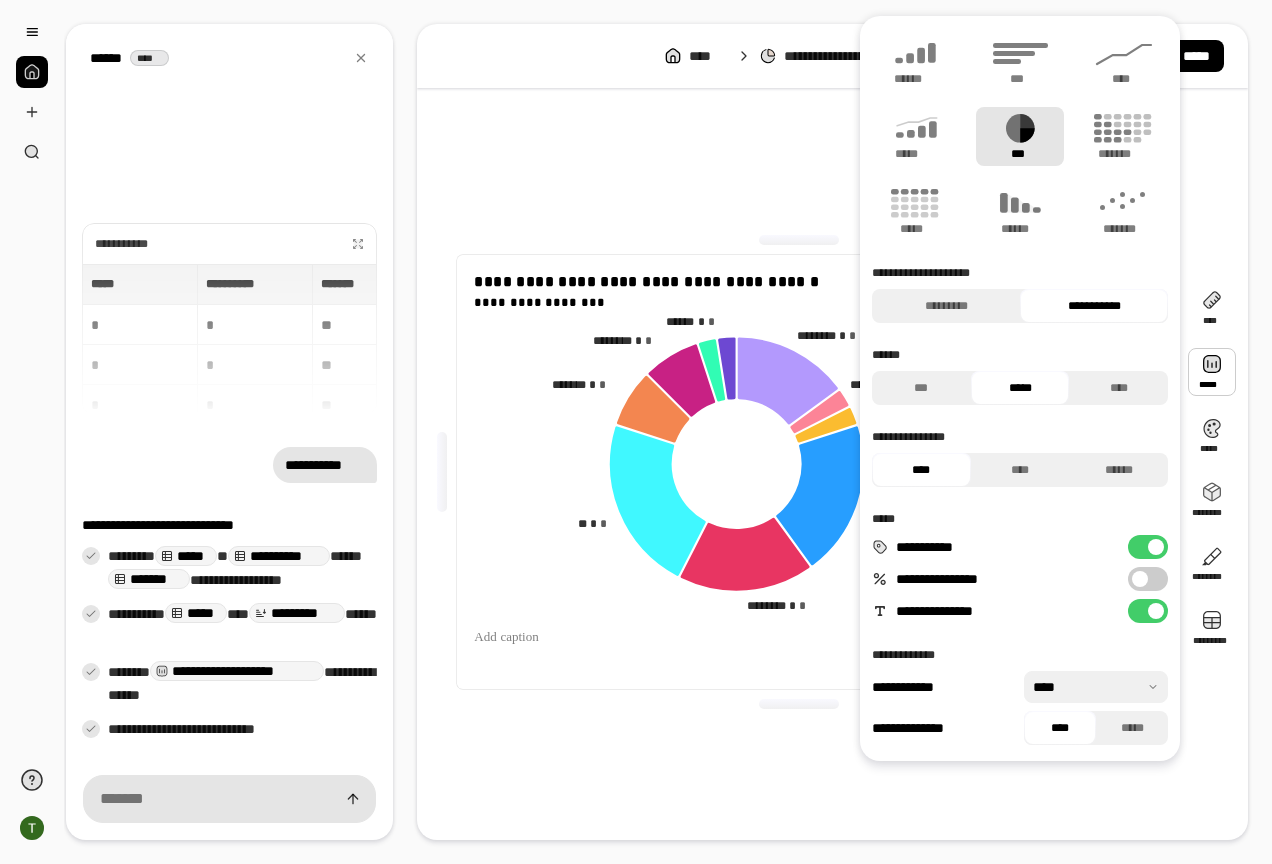 click on "**********" at bounding box center (798, 472) 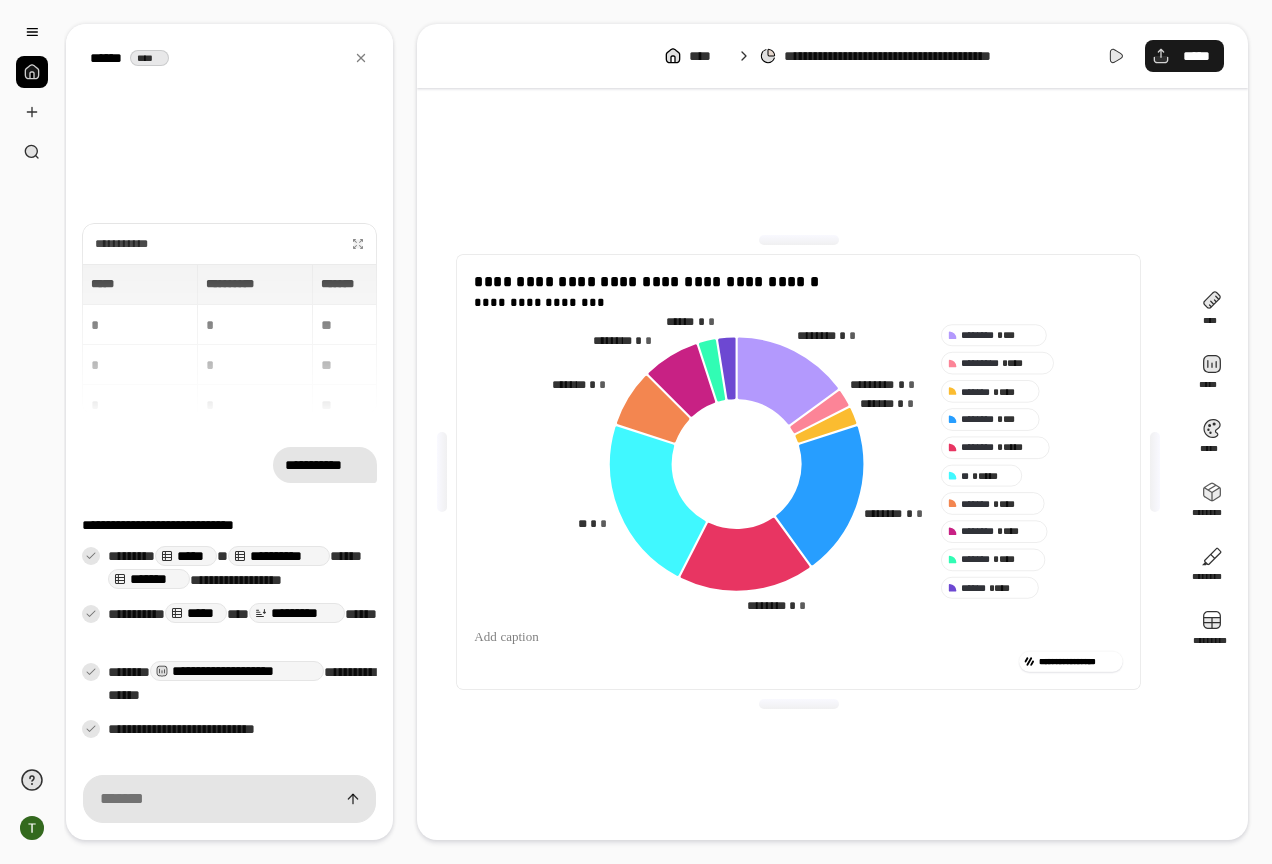 click on "*****" at bounding box center [1196, 56] 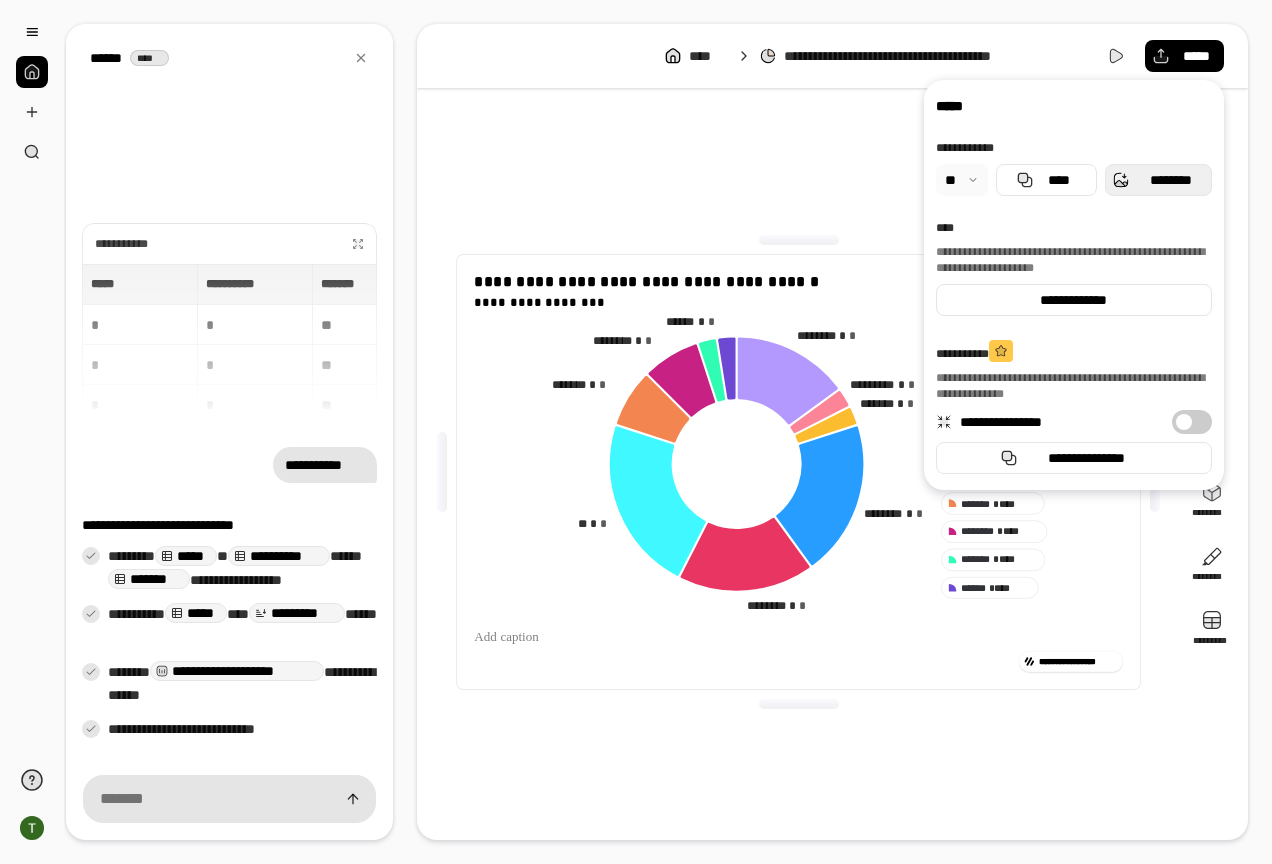 click on "********" at bounding box center [1158, 180] 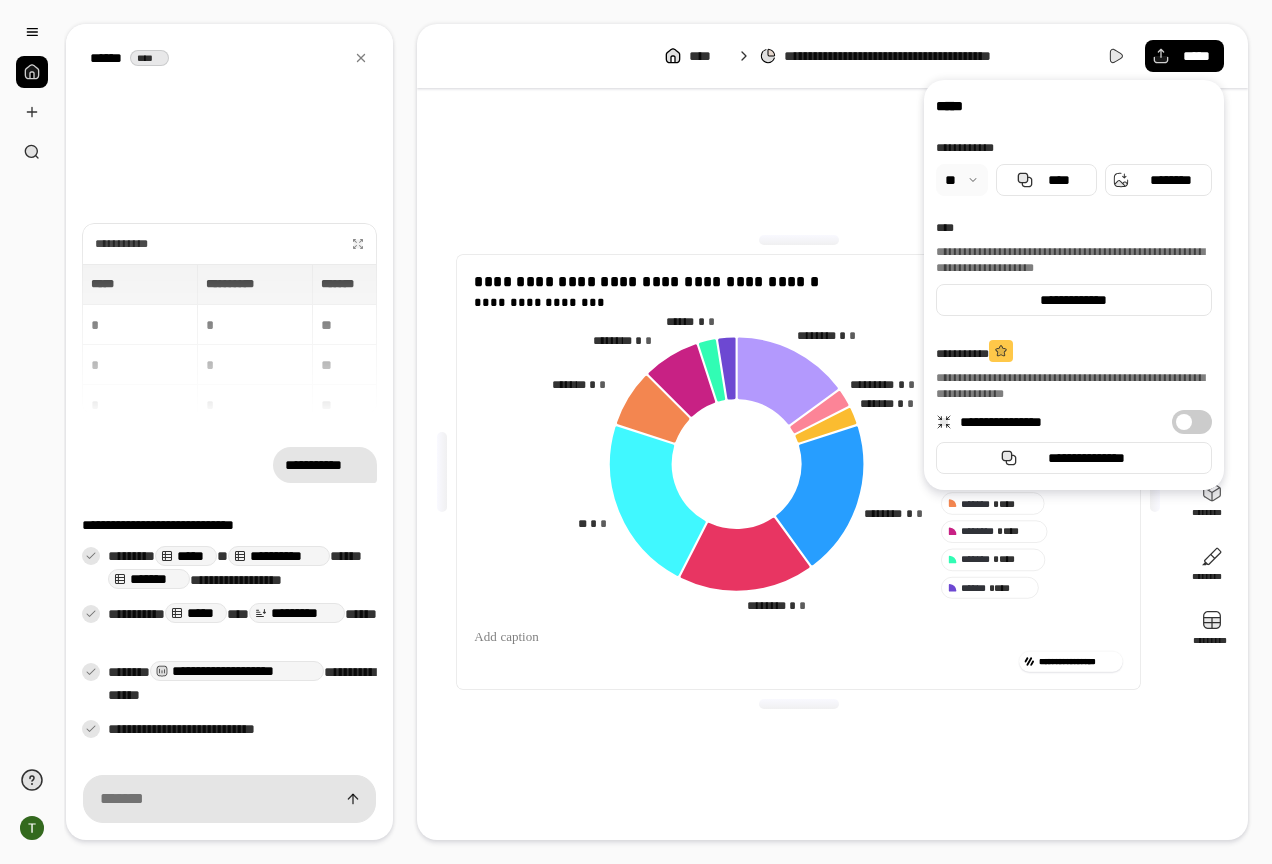click on "**********" at bounding box center [798, 472] 